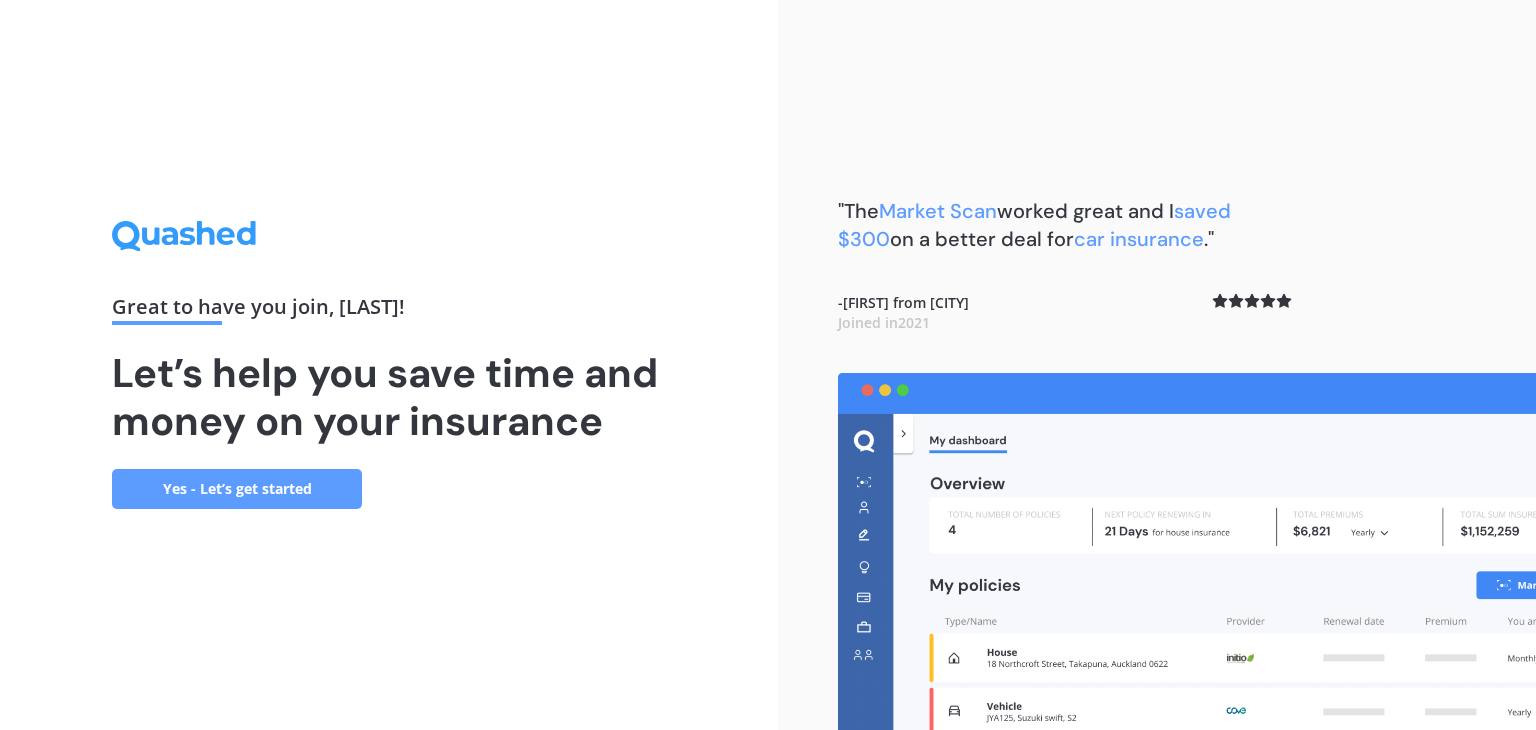 scroll, scrollTop: 0, scrollLeft: 0, axis: both 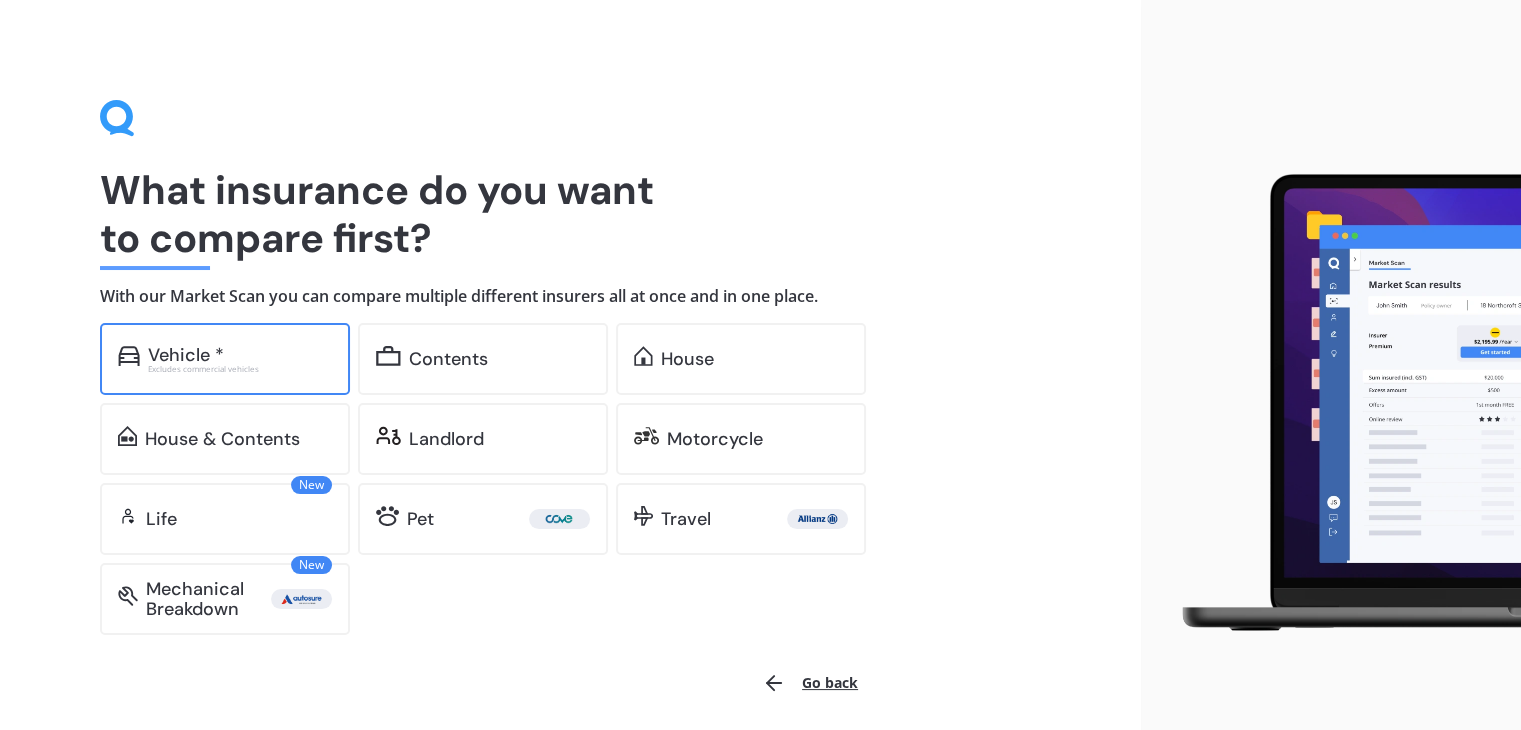 click on "Vehicle * Excludes commercial vehicles" at bounding box center (225, 359) 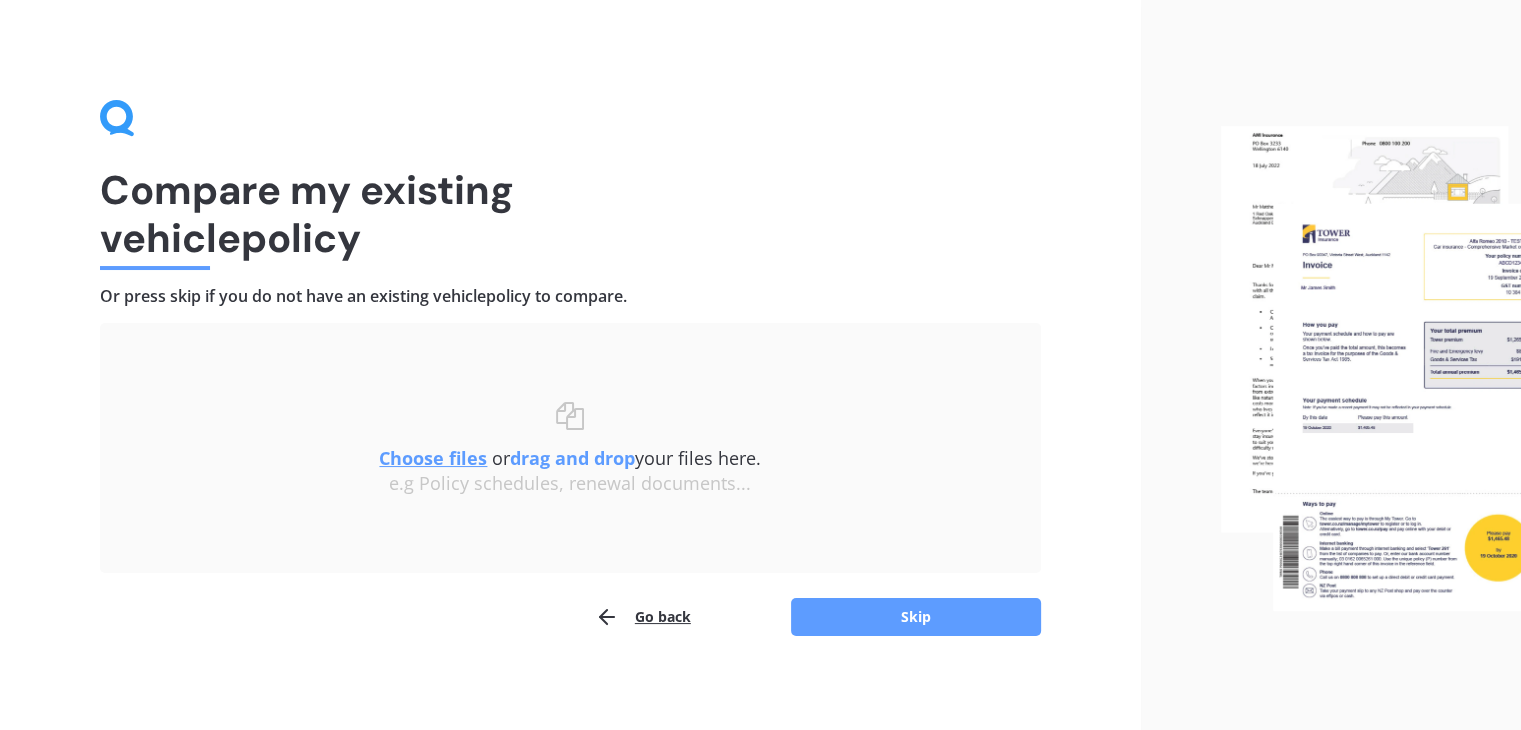 click on "Go back" at bounding box center [643, 617] 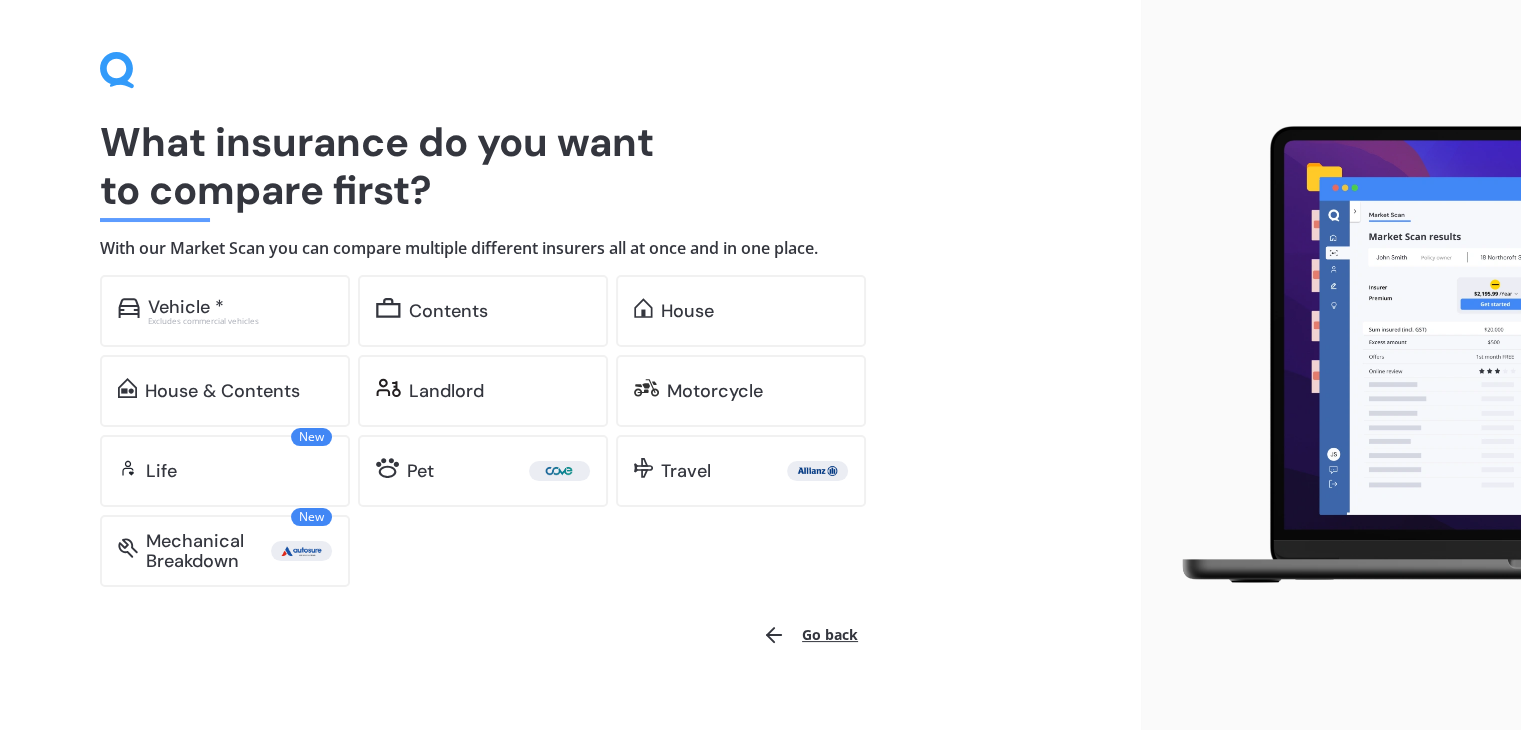 scroll, scrollTop: 52, scrollLeft: 0, axis: vertical 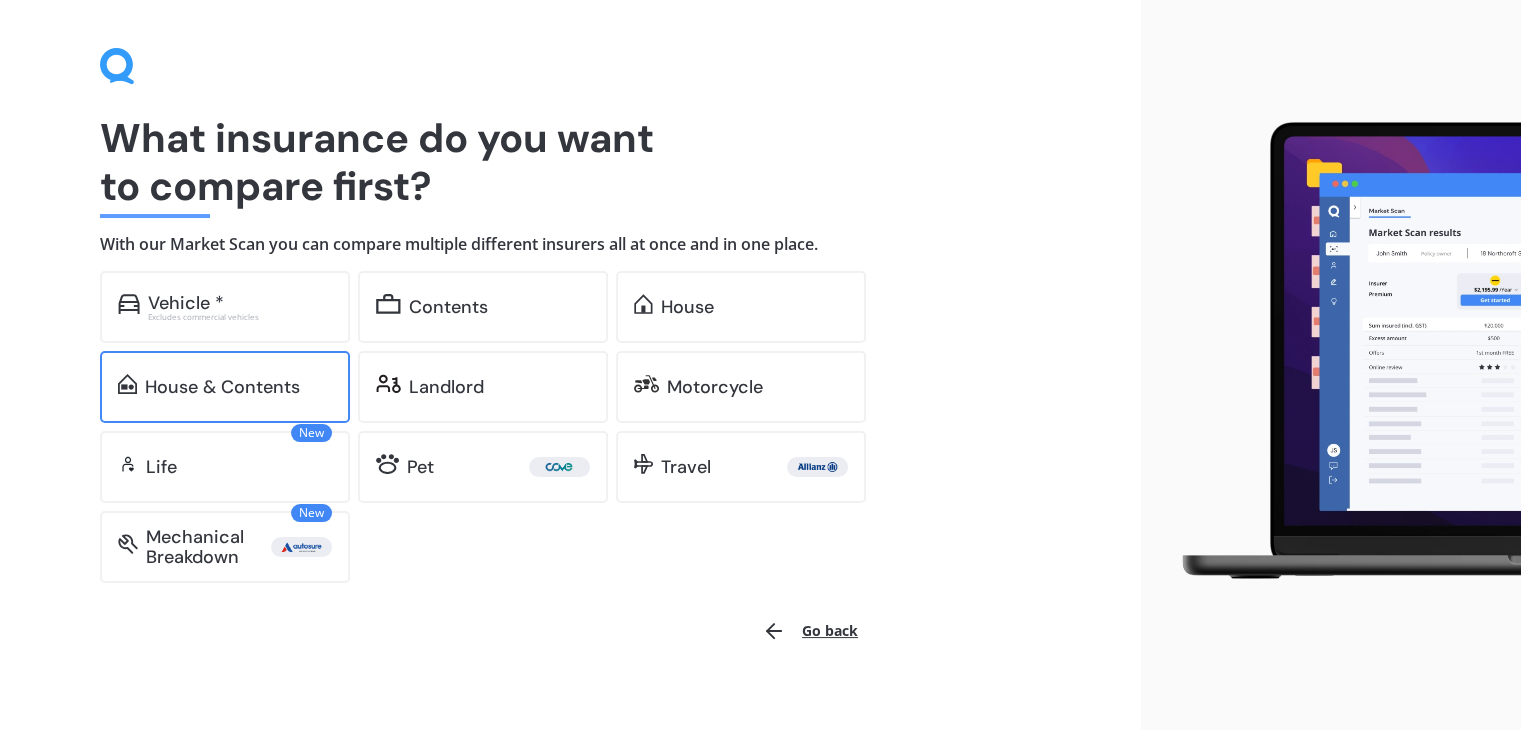 click on "House & Contents" at bounding box center [222, 387] 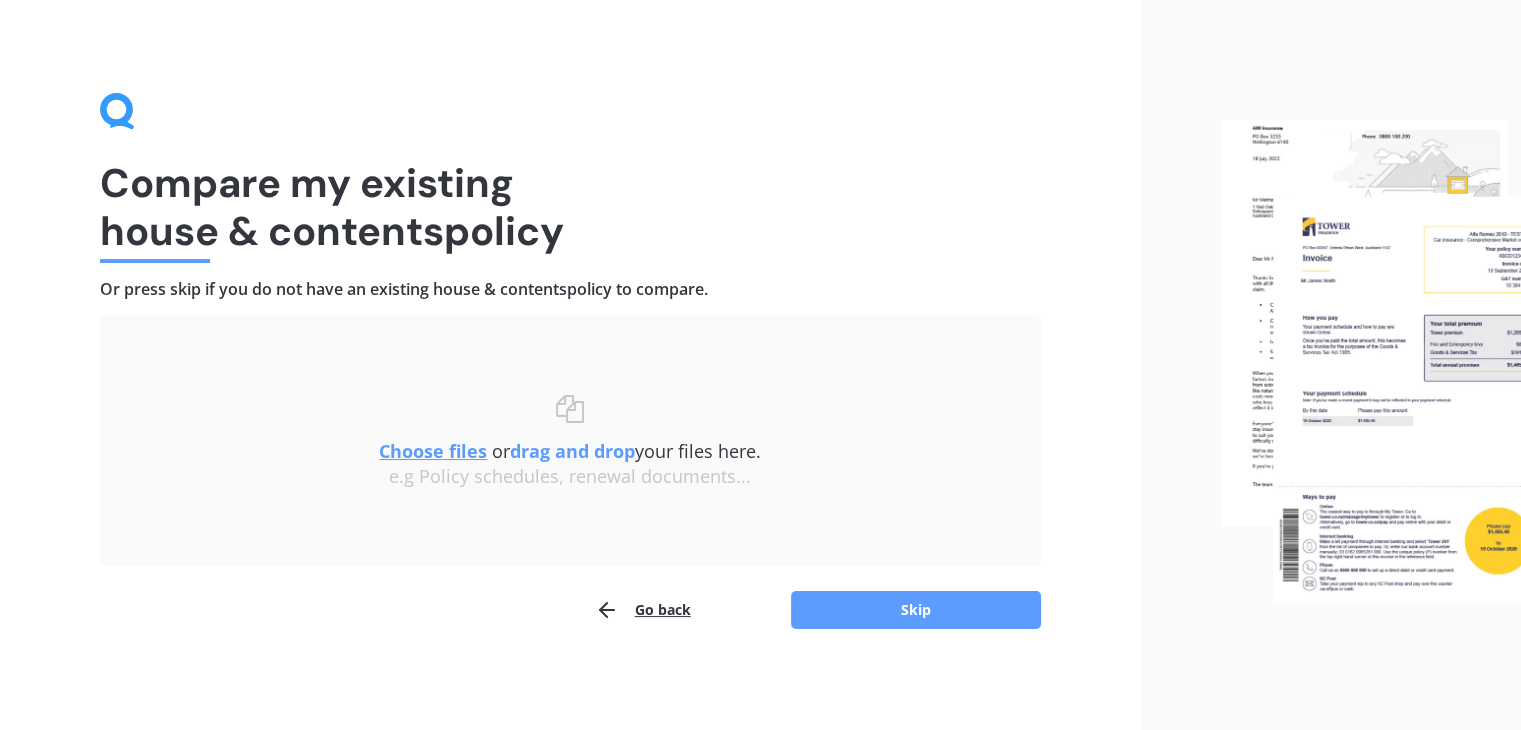 scroll, scrollTop: 7, scrollLeft: 0, axis: vertical 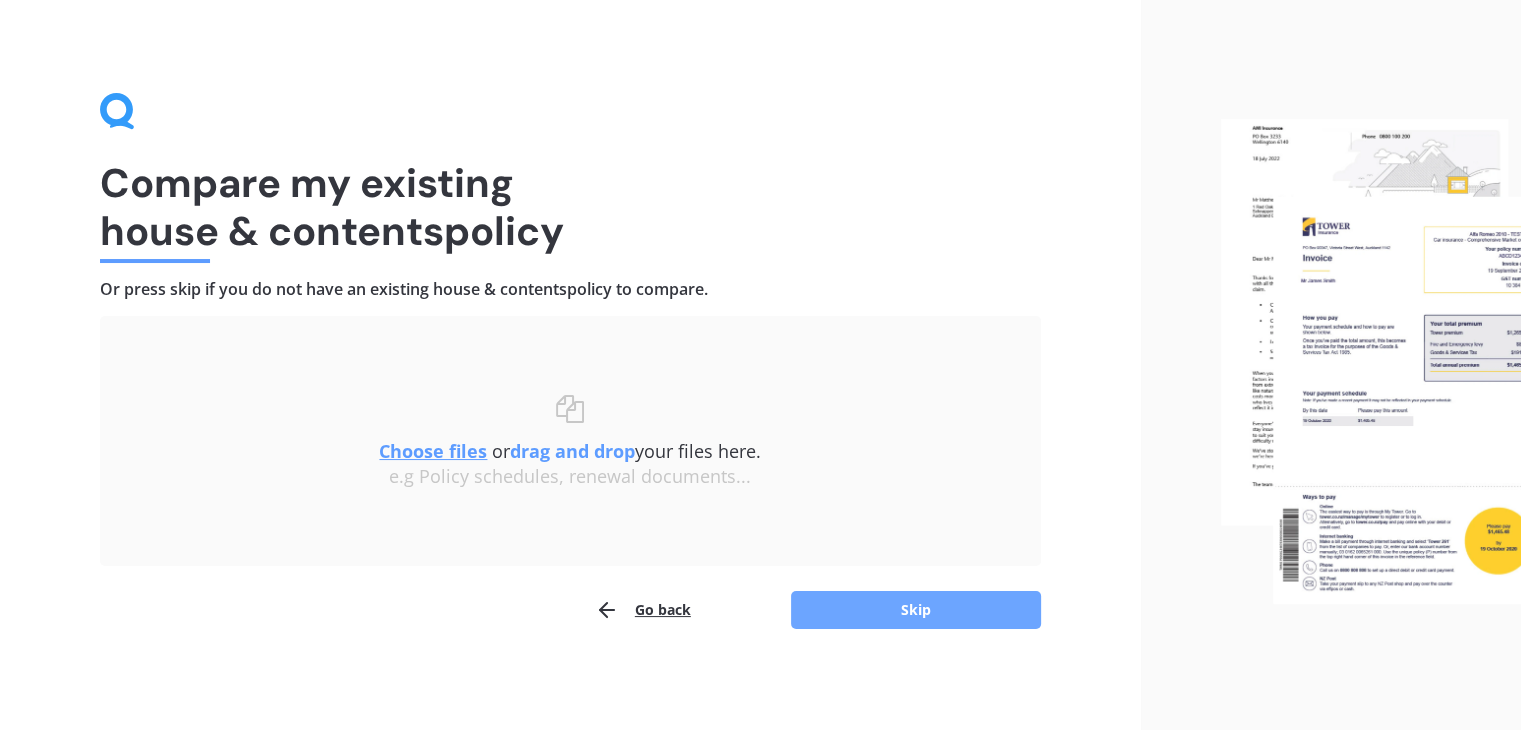 click on "Skip" at bounding box center (916, 610) 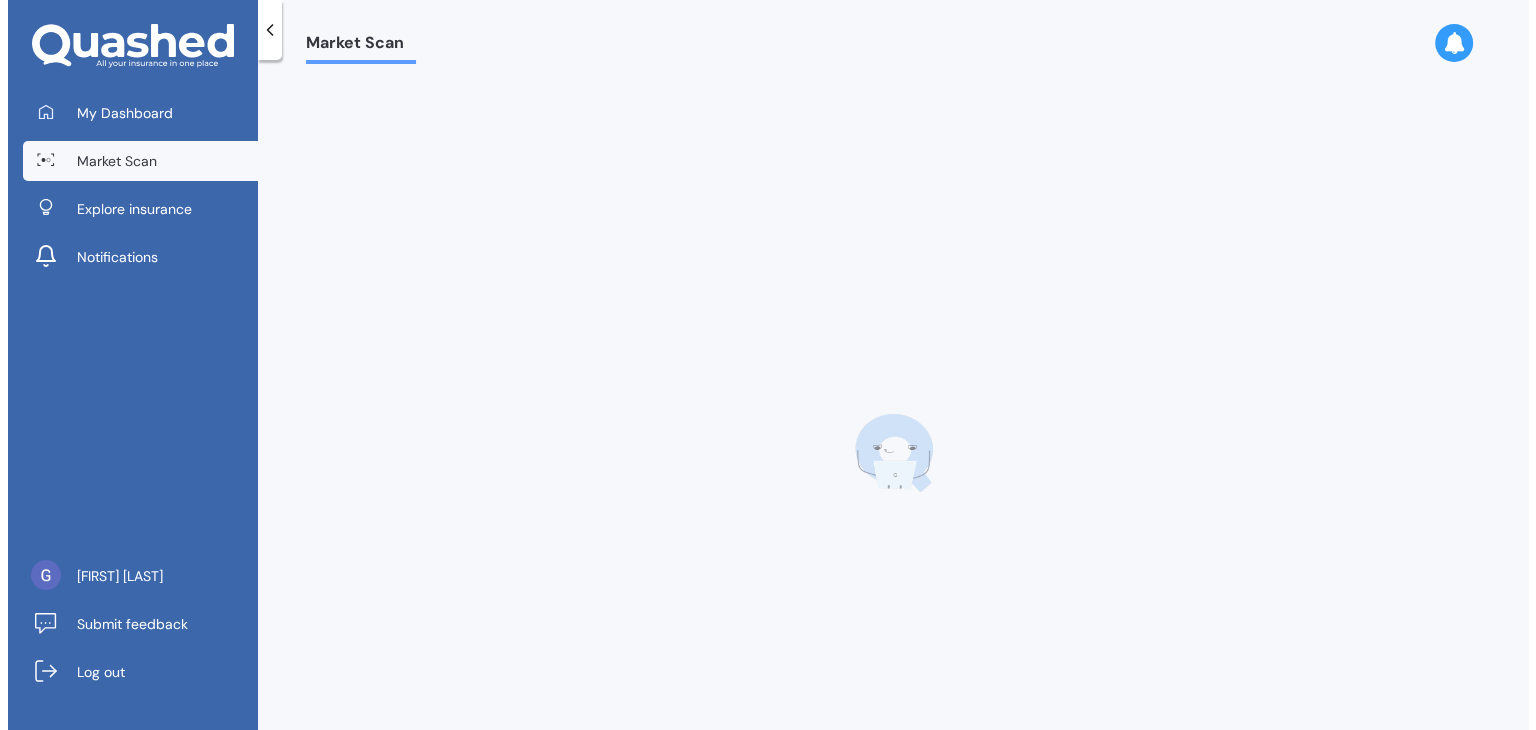 scroll, scrollTop: 0, scrollLeft: 0, axis: both 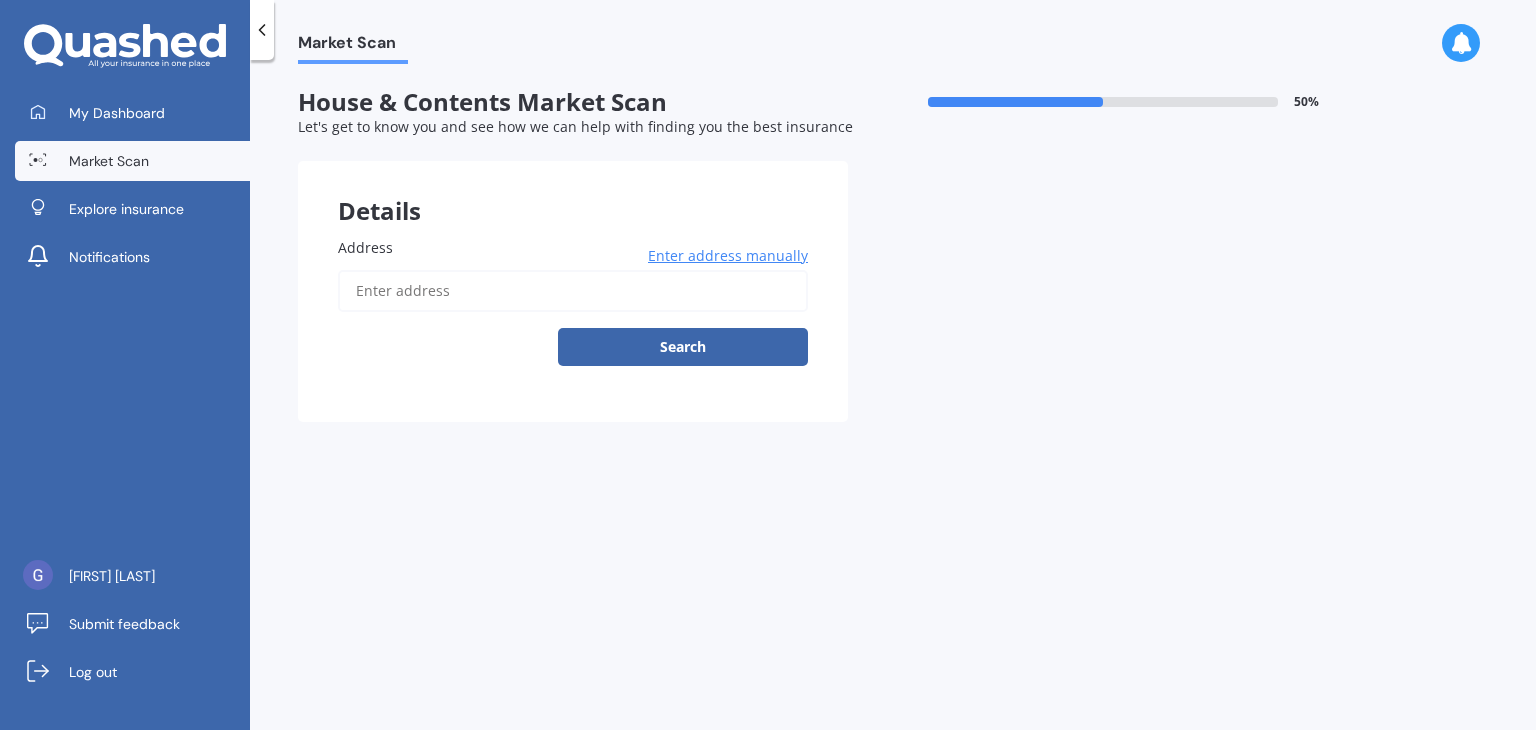click on "Address" at bounding box center (573, 291) 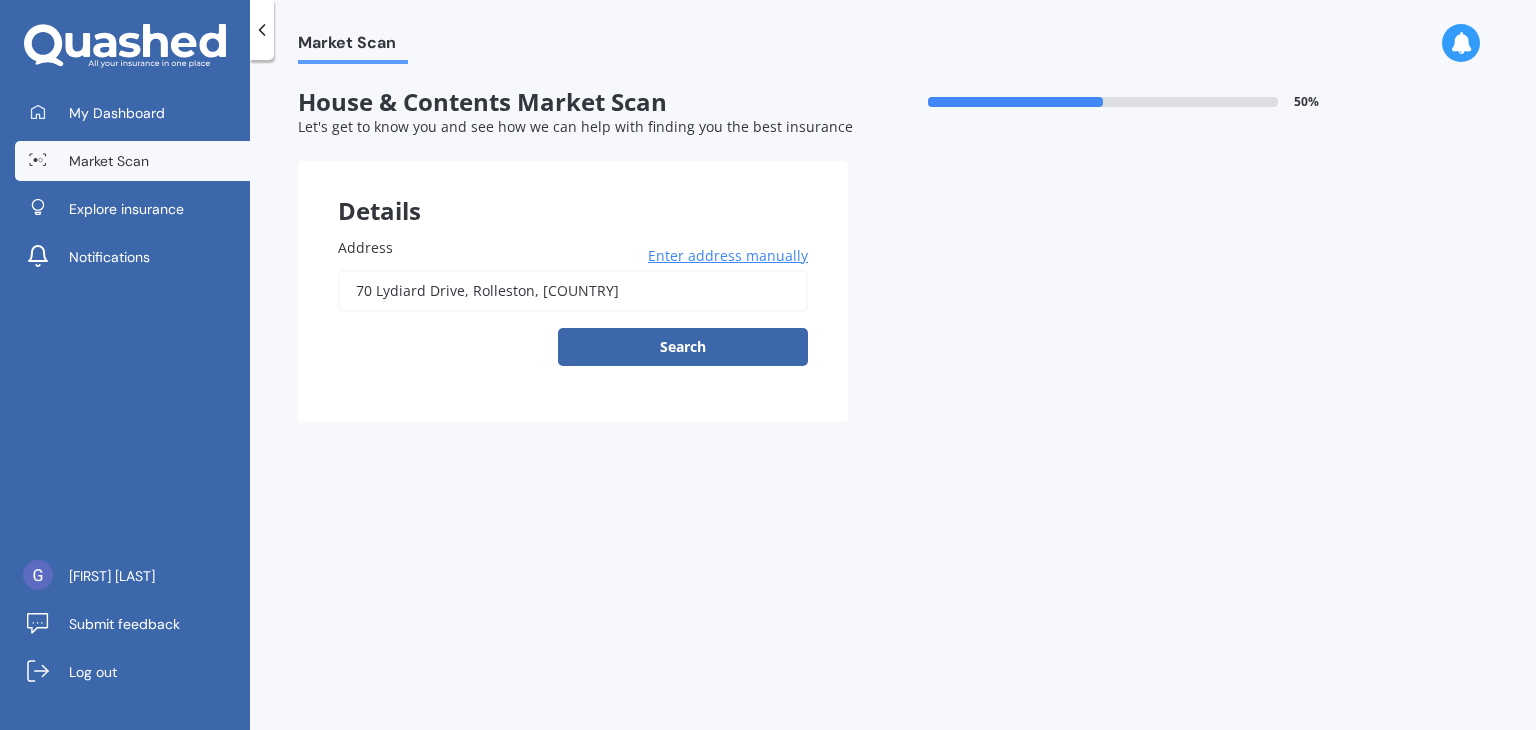 type on "70 Lydiard Drive, Rolleston 7615" 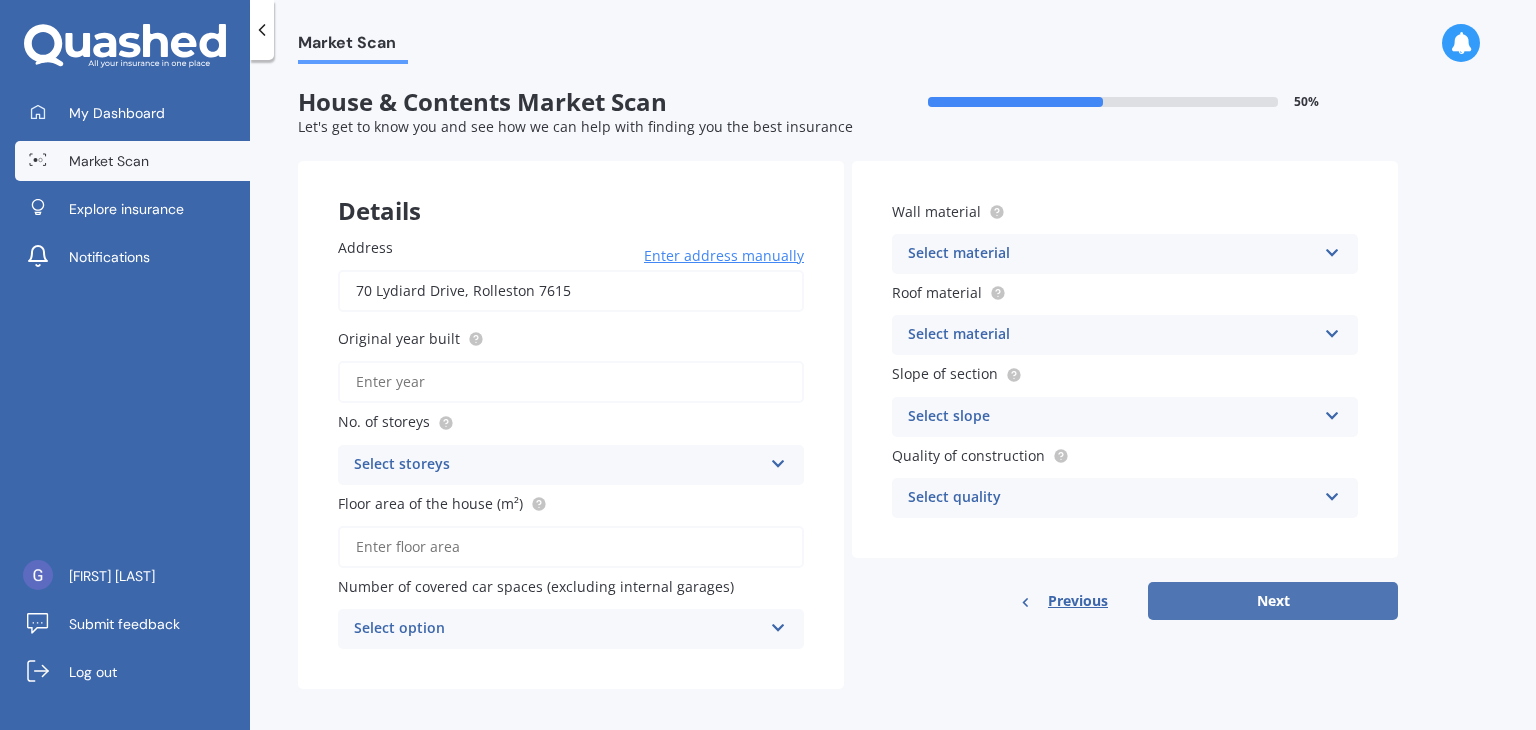 click on "Next" at bounding box center (1273, 601) 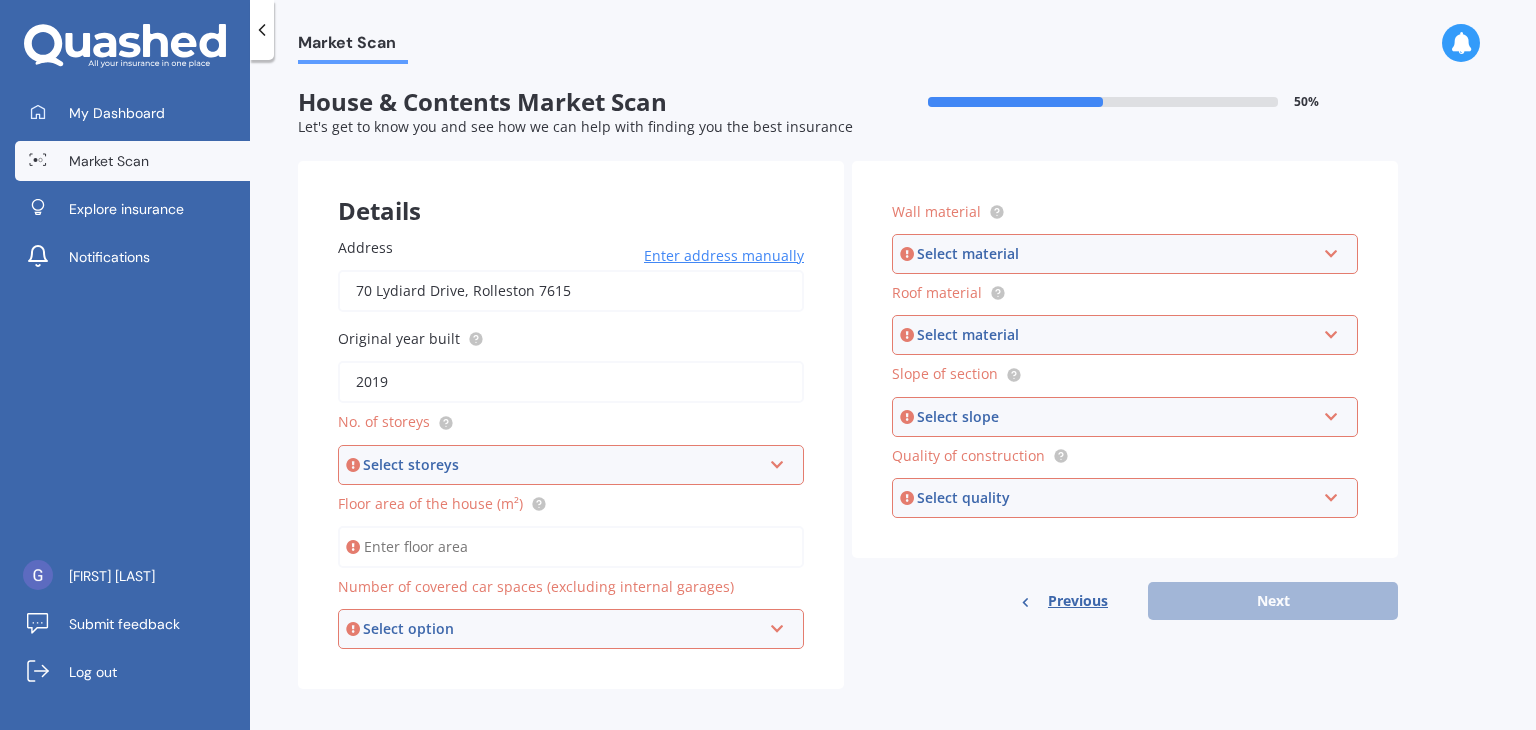type on "2019" 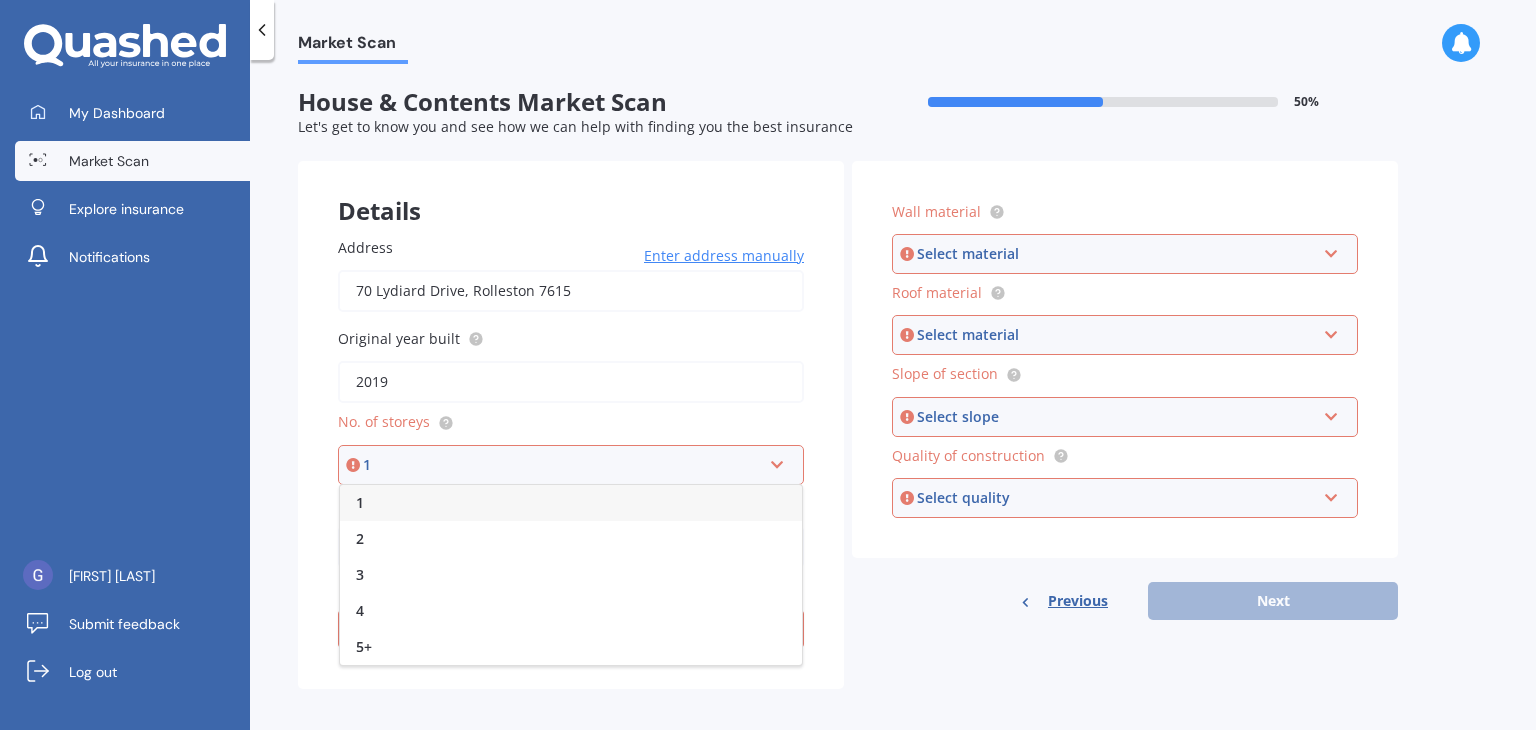 click on "1" at bounding box center (571, 503) 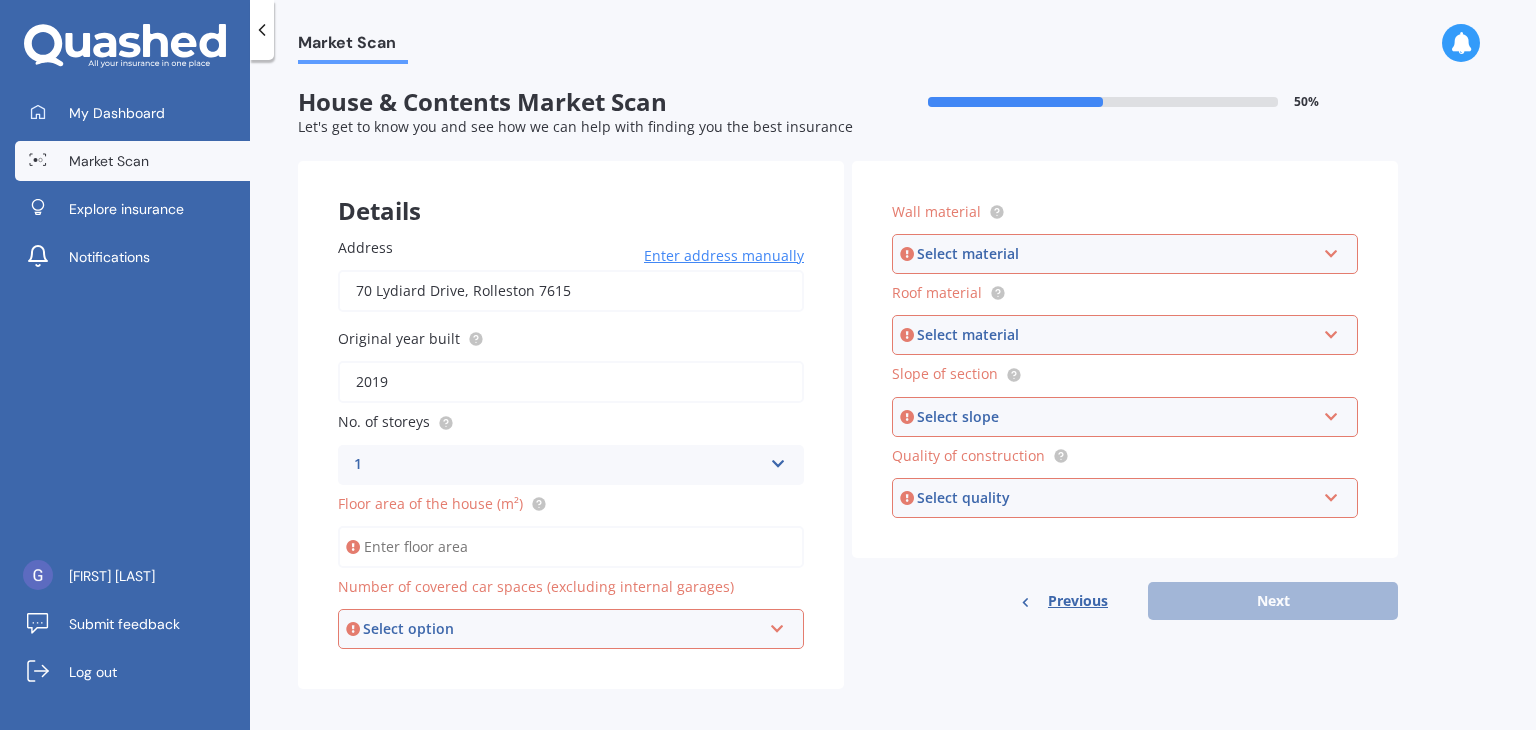 click on "Floor area of the house (m²)" at bounding box center (571, 547) 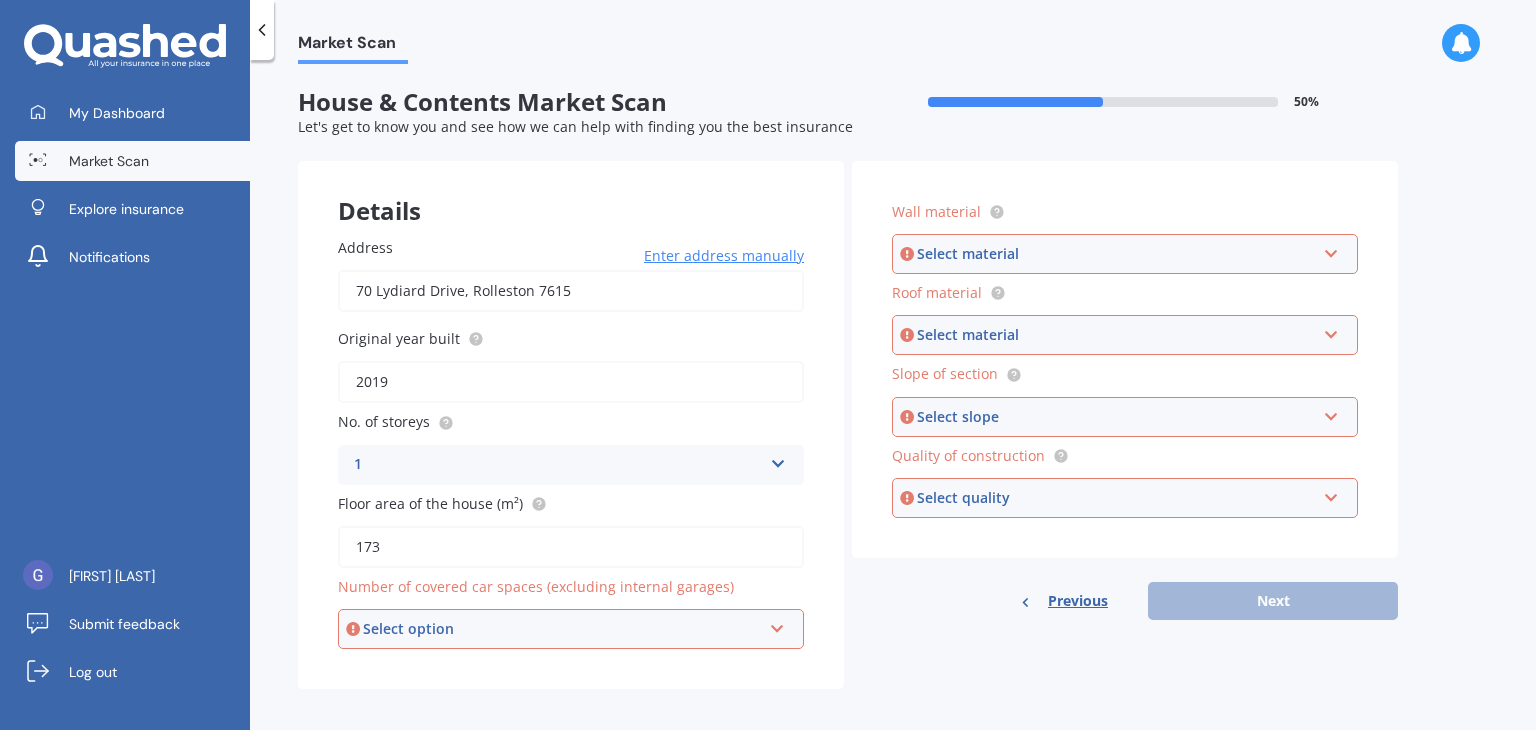 type on "173" 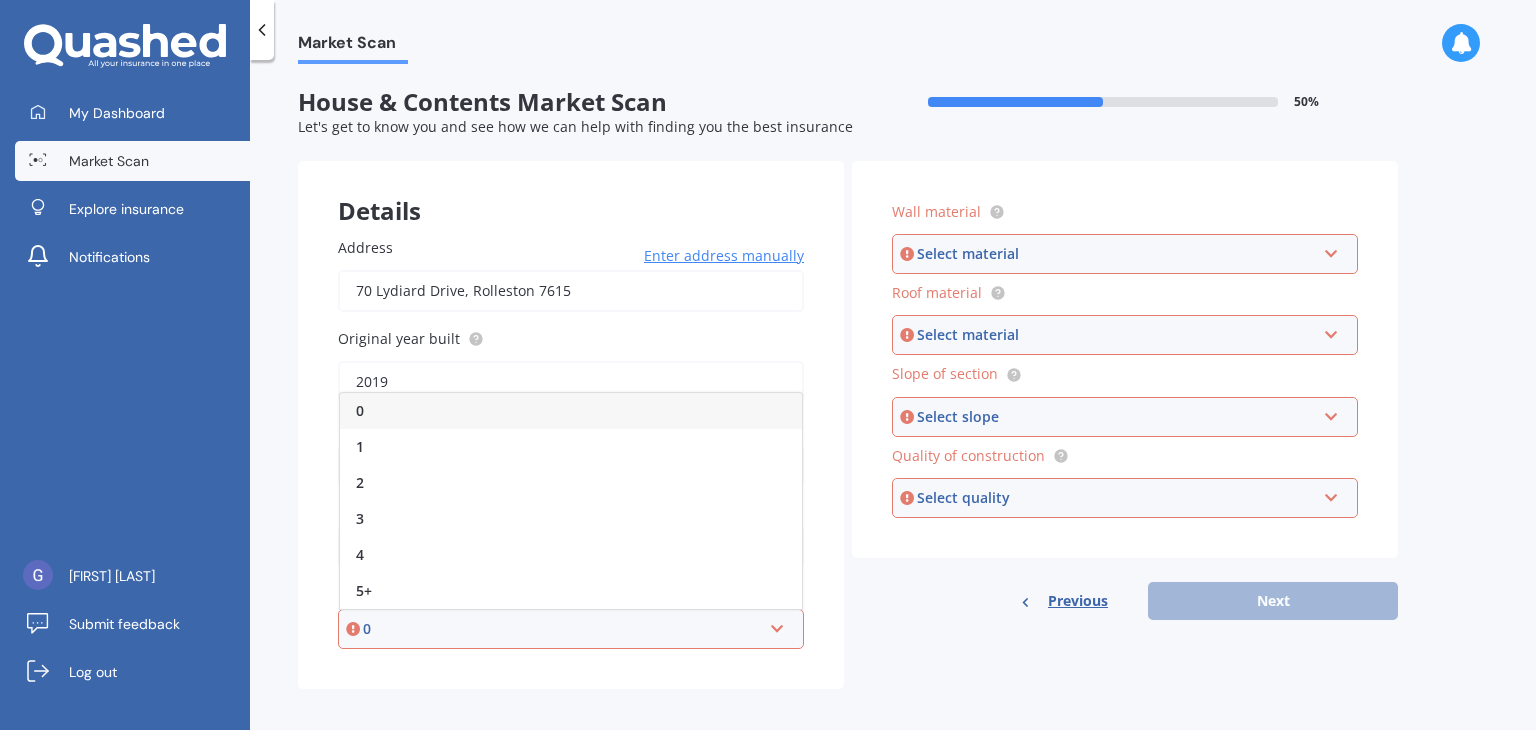 click on "0" at bounding box center [571, 411] 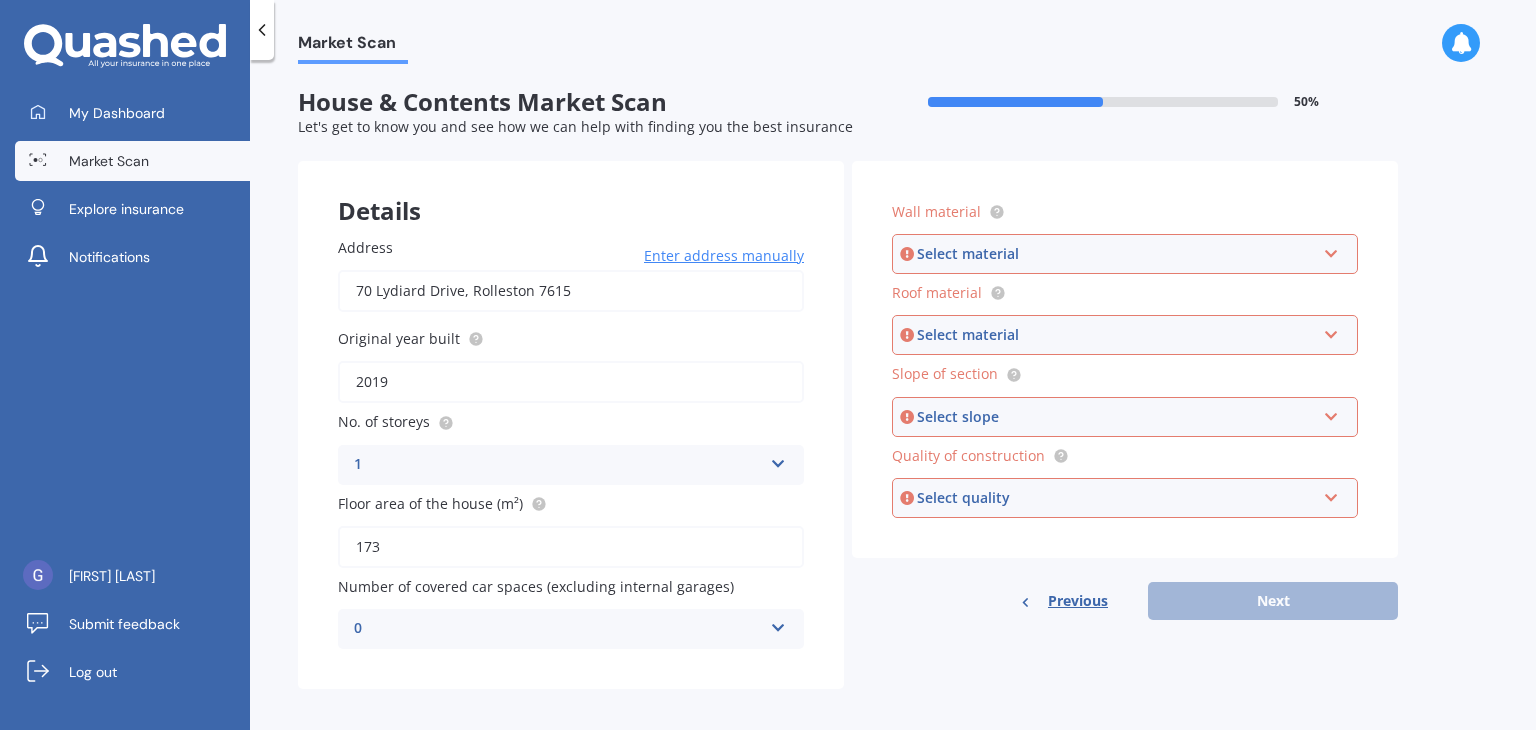 scroll, scrollTop: 10, scrollLeft: 0, axis: vertical 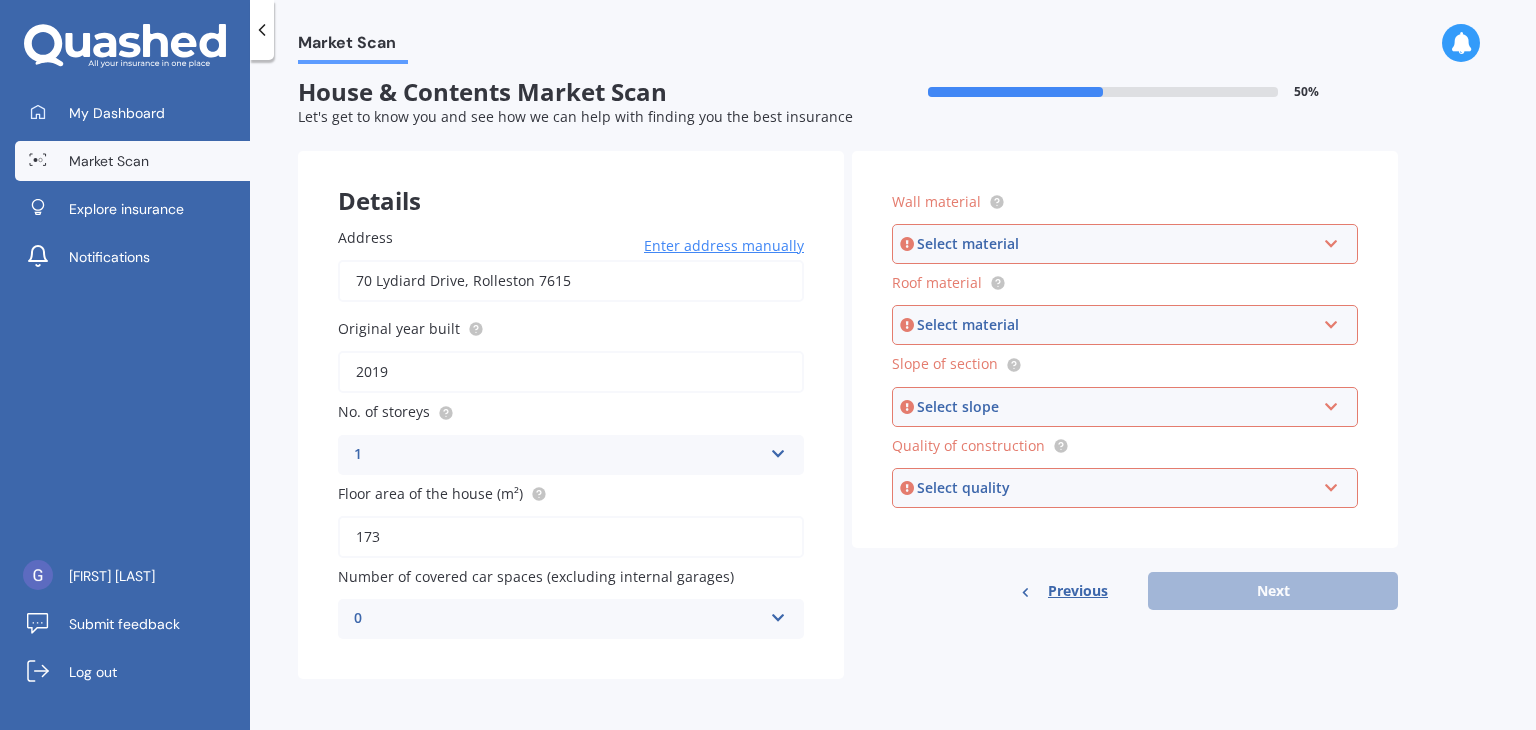 click on "Select material" at bounding box center (1116, 244) 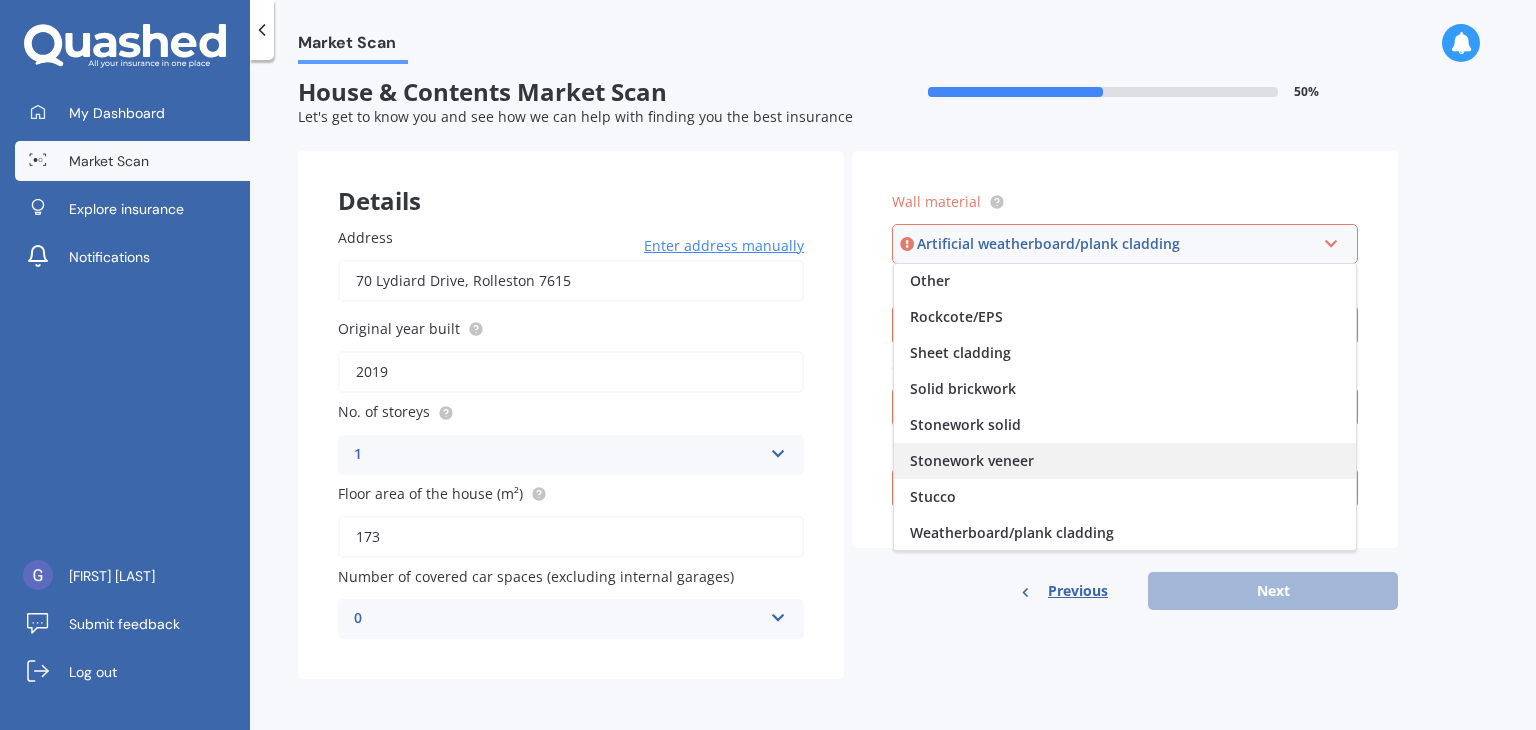 scroll, scrollTop: 0, scrollLeft: 0, axis: both 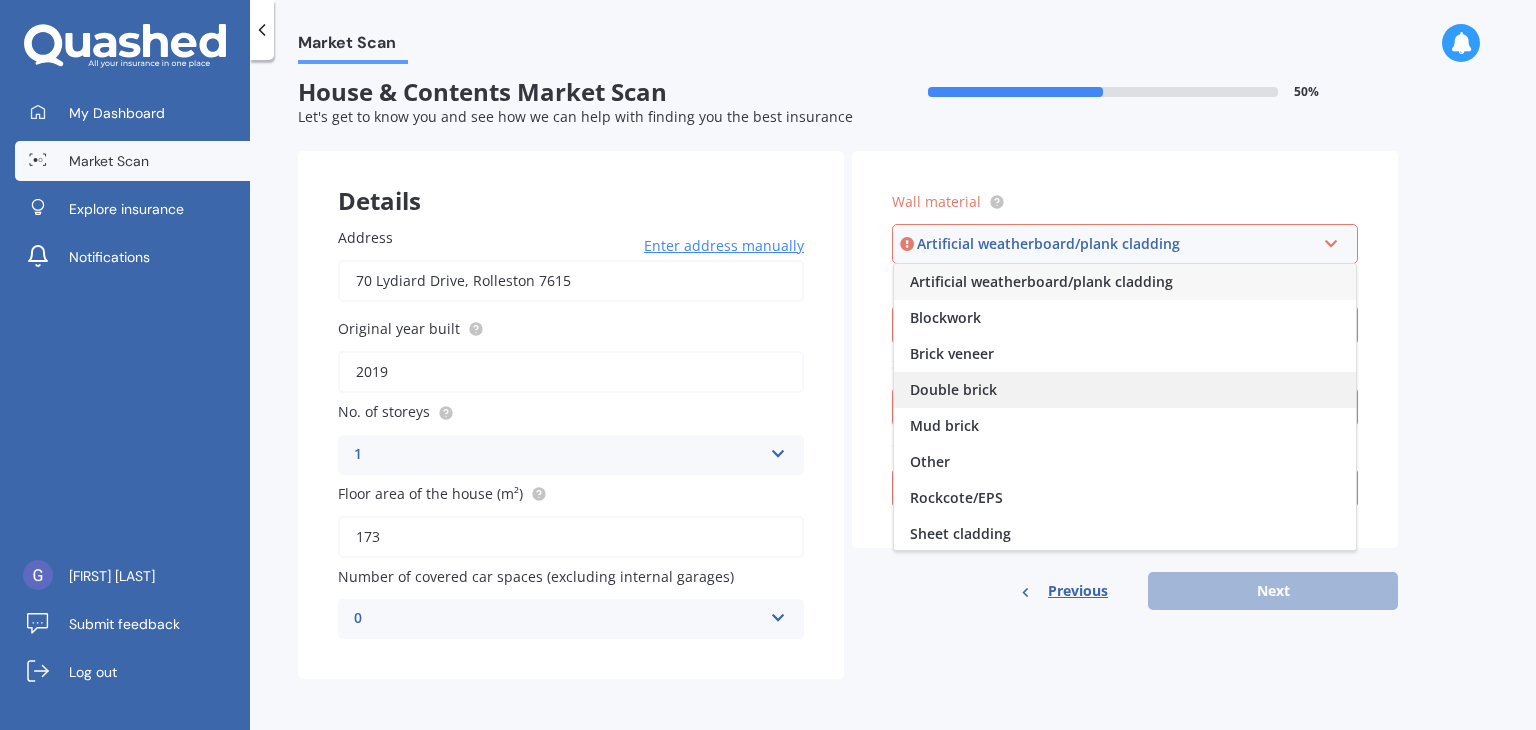 click on "Double brick" at bounding box center (953, 389) 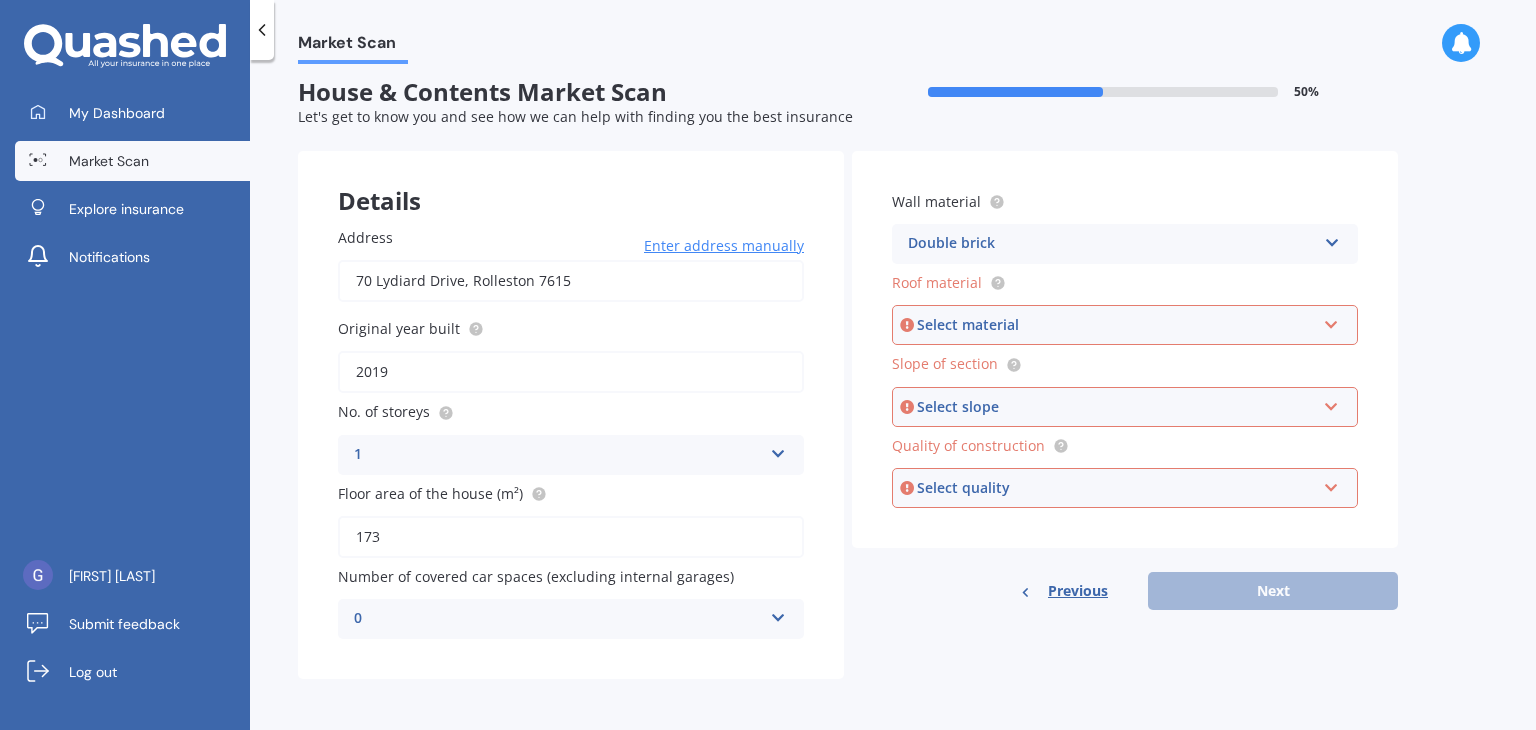 click on "Select slope Flat or gentle slope (up to about 5°) Moderate slope (about 15°) Severe slope (35° or more)" at bounding box center [1125, 407] 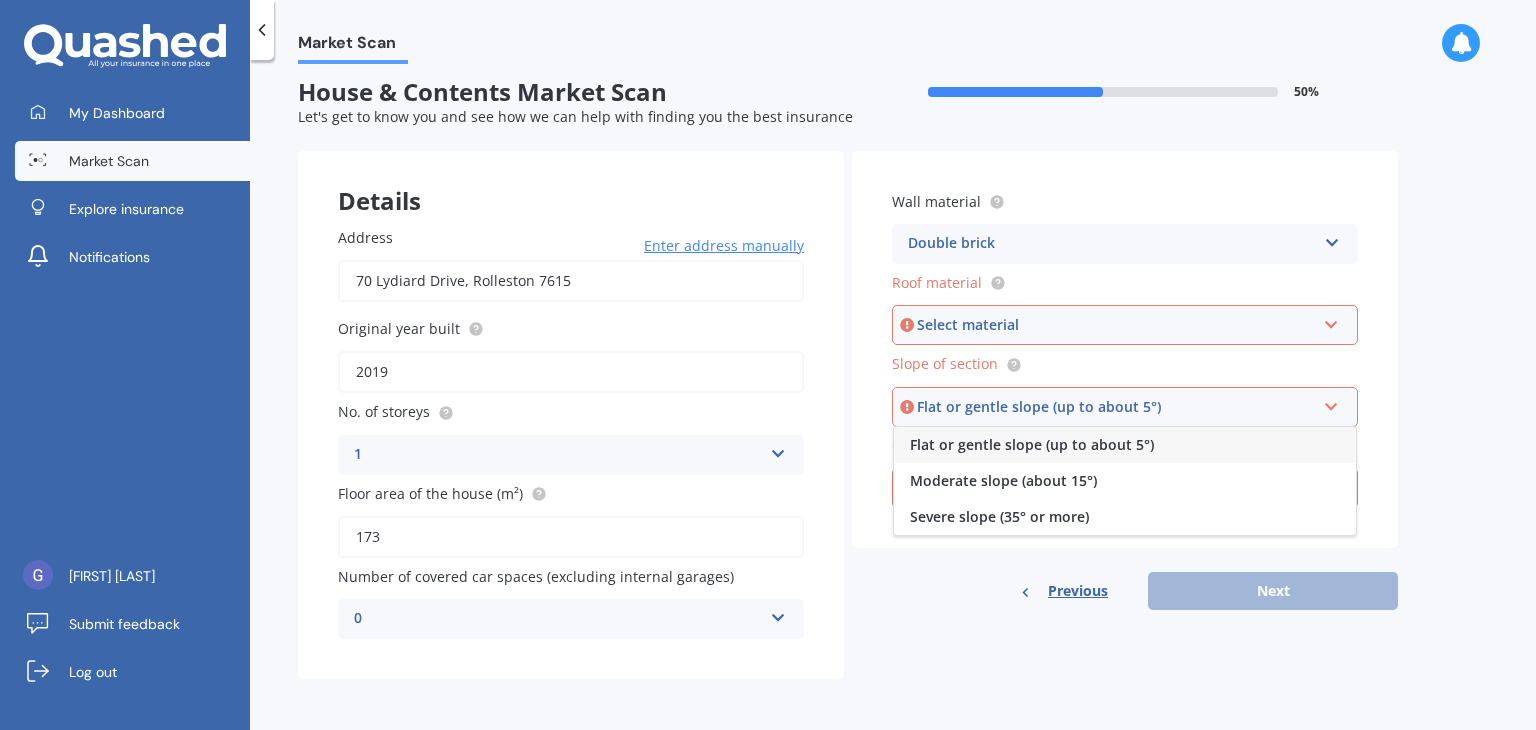 click on "Flat or gentle slope (up to about 5°)" at bounding box center [1032, 444] 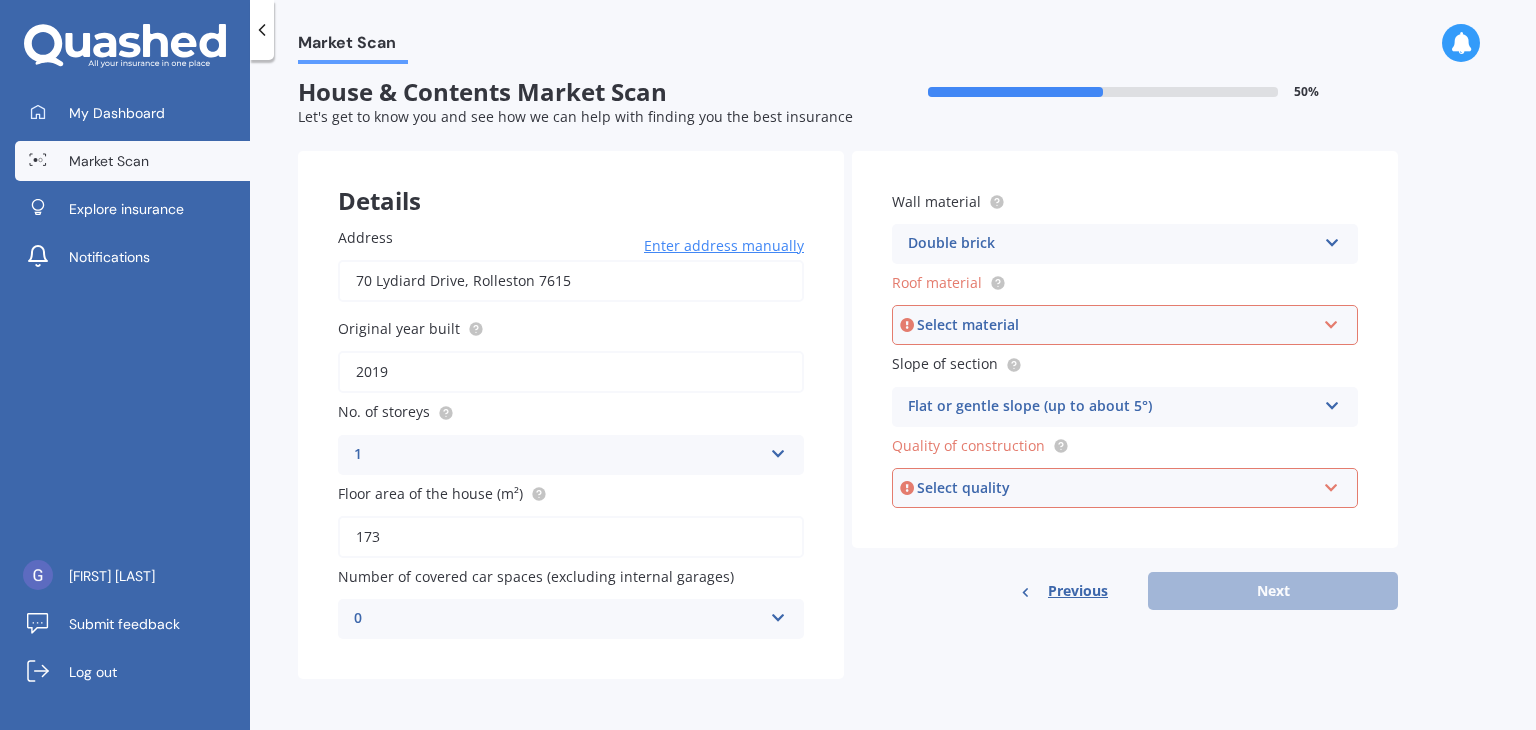 click on "Flat or gentle slope (up to about 5°) Flat or gentle slope (up to about 5°) Moderate slope (about 15°) Severe slope (35° or more)" at bounding box center [1125, 407] 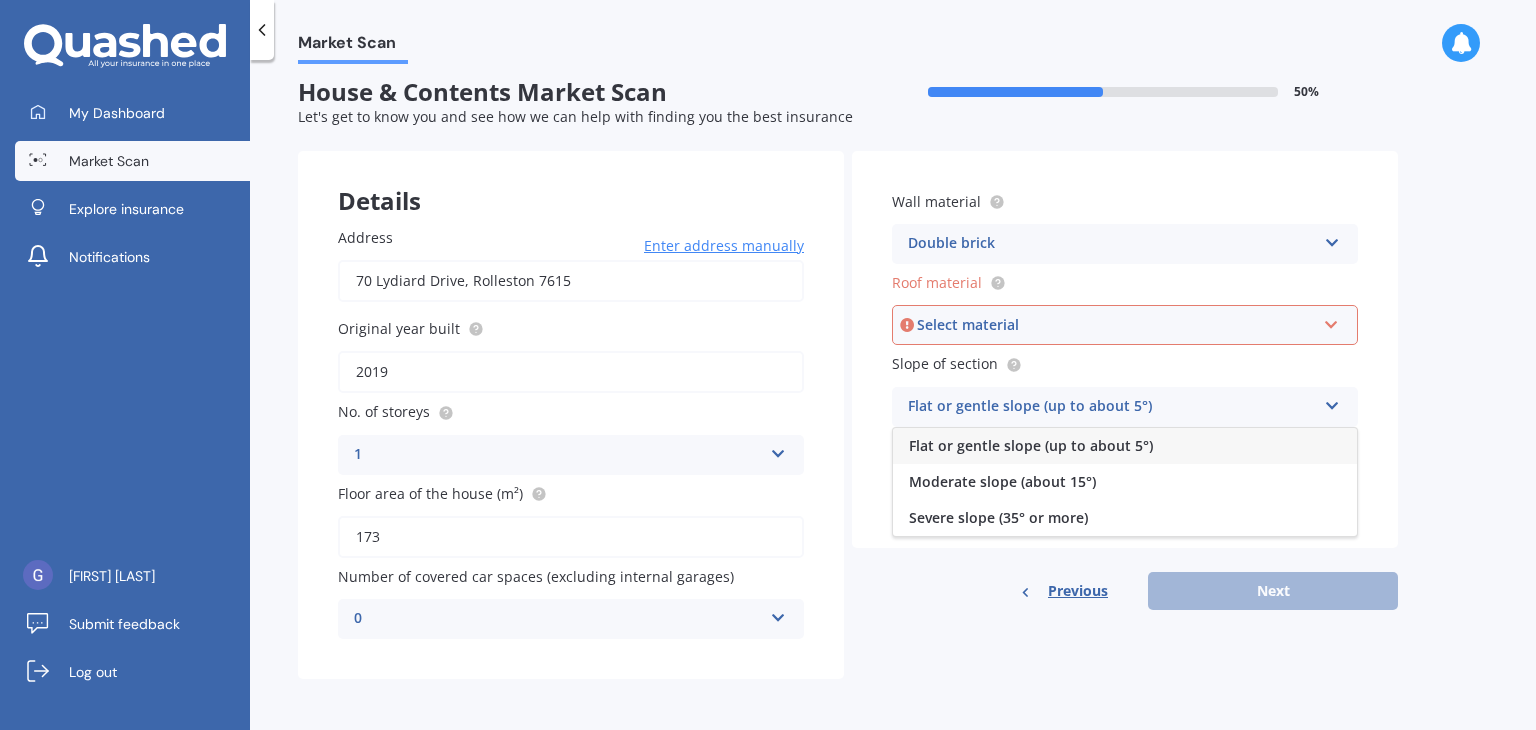 click on "Flat or gentle slope (up to about 5°)" at bounding box center [1031, 445] 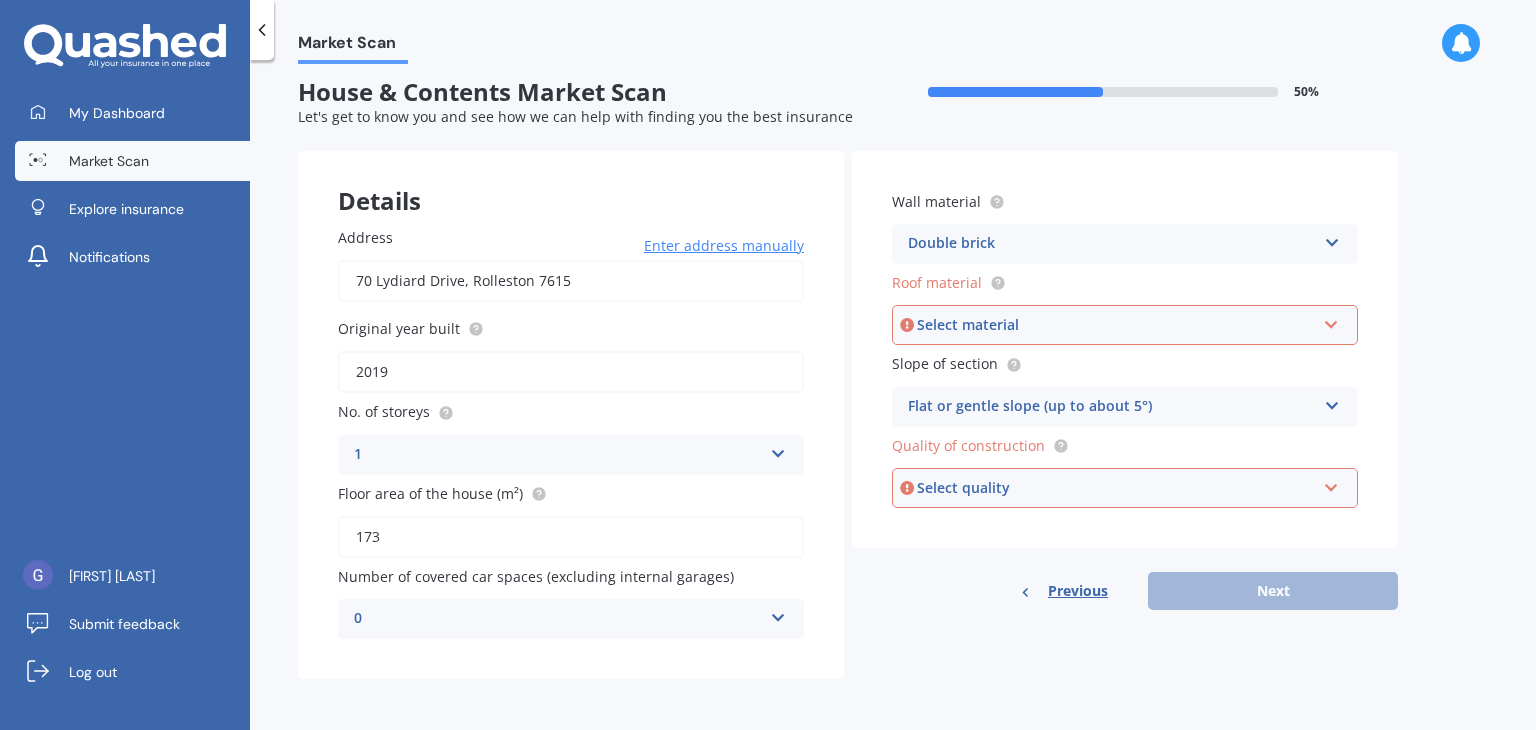 click on "Select quality" at bounding box center [1116, 488] 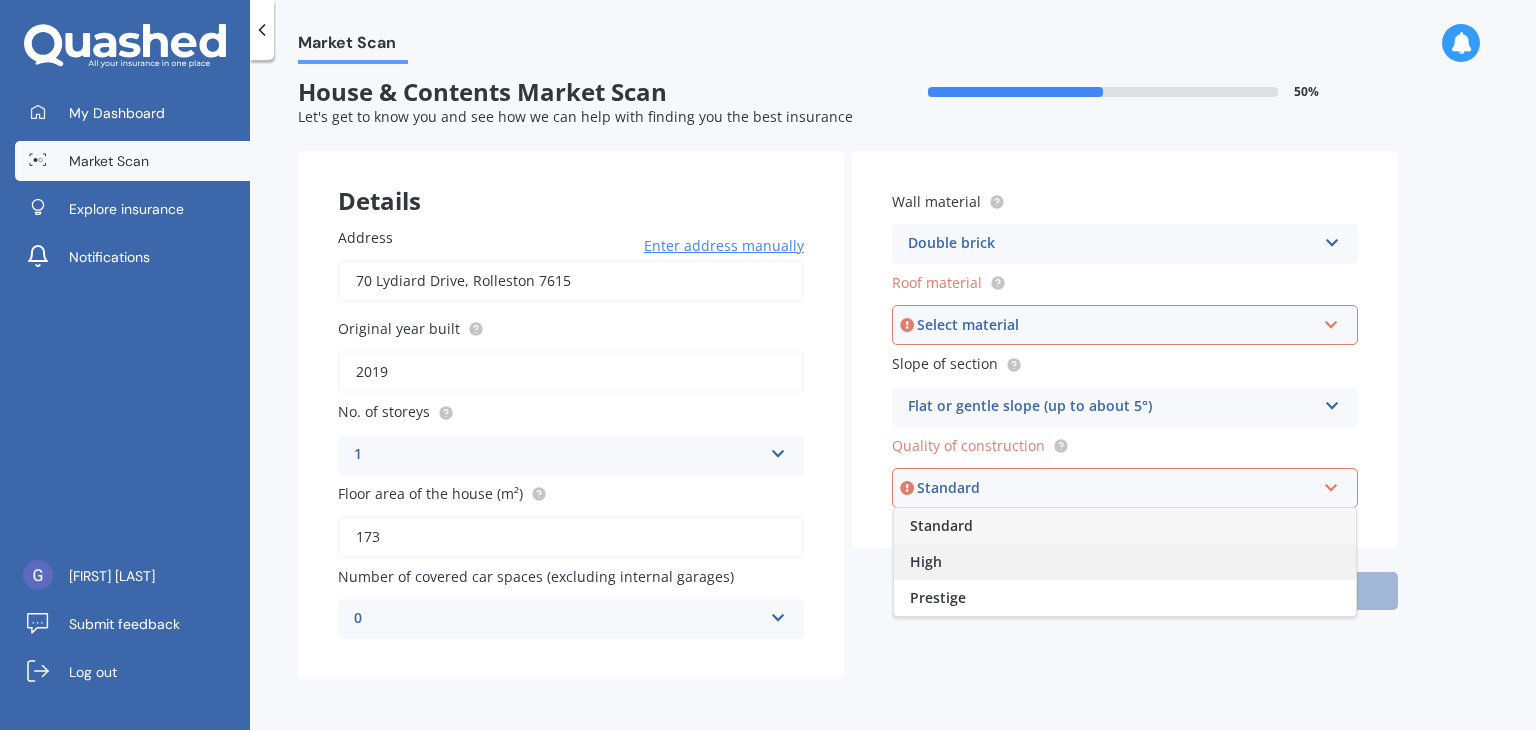 click on "High" at bounding box center [1125, 562] 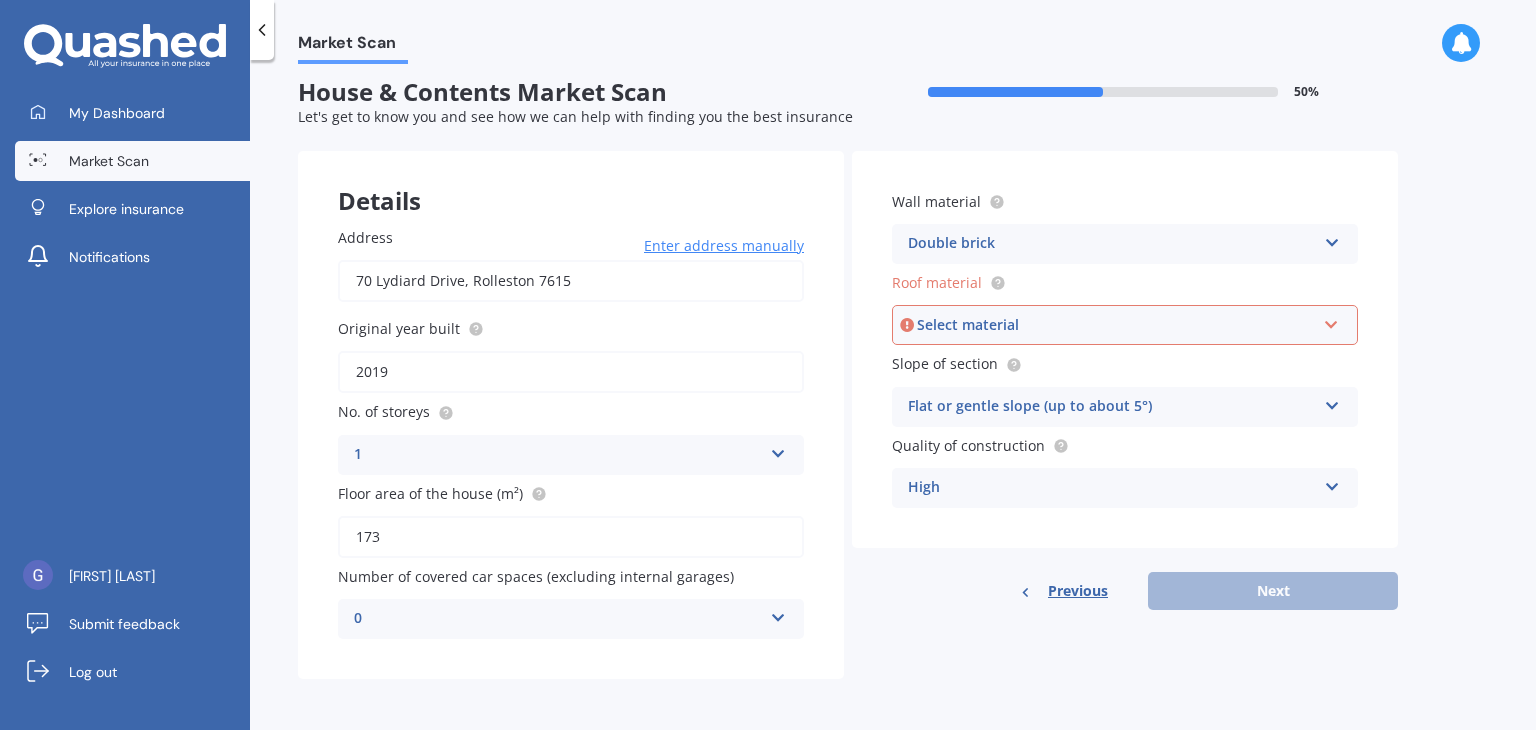 click on "Select material" at bounding box center [1116, 325] 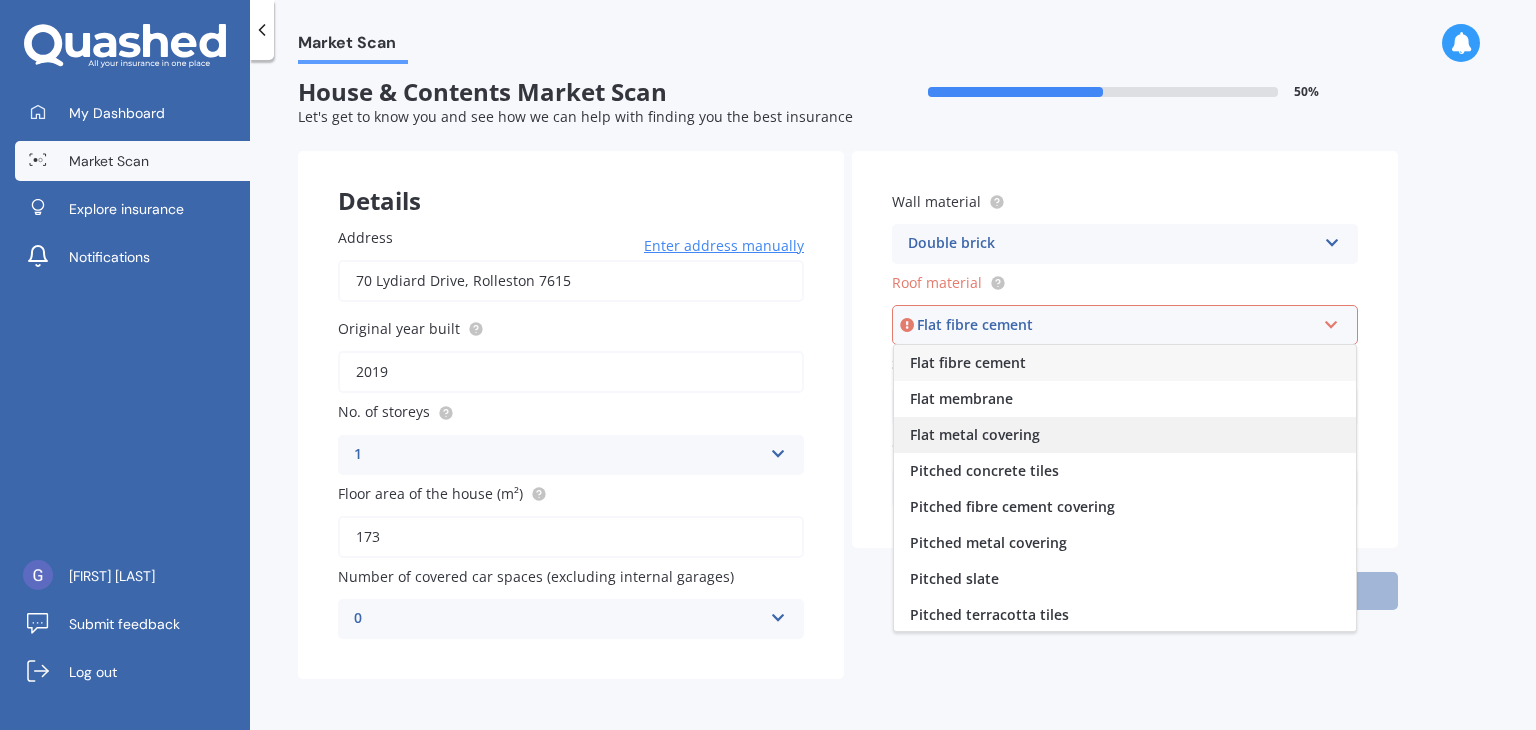 scroll, scrollTop: 0, scrollLeft: 0, axis: both 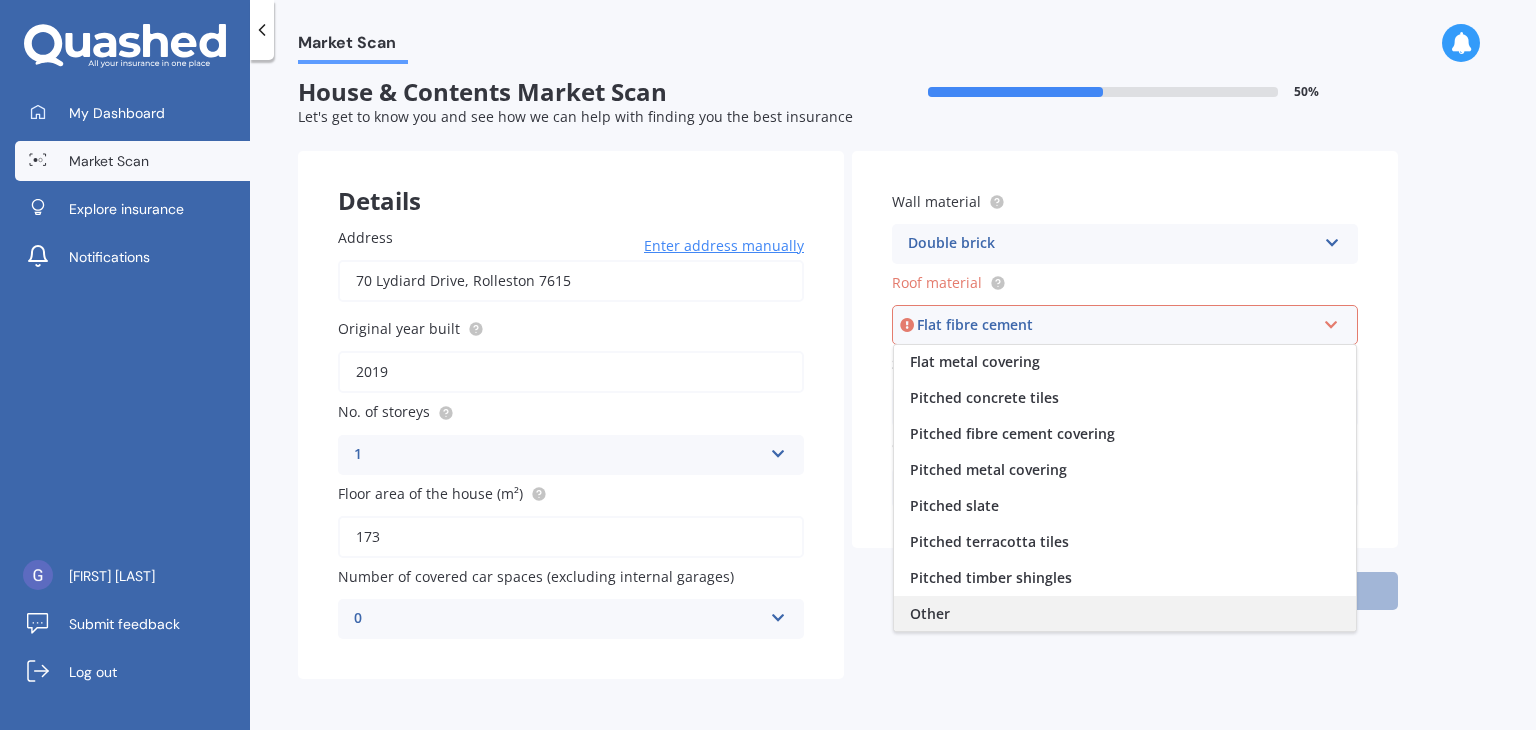 click on "Other" at bounding box center [930, 613] 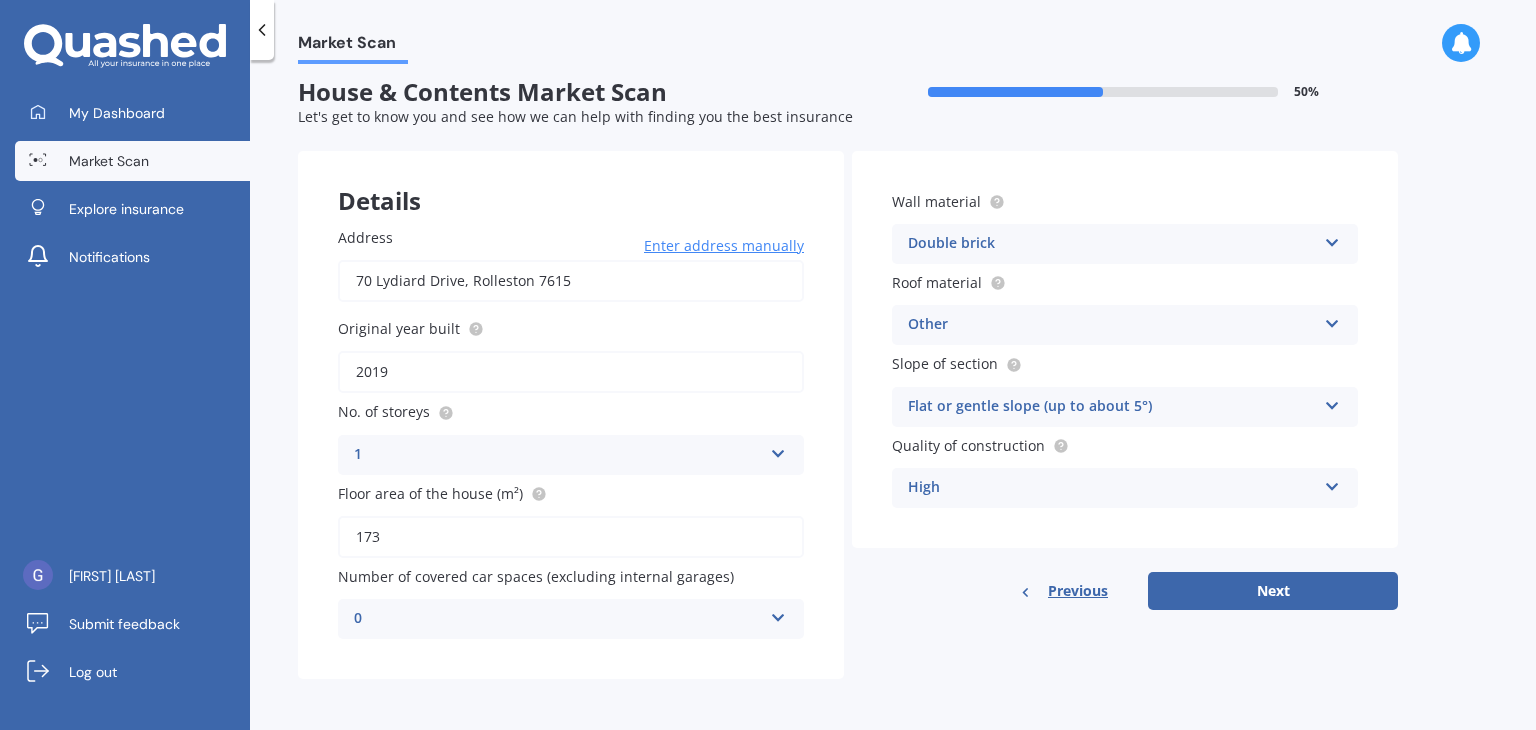 click on "Details Address 70 Lydiard Drive, Rolleston 7615 Enter address manually Search Original year built 2019 No. of storeys 1 1 2 3 4 5+ Floor area of the house (m²) 173 Number of covered car spaces (excluding internal garages) 0 0 1 2 3 4 5+ Wall material Double brick Artificial weatherboard/plank cladding Blockwork Brick veneer Double brick Mud brick Other Rockcote/EPS Sheet cladding Solid brickwork Stonework solid Stonework veneer Stucco Weatherboard/plank cladding Roof material Other Flat fibre cement Flat membrane Flat metal covering Pitched concrete tiles Pitched fibre cement covering Pitched metal covering Pitched slate Pitched terracotta tiles Pitched timber shingles Other Slope of section Flat or gentle slope (up to about 5°) Flat or gentle slope (up to about 5°) Moderate slope (about 15°) Severe slope (35° or more) Quality of construction High Standard High Prestige Previous Next" at bounding box center (848, 415) 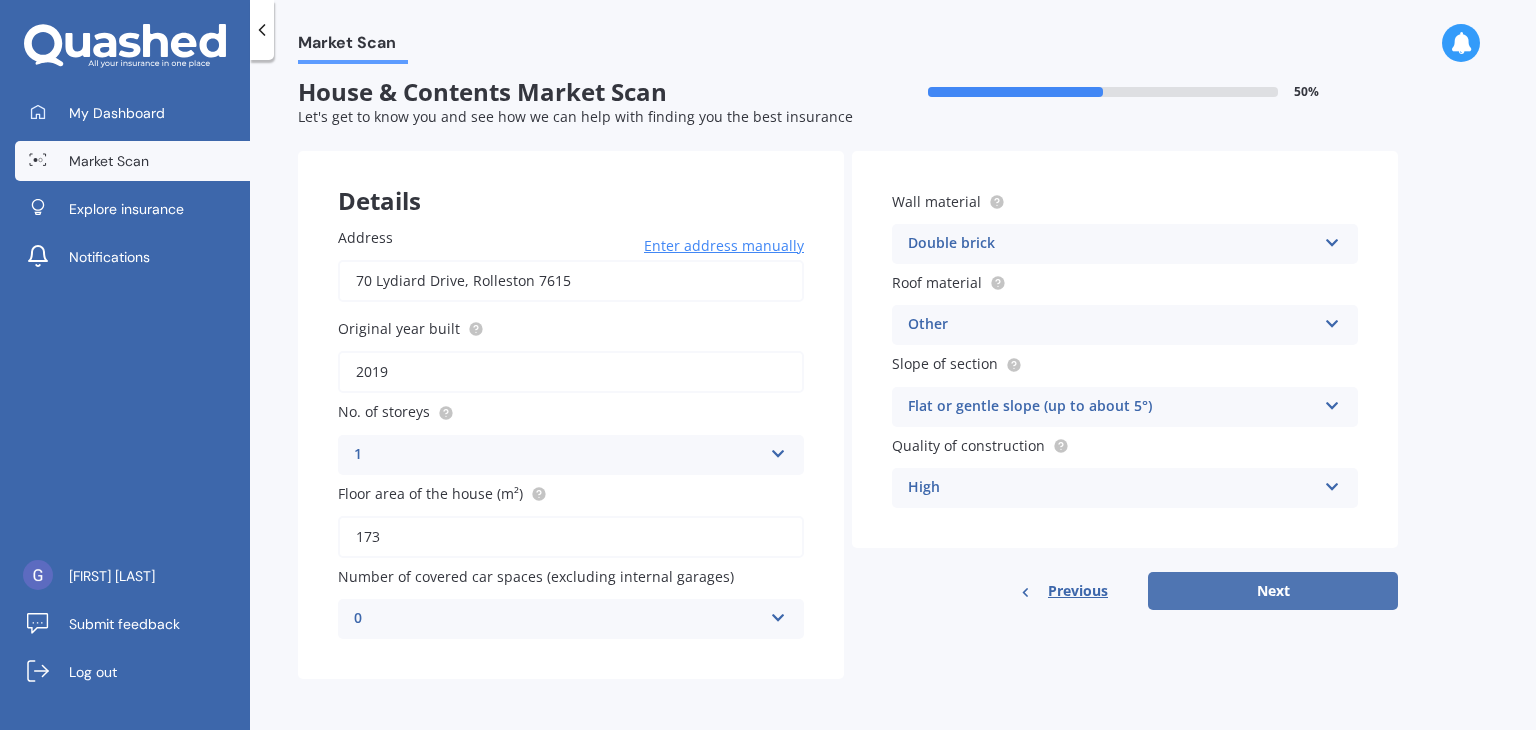 click on "Next" at bounding box center [1273, 591] 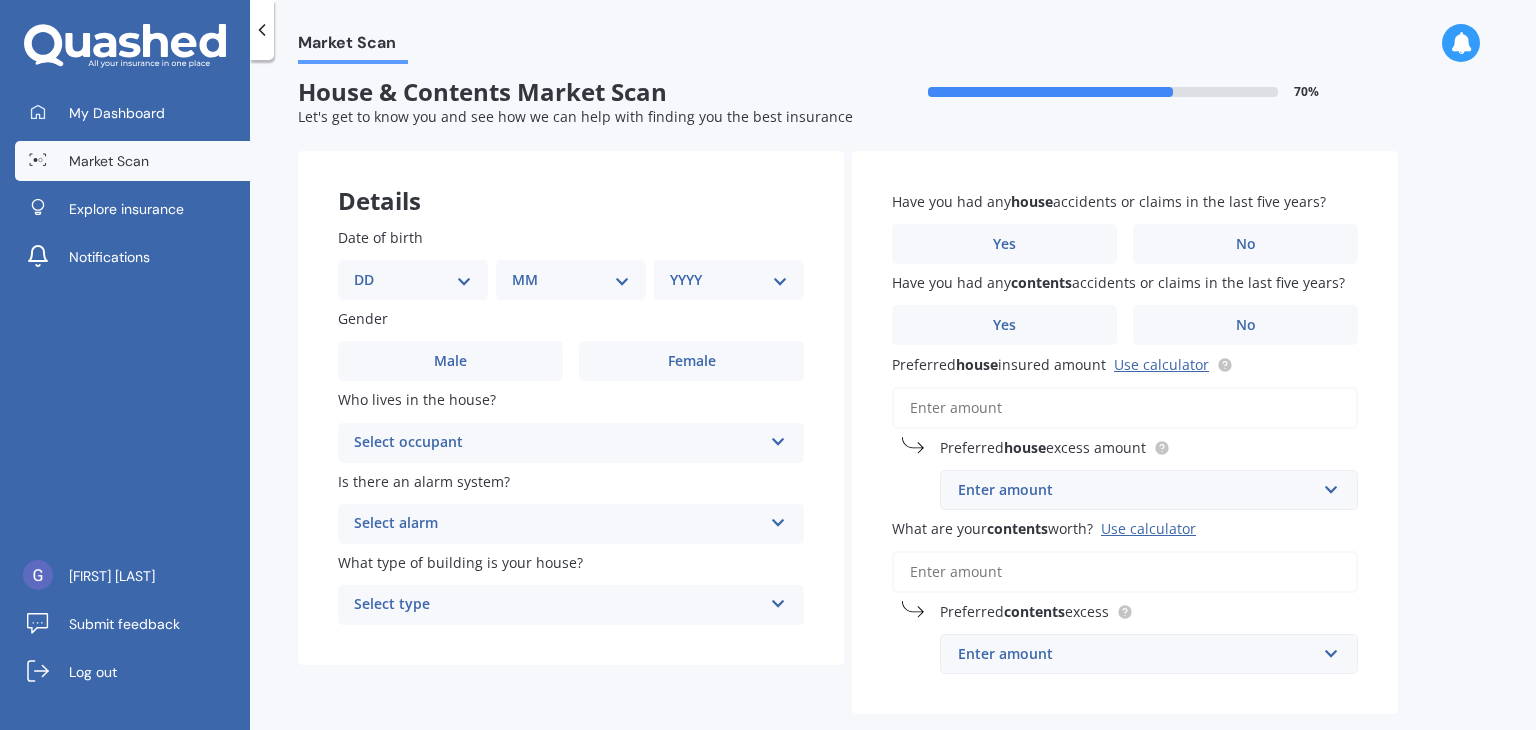 scroll, scrollTop: 0, scrollLeft: 0, axis: both 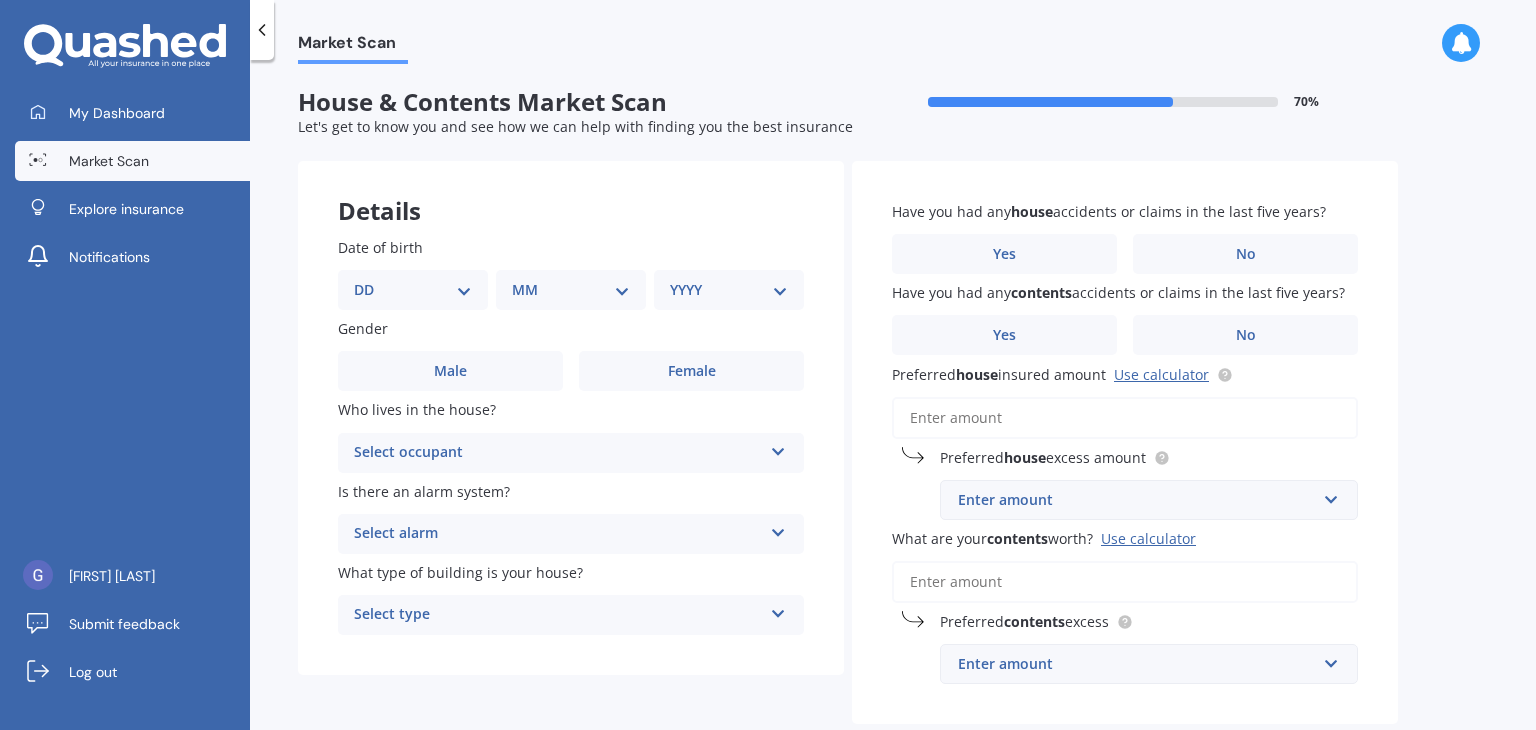 click on "DD 01 02 03 04 05 06 07 08 09 10 11 12 13 14 15 16 17 18 19 20 21 22 23 24 25 26 27 28 29 30 31" at bounding box center (413, 290) 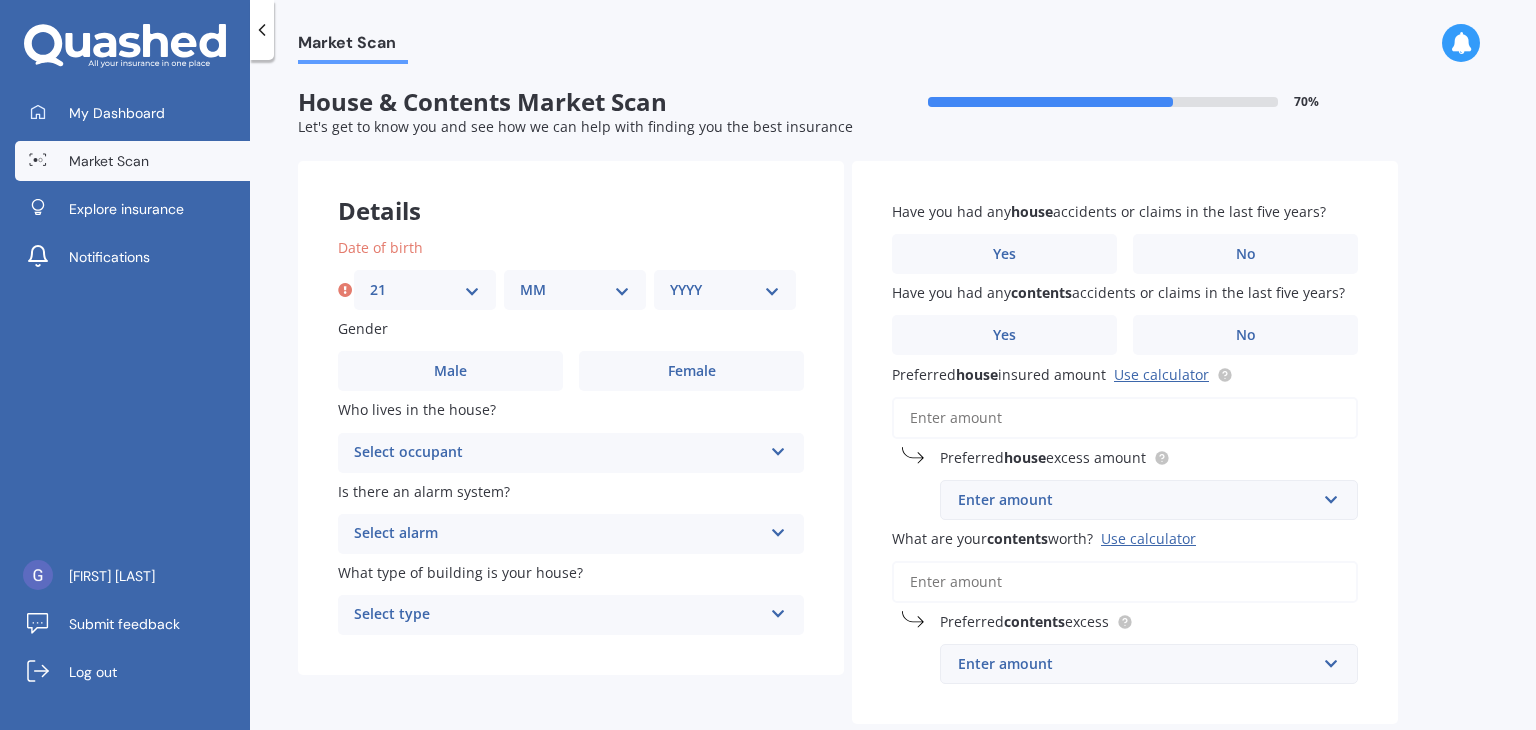click on "Date of birth DD 01 02 03 04 05 06 07 08 09 10 11 12 13 14 15 16 17 18 19 20 21 22 23 24 25 26 27 28 29 30 31 MM 01 02 03 04 05 06 07 08 09 10 11 12 YYYY 2009 2008 2007 2006 2005 2004 2003 2002 2001 2000 1999 1998 1997 1996 1995 1994 1993 1992 1991 1990 1989 1988 1987 1986 1985 1984 1983 1982 1981 1980 1979 1978 1977 1976 1975 1974 1973 1972 1971 1970 1969 1968 1967 1966 1965 1964 1963 1962 1961 1960 1959 1958 1957 1956 1955 1954 1953 1952 1951 1950 1949 1948 1947 1946 1945 1944 1943 1942 1941 1940 1939 1938 1937 1936 1935 1934 1933 1932 1931 1930 1929 1928 1927 1926 1925 1924 1923 1922 1921 1920 1919 1918 1917 1916 1915 1914 1913 1912 1911 1910 Gender Male Female Who lives in the house? Select occupant Owner Owner + Boarder Is there an alarm system? Select alarm Yes, monitored Yes, not monitored No What type of building is your house? Select type Freestanding Multi-unit (in a block of 6 or less) Multi-unit (in a block of 7-10)" at bounding box center (571, 436) 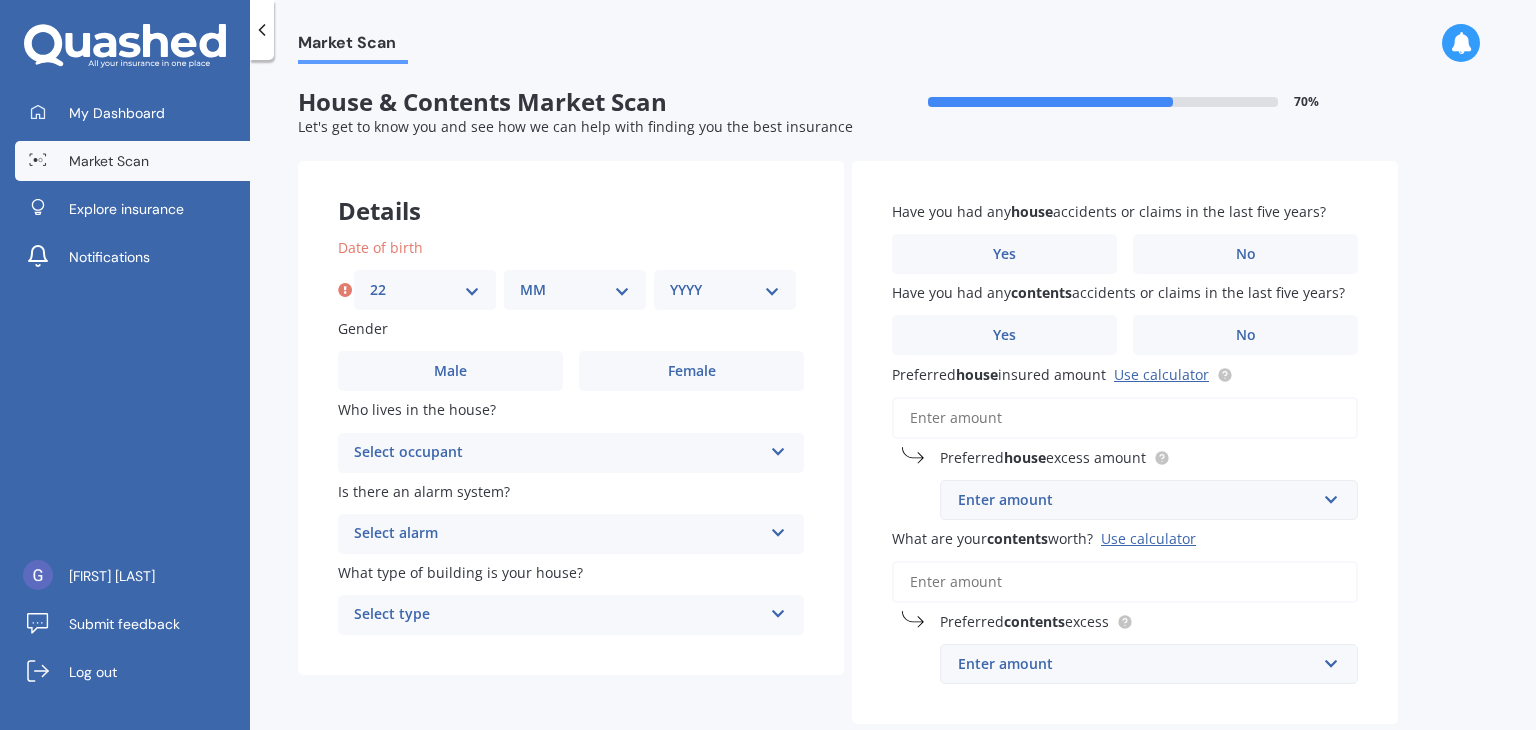 click on "DD 01 02 03 04 05 06 07 08 09 10 11 12 13 14 15 16 17 18 19 20 21 22 23 24 25 26 27 28 29 30 31" at bounding box center (425, 290) 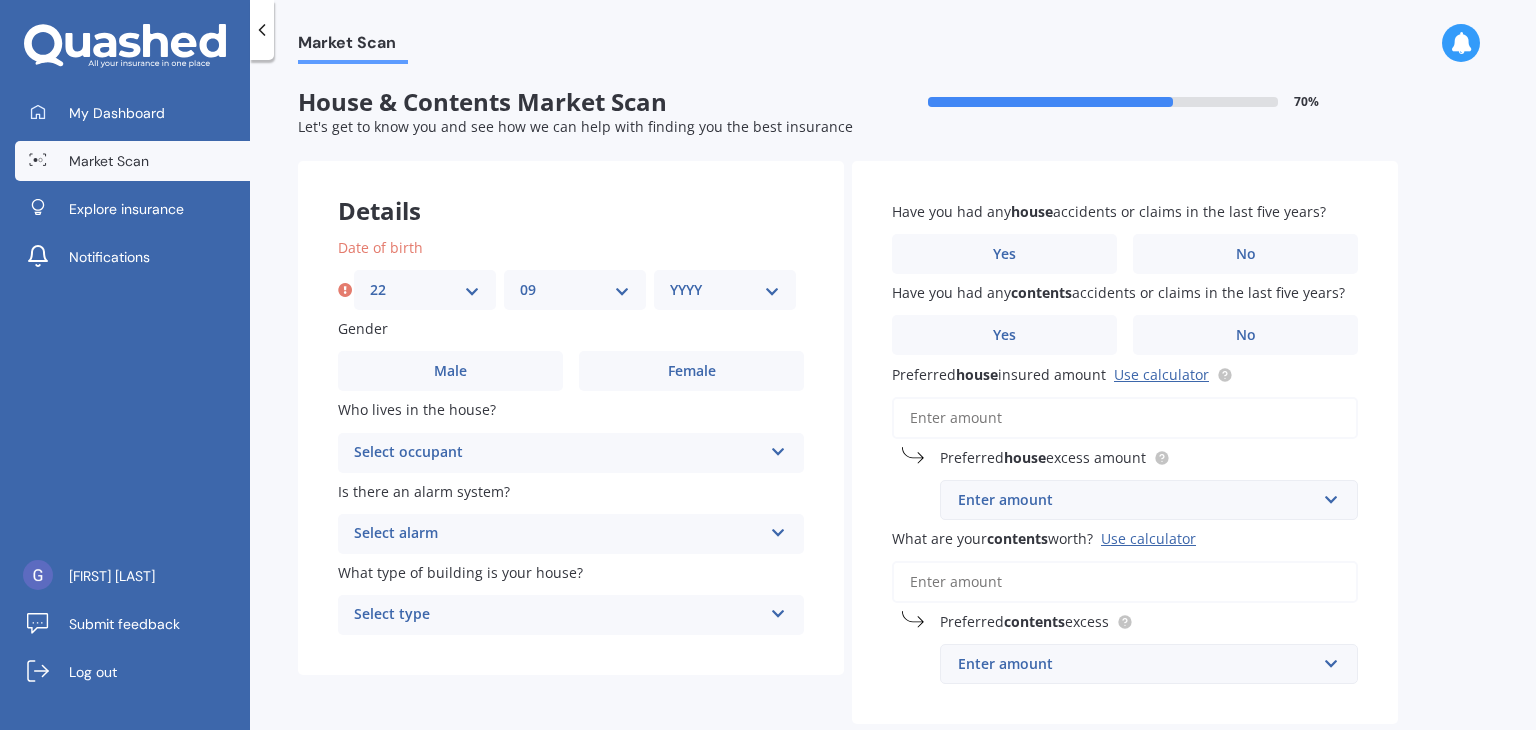 click on "MM 01 02 03 04 05 06 07 08 09 10 11 12" at bounding box center [575, 290] 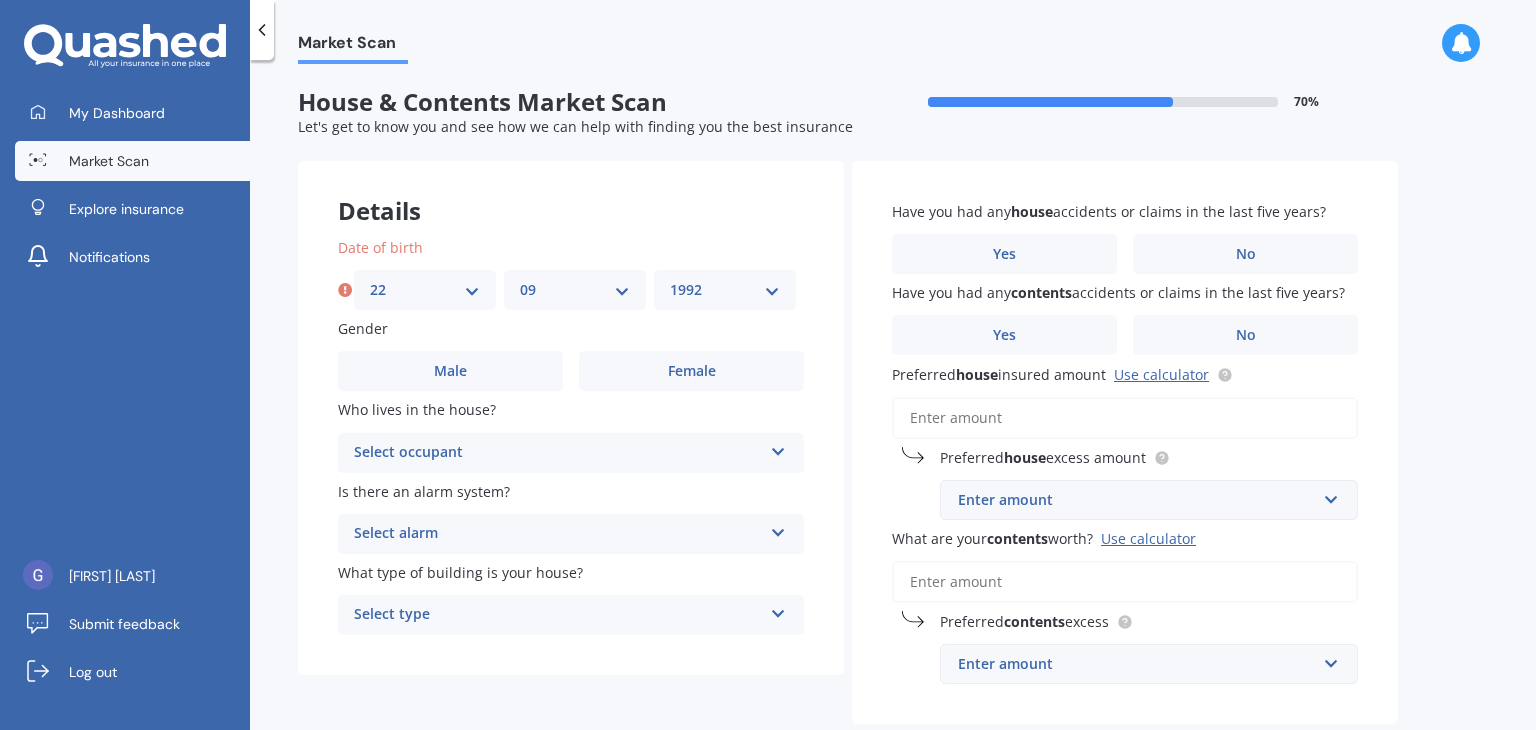 click on "YYYY 2009 2008 2007 2006 2005 2004 2003 2002 2001 2000 1999 1998 1997 1996 1995 1994 1993 1992 1991 1990 1989 1988 1987 1986 1985 1984 1983 1982 1981 1980 1979 1978 1977 1976 1975 1974 1973 1972 1971 1970 1969 1968 1967 1966 1965 1964 1963 1962 1961 1960 1959 1958 1957 1956 1955 1954 1953 1952 1951 1950 1949 1948 1947 1946 1945 1944 1943 1942 1941 1940 1939 1938 1937 1936 1935 1934 1933 1932 1931 1930 1929 1928 1927 1926 1925 1924 1923 1922 1921 1920 1919 1918 1917 1916 1915 1914 1913 1912 1911 1910" at bounding box center [725, 290] 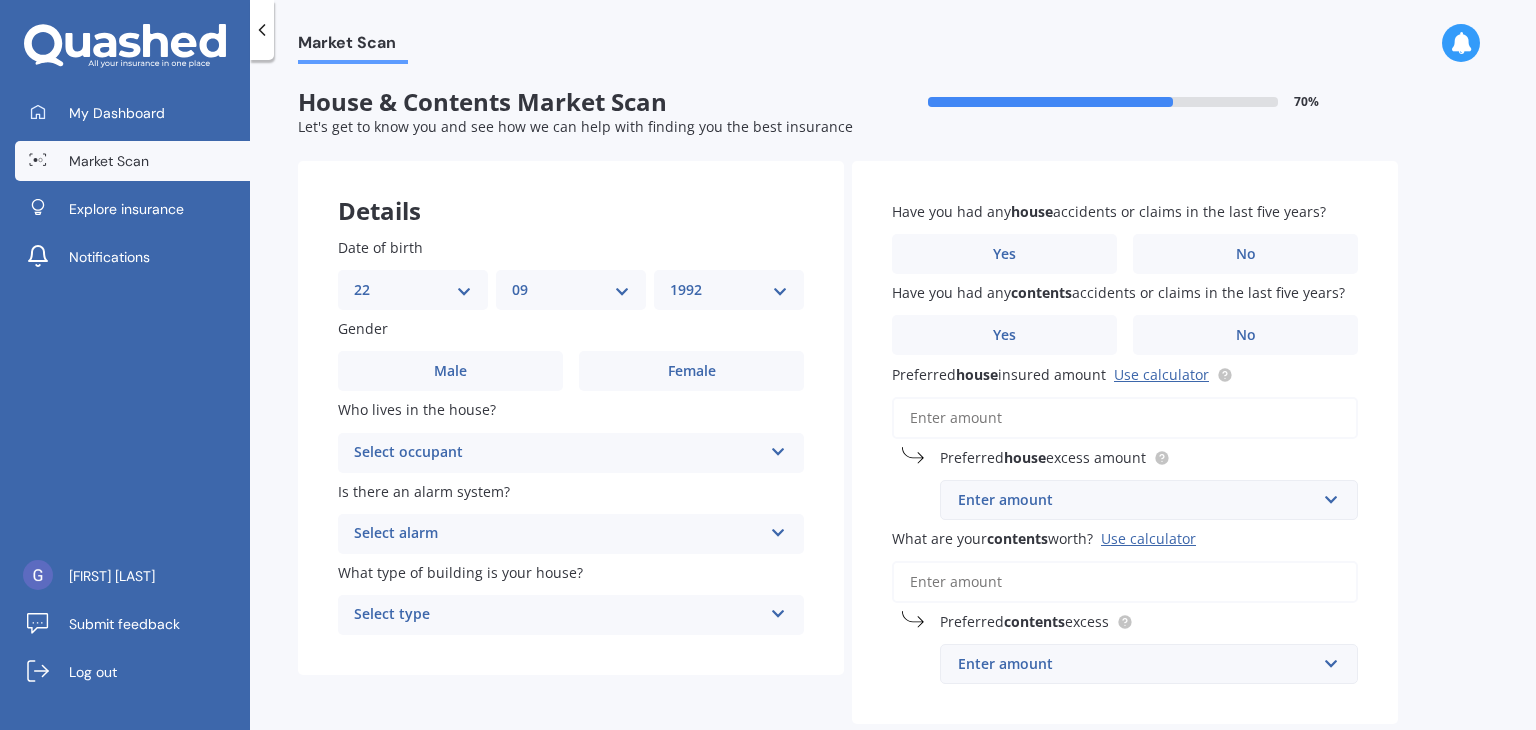click on "YYYY 2009 2008 2007 2006 2005 2004 2003 2002 2001 2000 1999 1998 1997 1996 1995 1994 1993 1992 1991 1990 1989 1988 1987 1986 1985 1984 1983 1982 1981 1980 1979 1978 1977 1976 1975 1974 1973 1972 1971 1970 1969 1968 1967 1966 1965 1964 1963 1962 1961 1960 1959 1958 1957 1956 1955 1954 1953 1952 1951 1950 1949 1948 1947 1946 1945 1944 1943 1942 1941 1940 1939 1938 1937 1936 1935 1934 1933 1932 1931 1930 1929 1928 1927 1926 1925 1924 1923 1922 1921 1920 1919 1918 1917 1916 1915 1914 1913 1912 1911 1910" at bounding box center (729, 290) 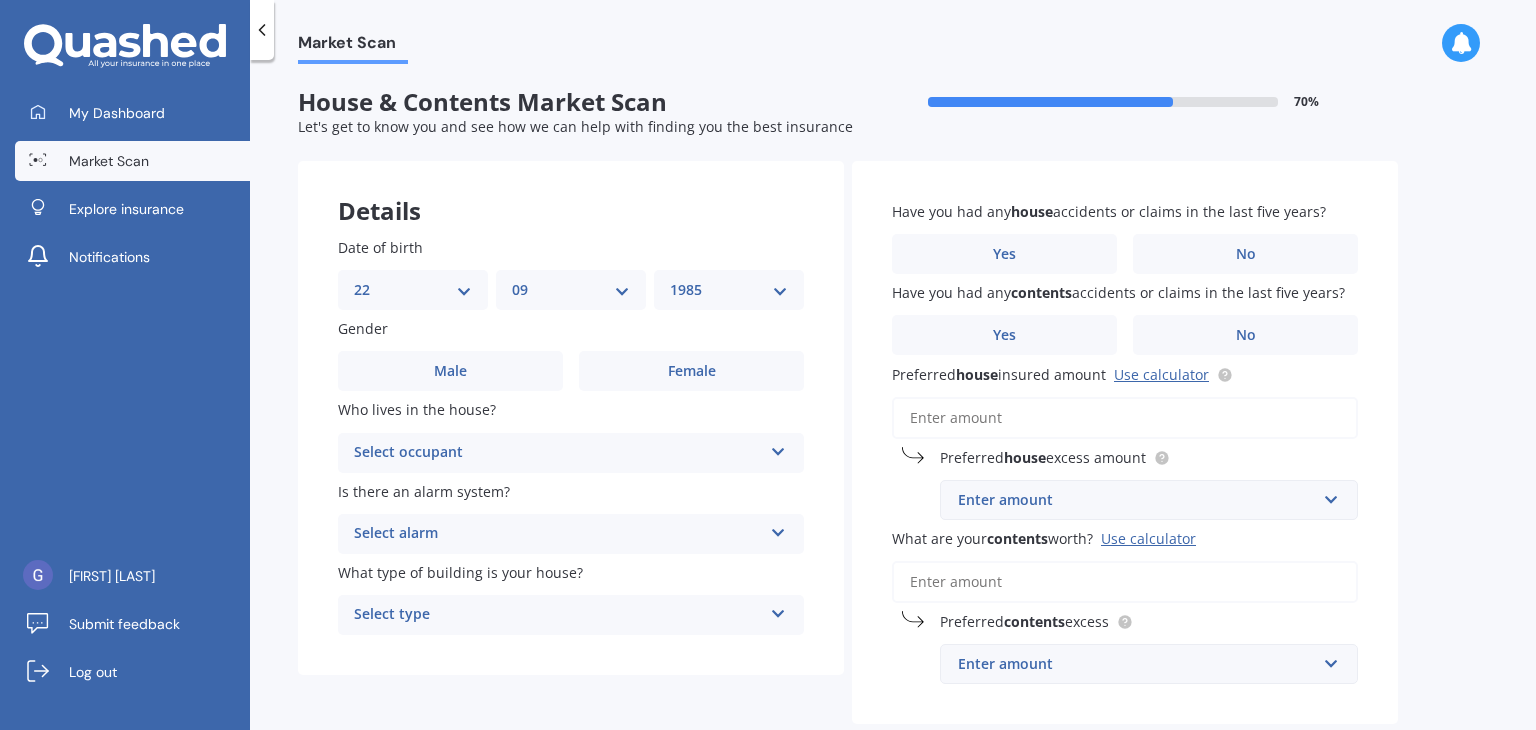 click on "YYYY 2009 2008 2007 2006 2005 2004 2003 2002 2001 2000 1999 1998 1997 1996 1995 1994 1993 1992 1991 1990 1989 1988 1987 1986 1985 1984 1983 1982 1981 1980 1979 1978 1977 1976 1975 1974 1973 1972 1971 1970 1969 1968 1967 1966 1965 1964 1963 1962 1961 1960 1959 1958 1957 1956 1955 1954 1953 1952 1951 1950 1949 1948 1947 1946 1945 1944 1943 1942 1941 1940 1939 1938 1937 1936 1935 1934 1933 1932 1931 1930 1929 1928 1927 1926 1925 1924 1923 1922 1921 1920 1919 1918 1917 1916 1915 1914 1913 1912 1911 1910" at bounding box center (729, 290) 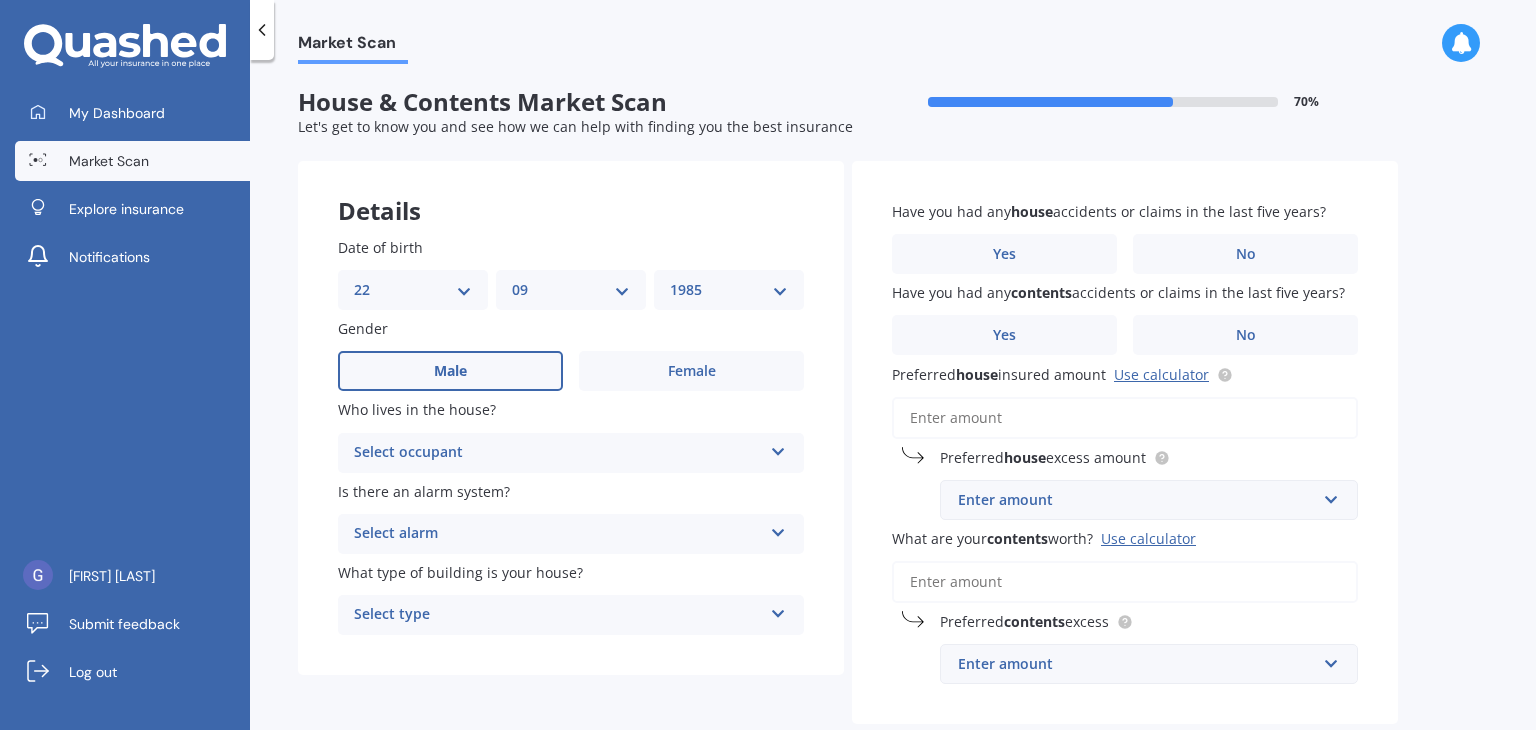 click on "Male" at bounding box center [450, 371] 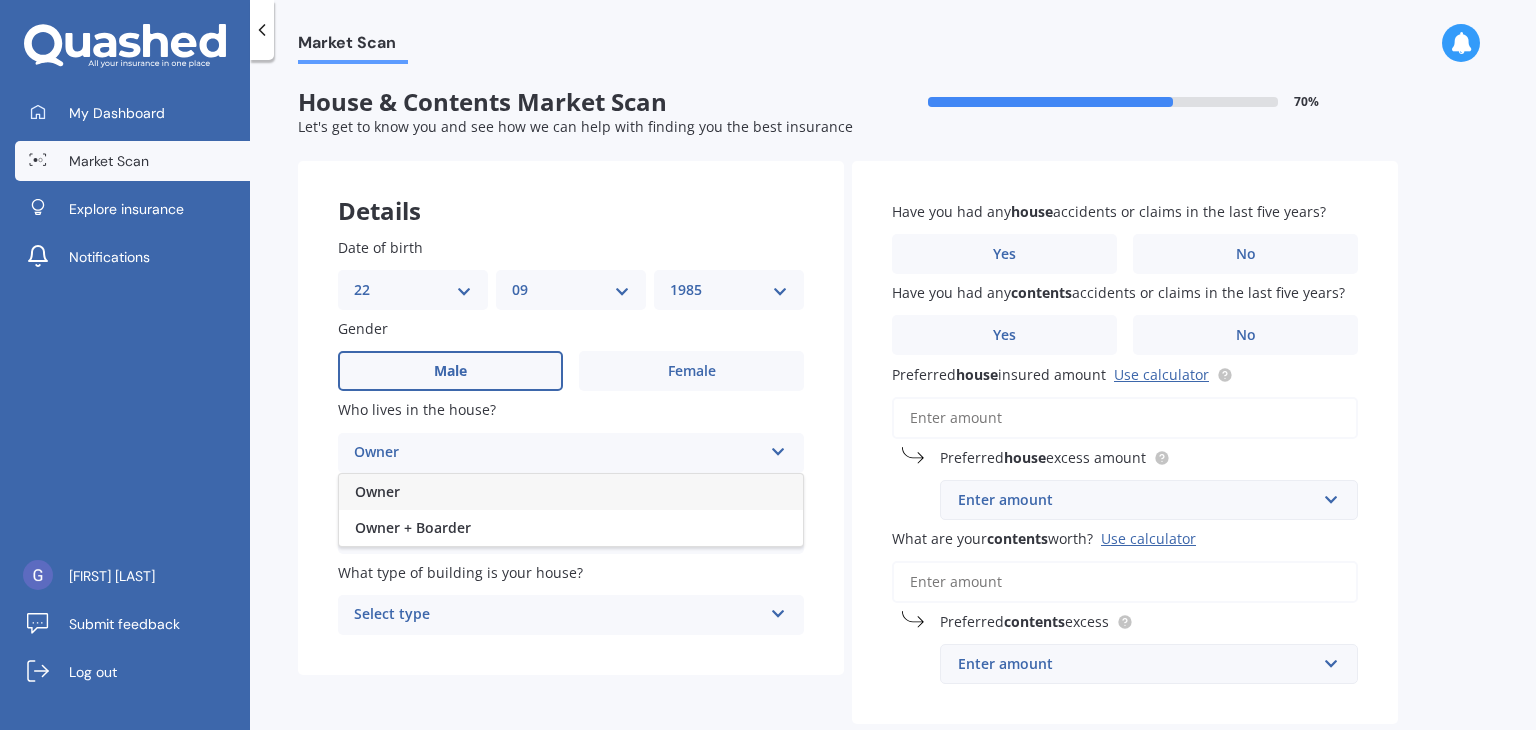 click on "Owner" at bounding box center (571, 492) 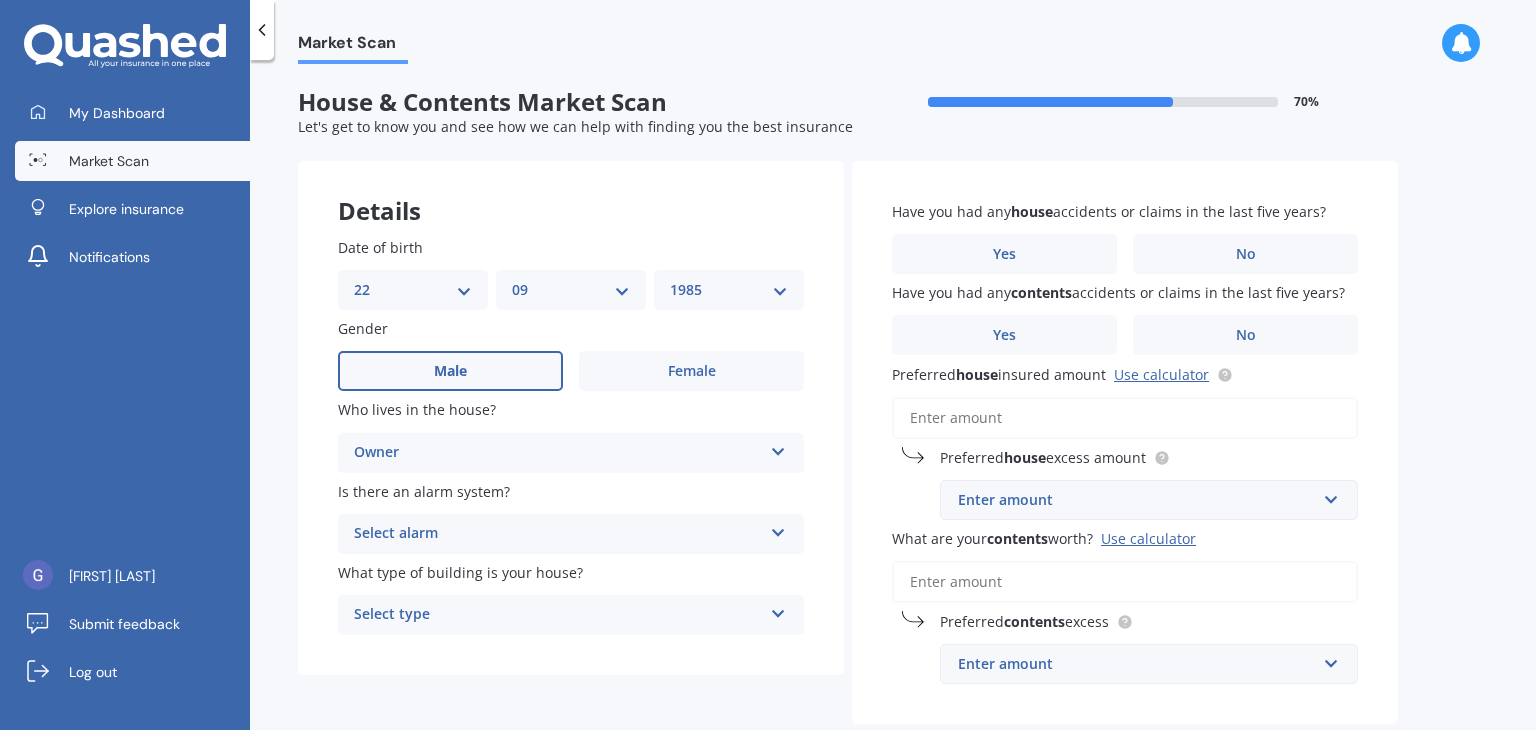 click on "Select alarm" at bounding box center (558, 534) 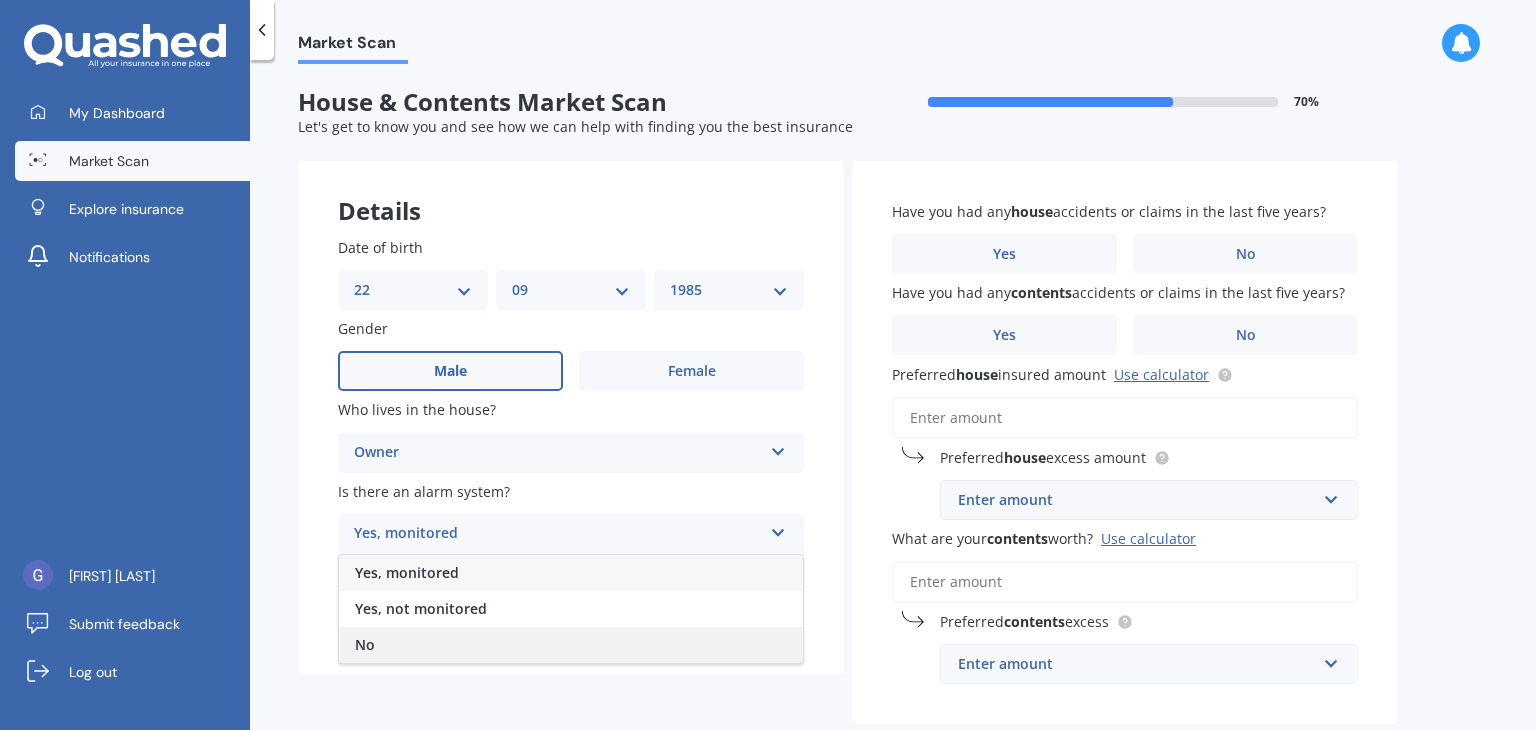 click on "No" at bounding box center (571, 645) 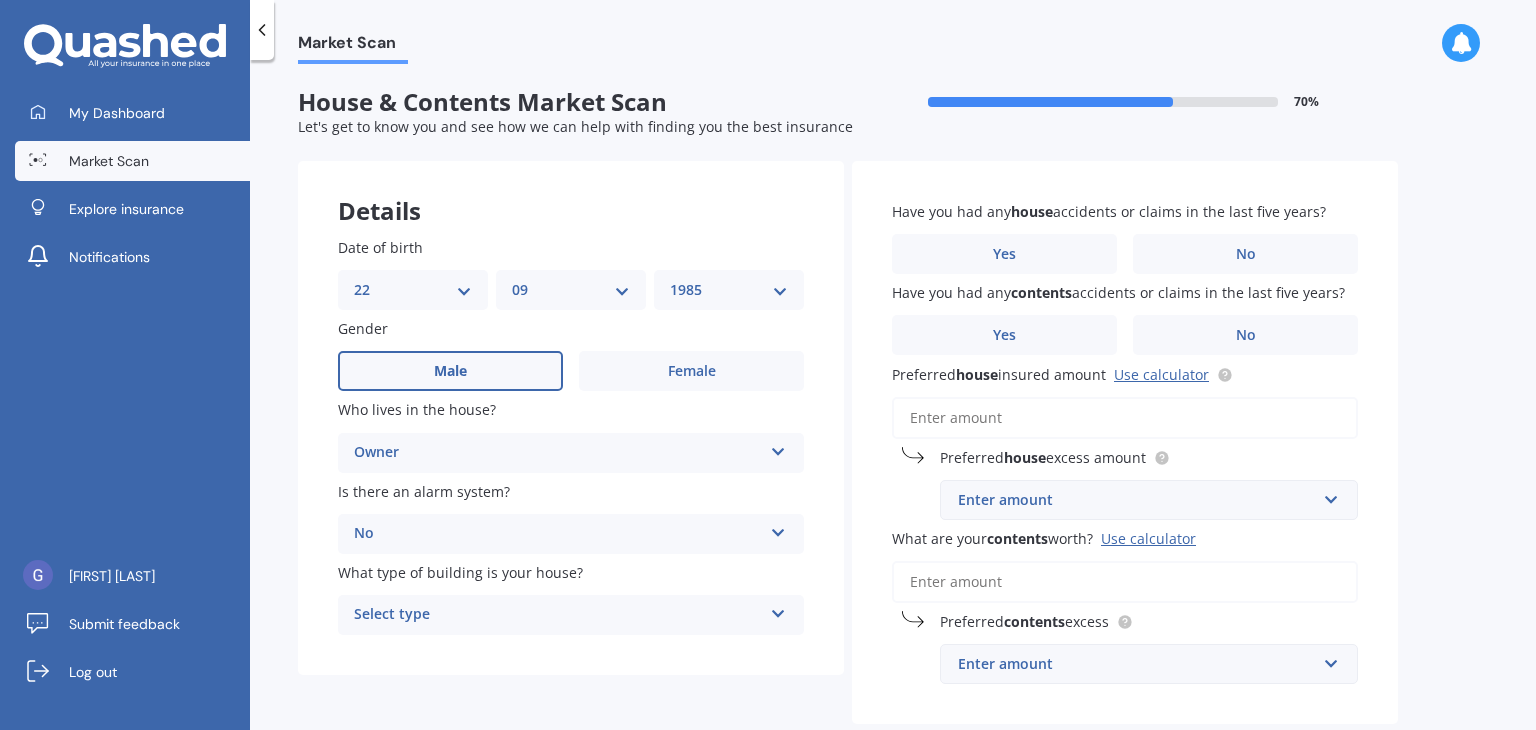 click on "Select type Freestanding Multi-unit (in a block of 6 or less) Multi-unit (in a block of 7-10)" at bounding box center (571, 615) 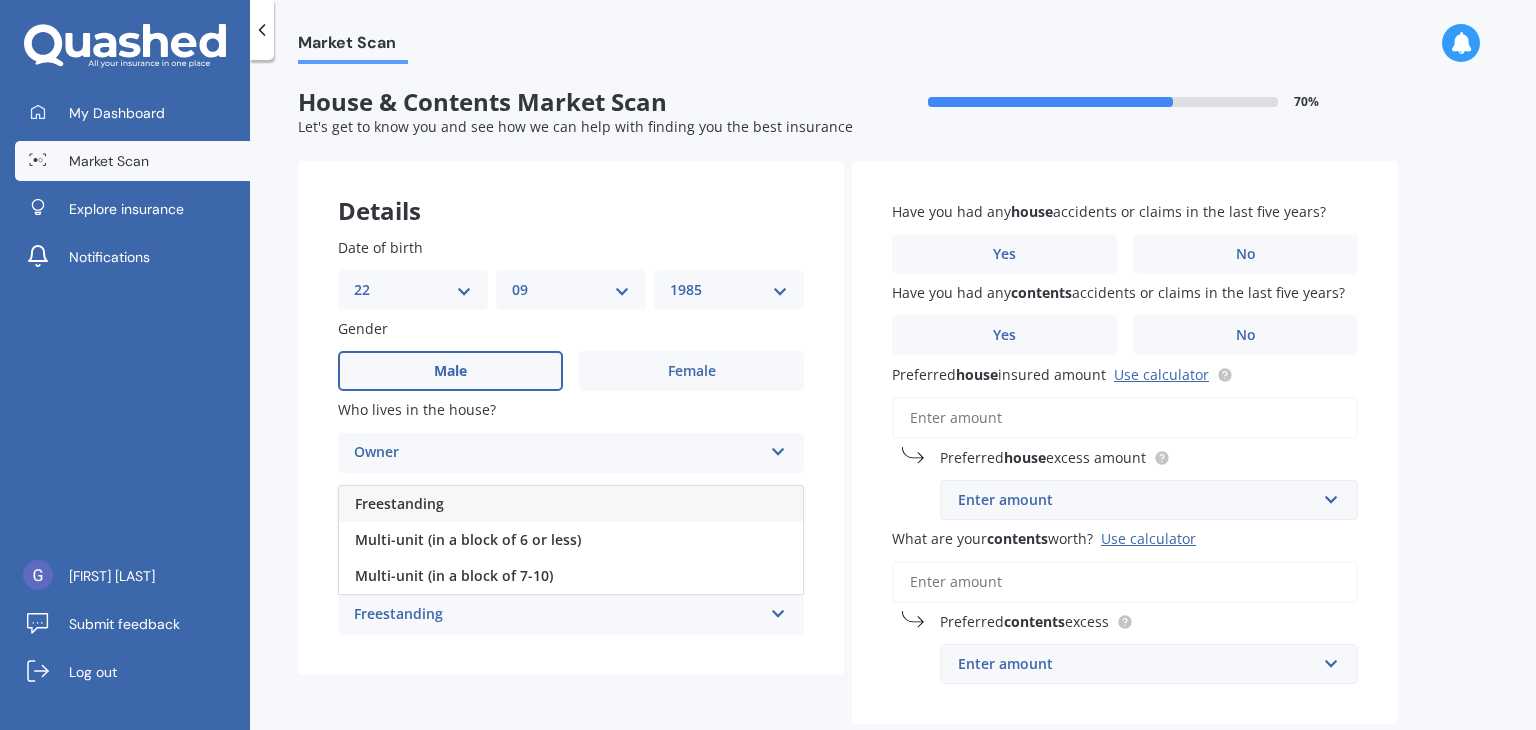 click on "Freestanding" at bounding box center [571, 504] 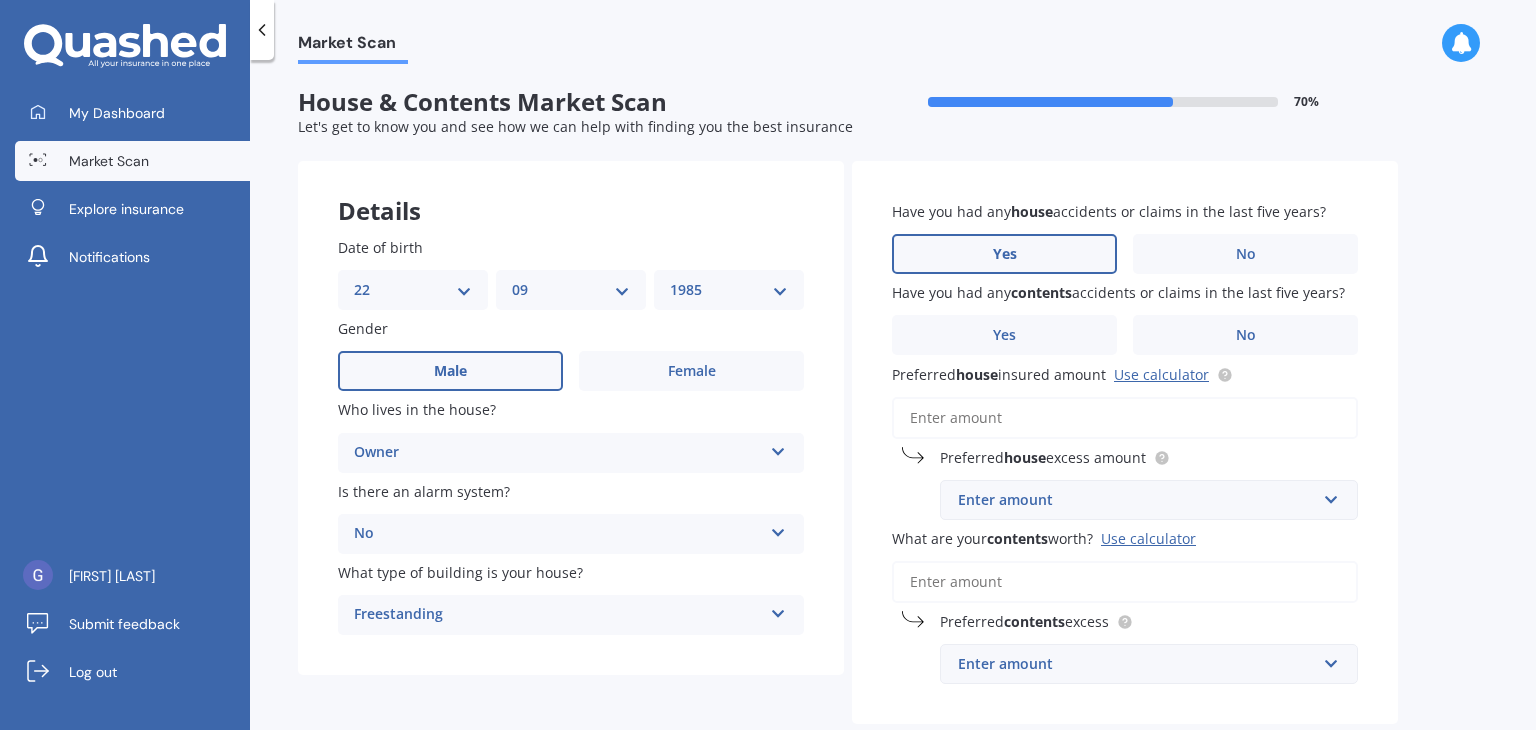 click on "Yes" at bounding box center (1004, 254) 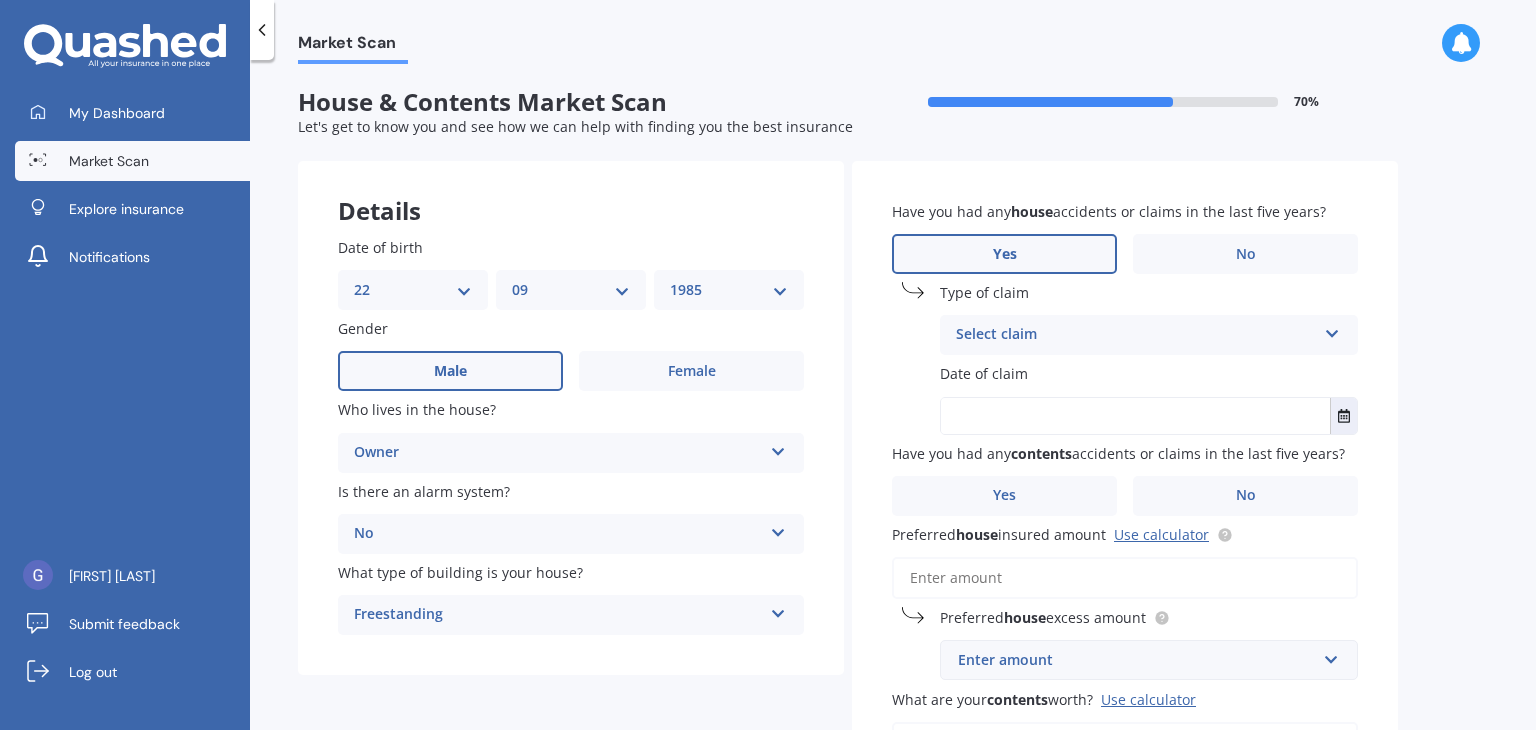 click on "Select claim" at bounding box center (1136, 335) 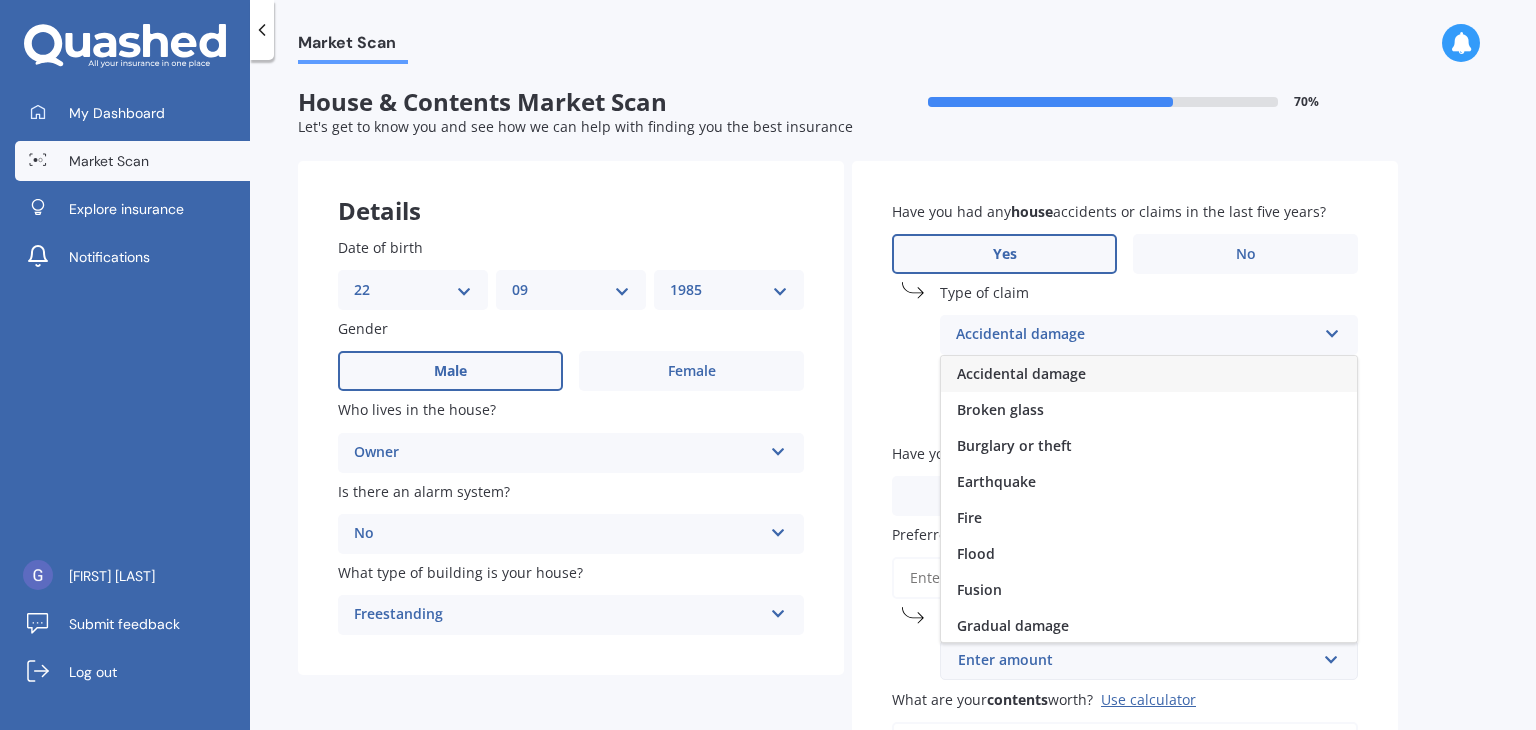 click on "Accidental damage" at bounding box center (1021, 373) 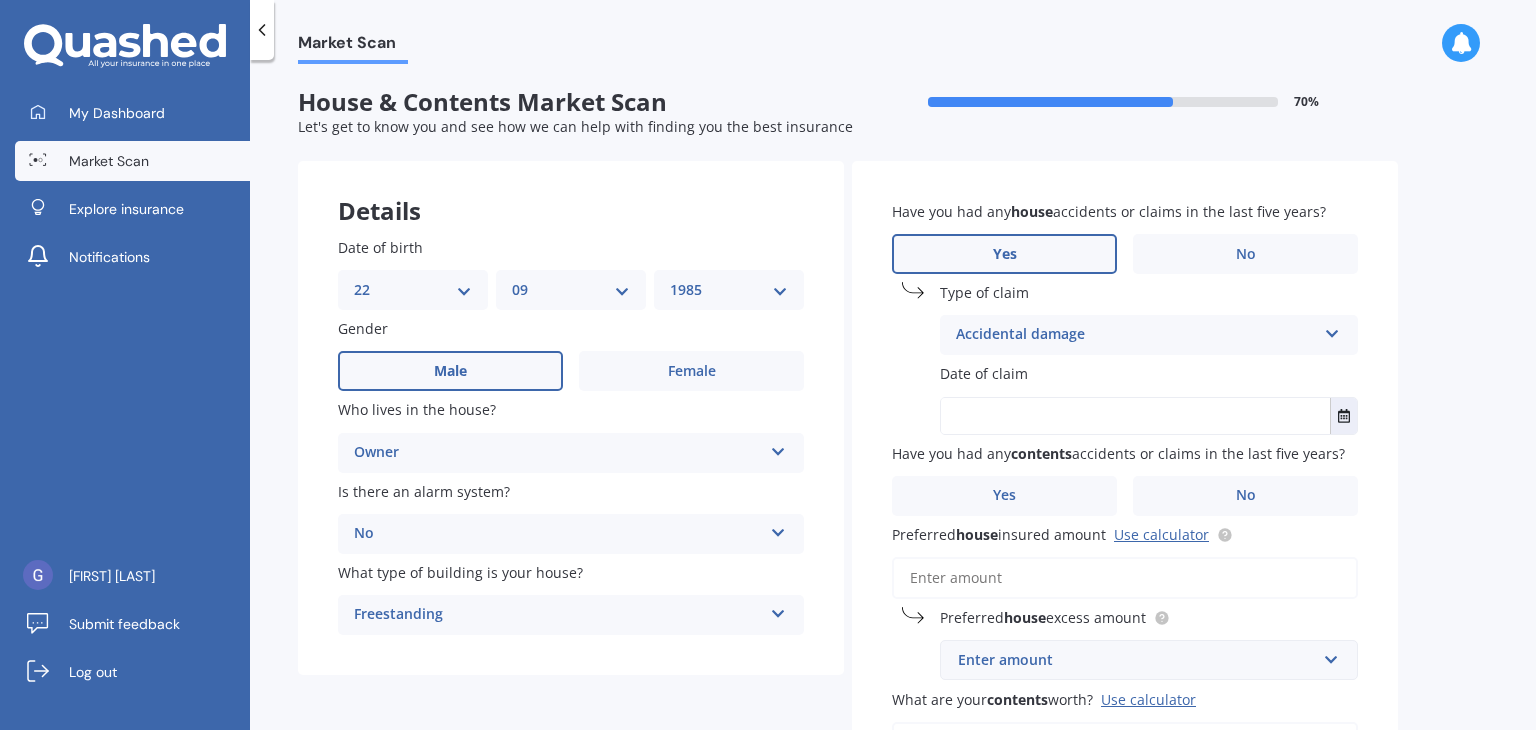 click at bounding box center (1135, 416) 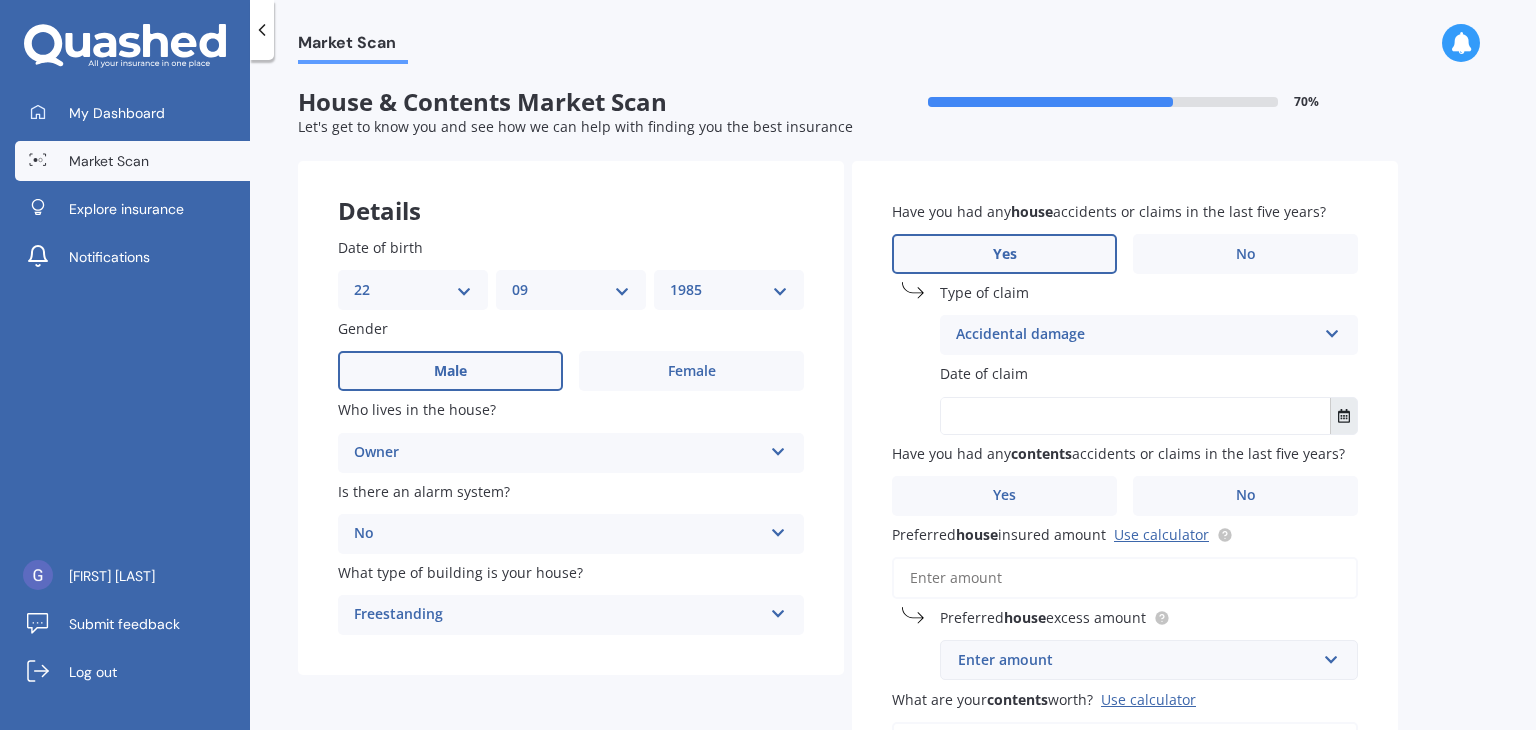 click 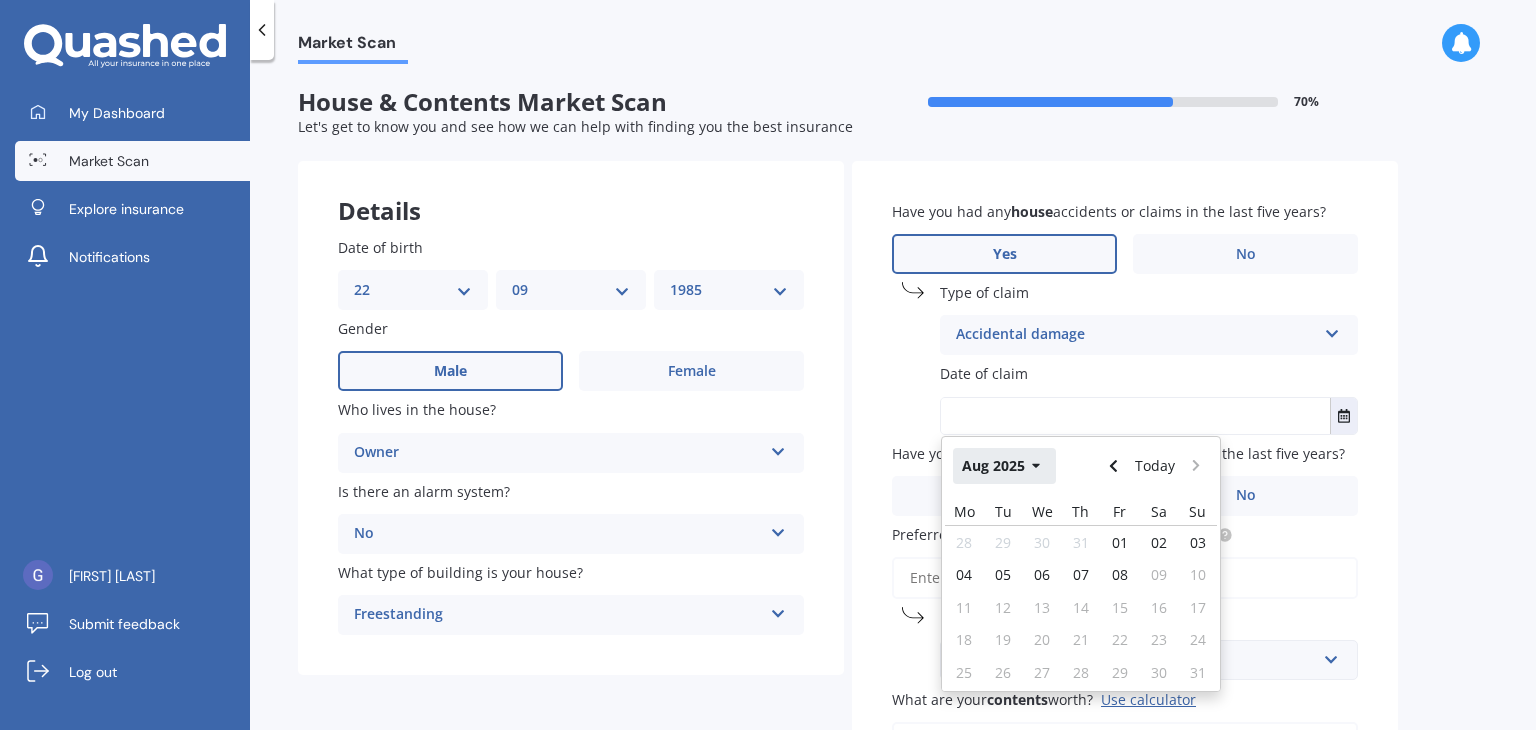 click on "Aug 2025" at bounding box center [1004, 466] 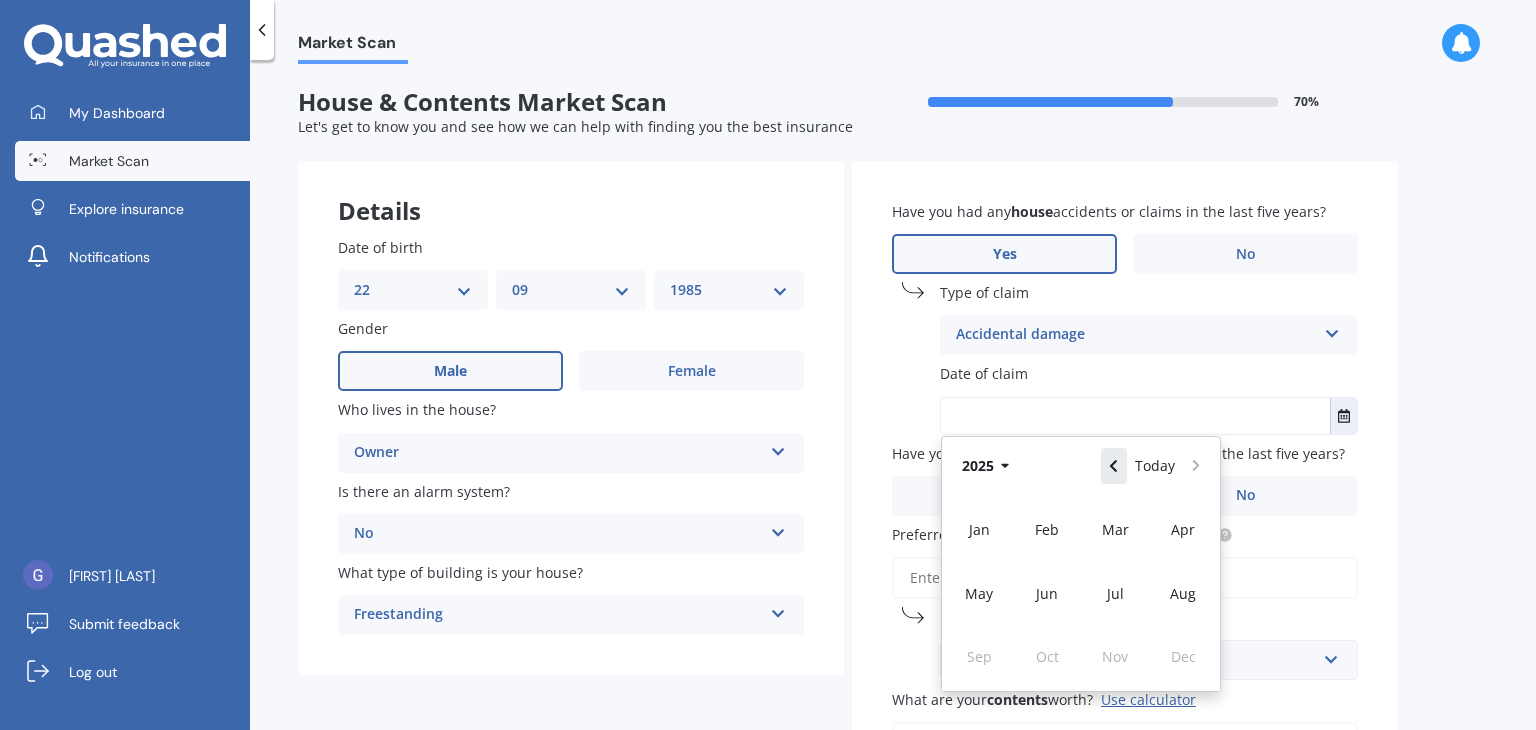 click at bounding box center [1114, 466] 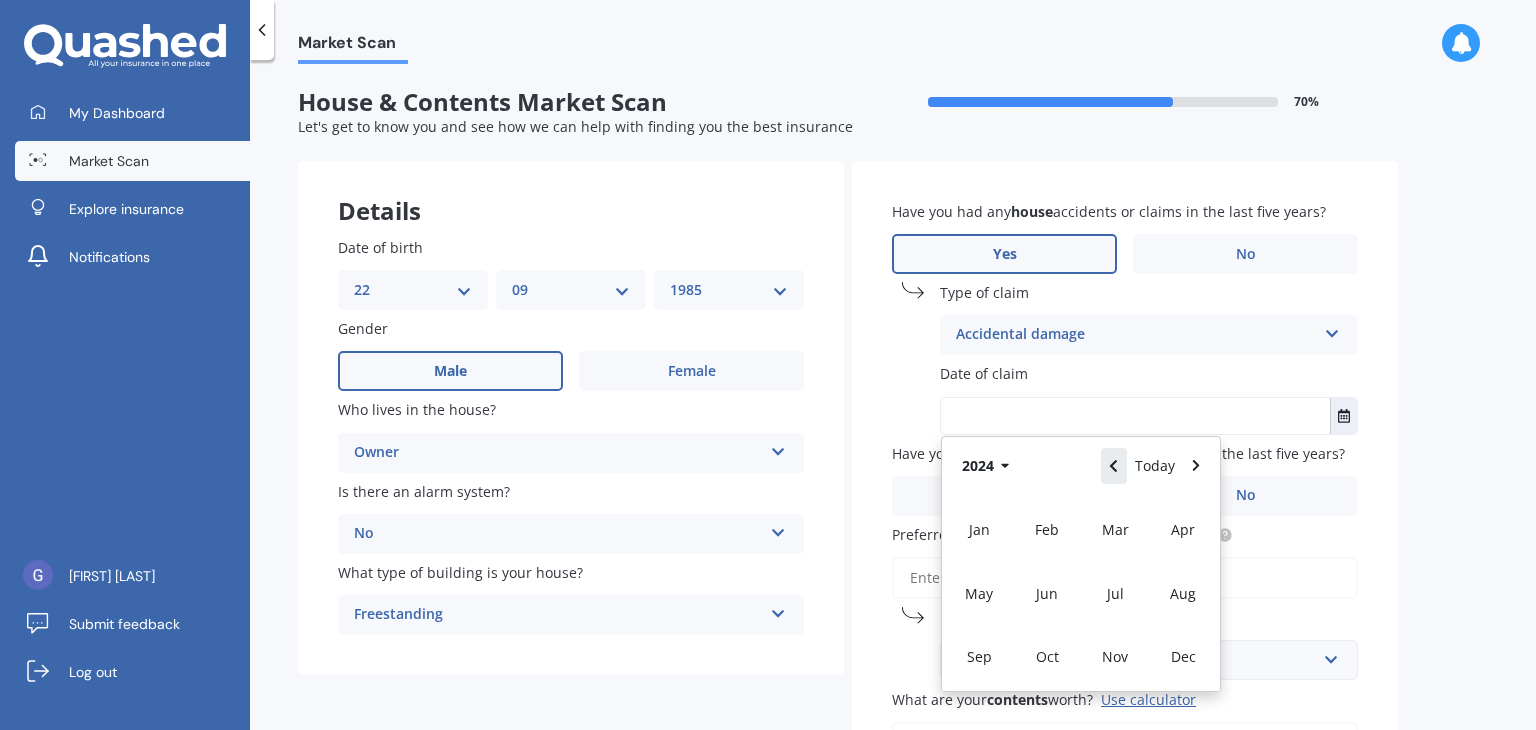 click at bounding box center [1114, 466] 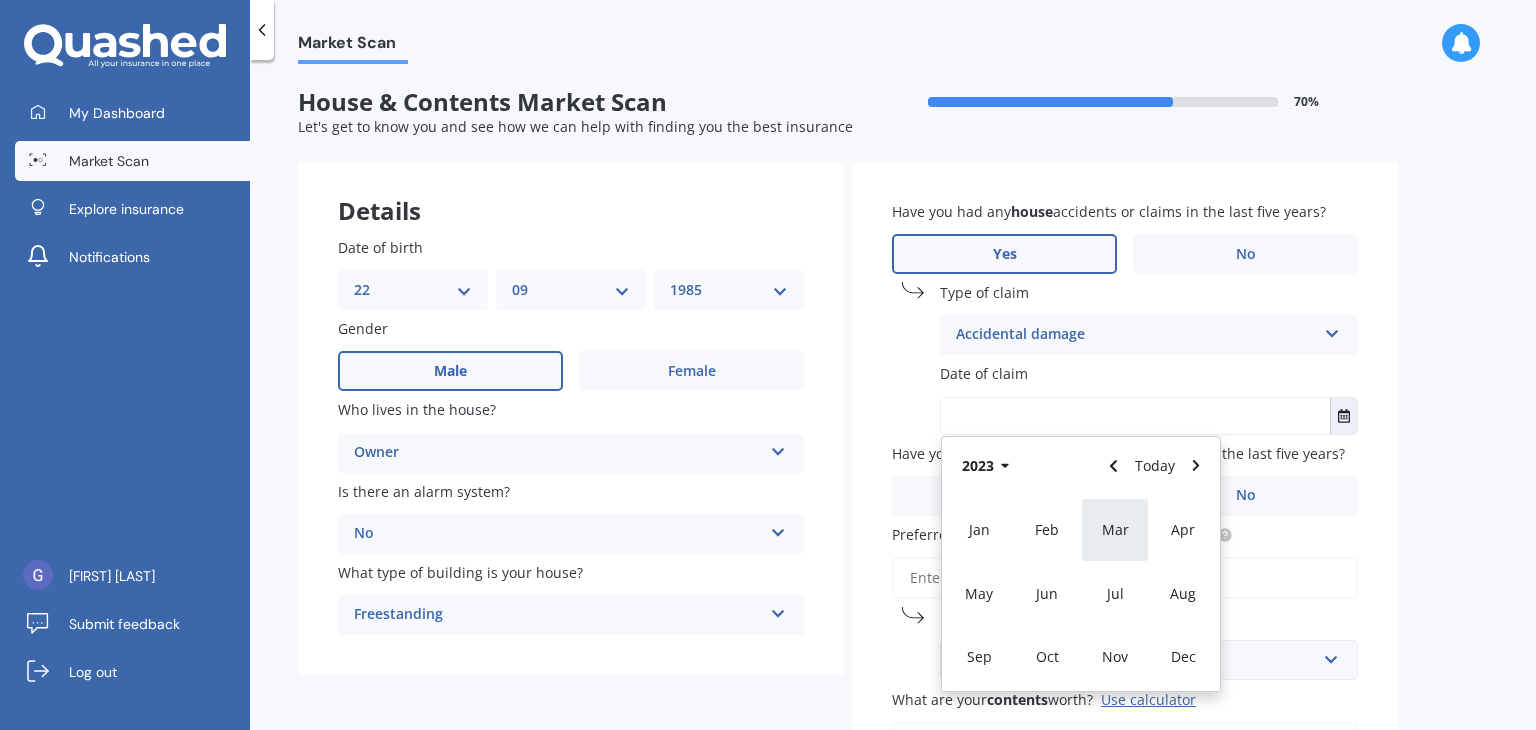click on "Mar" at bounding box center [1115, 529] 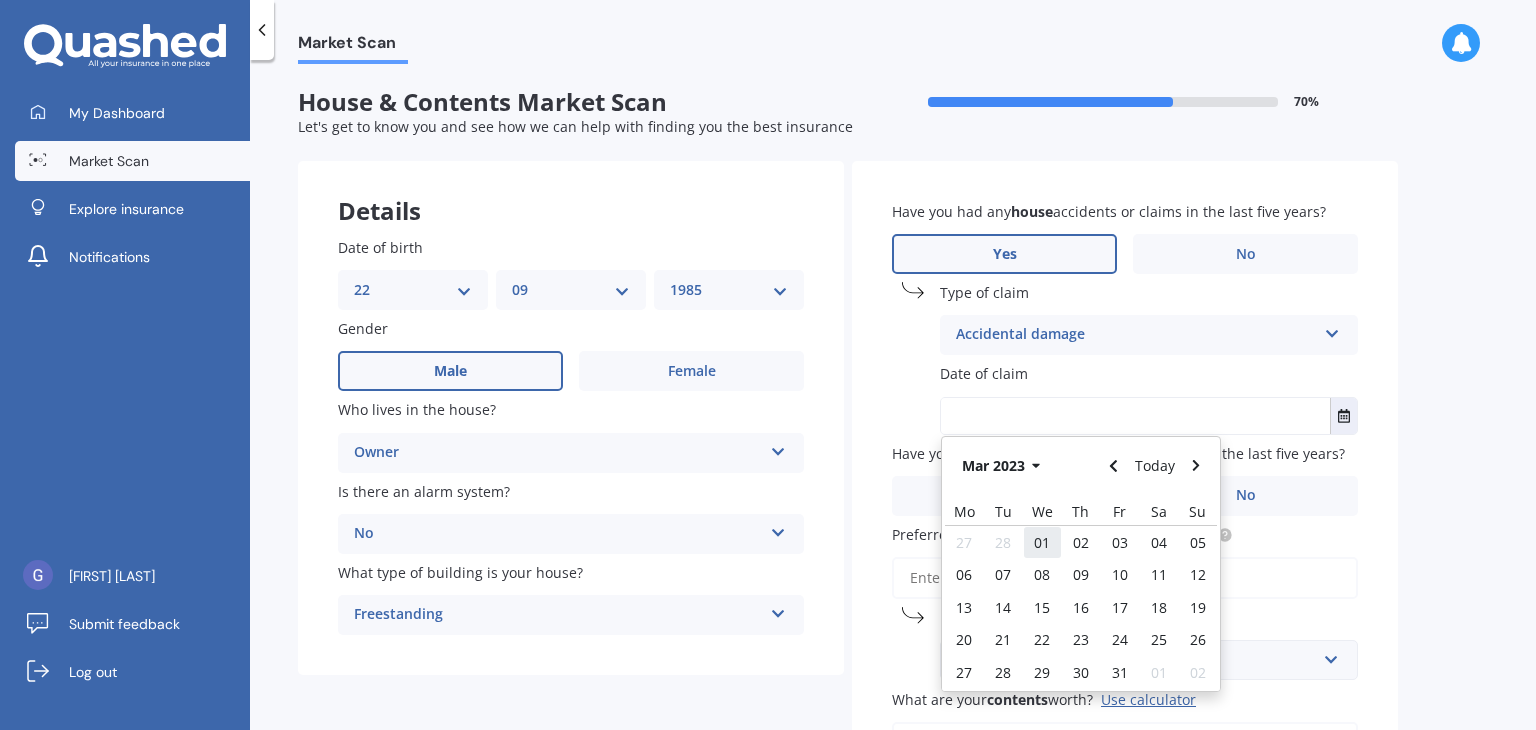 click on "01" at bounding box center (1042, 542) 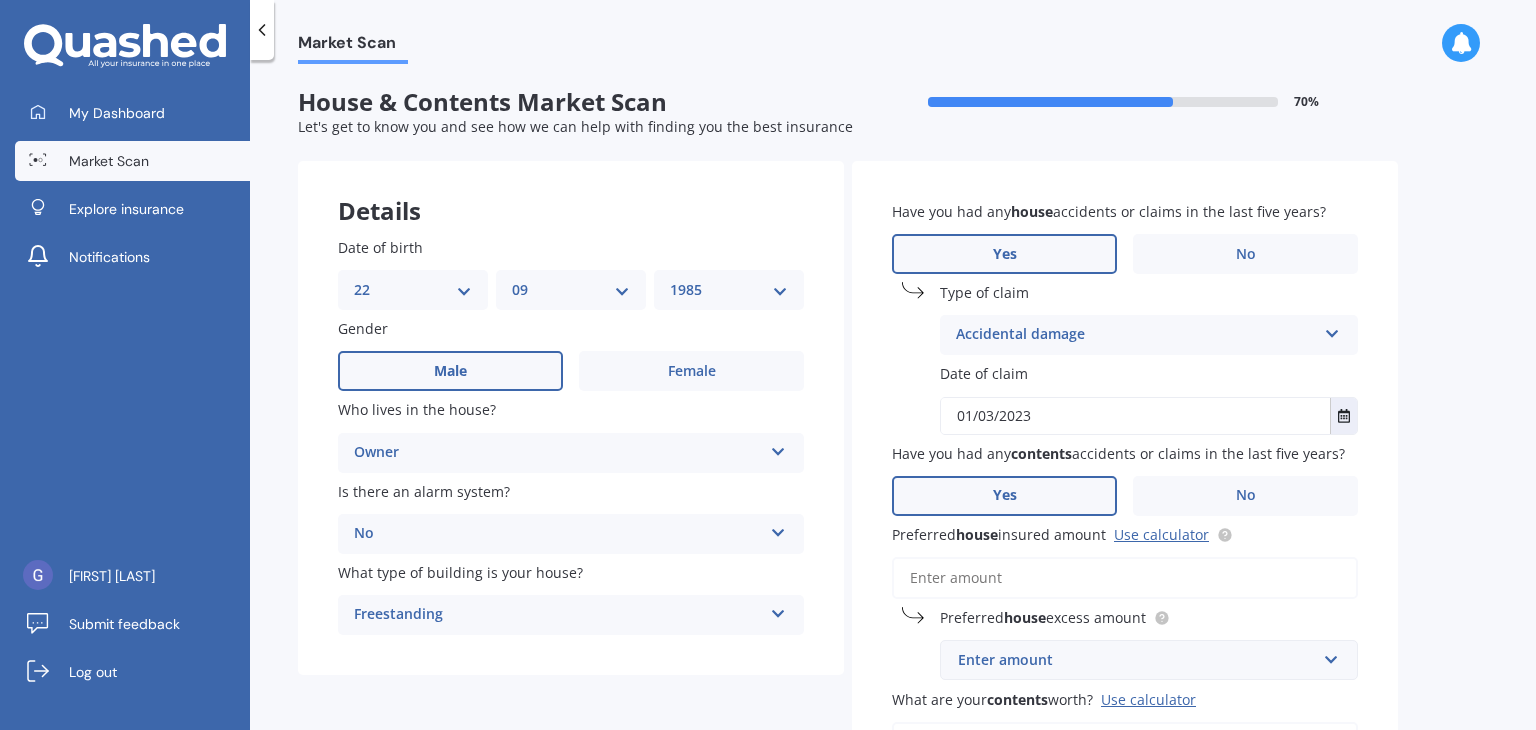 click on "Yes" at bounding box center [1004, 496] 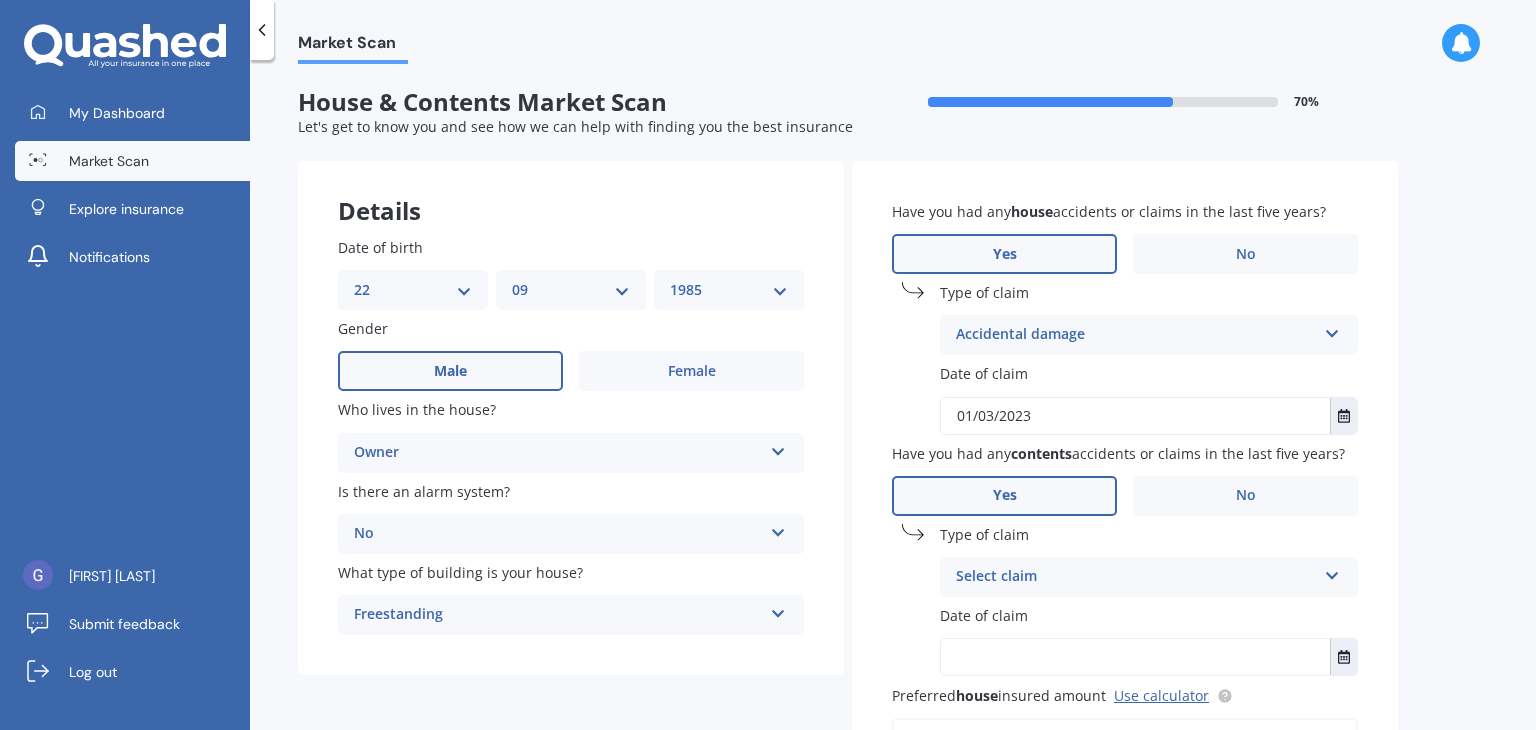 scroll, scrollTop: 146, scrollLeft: 0, axis: vertical 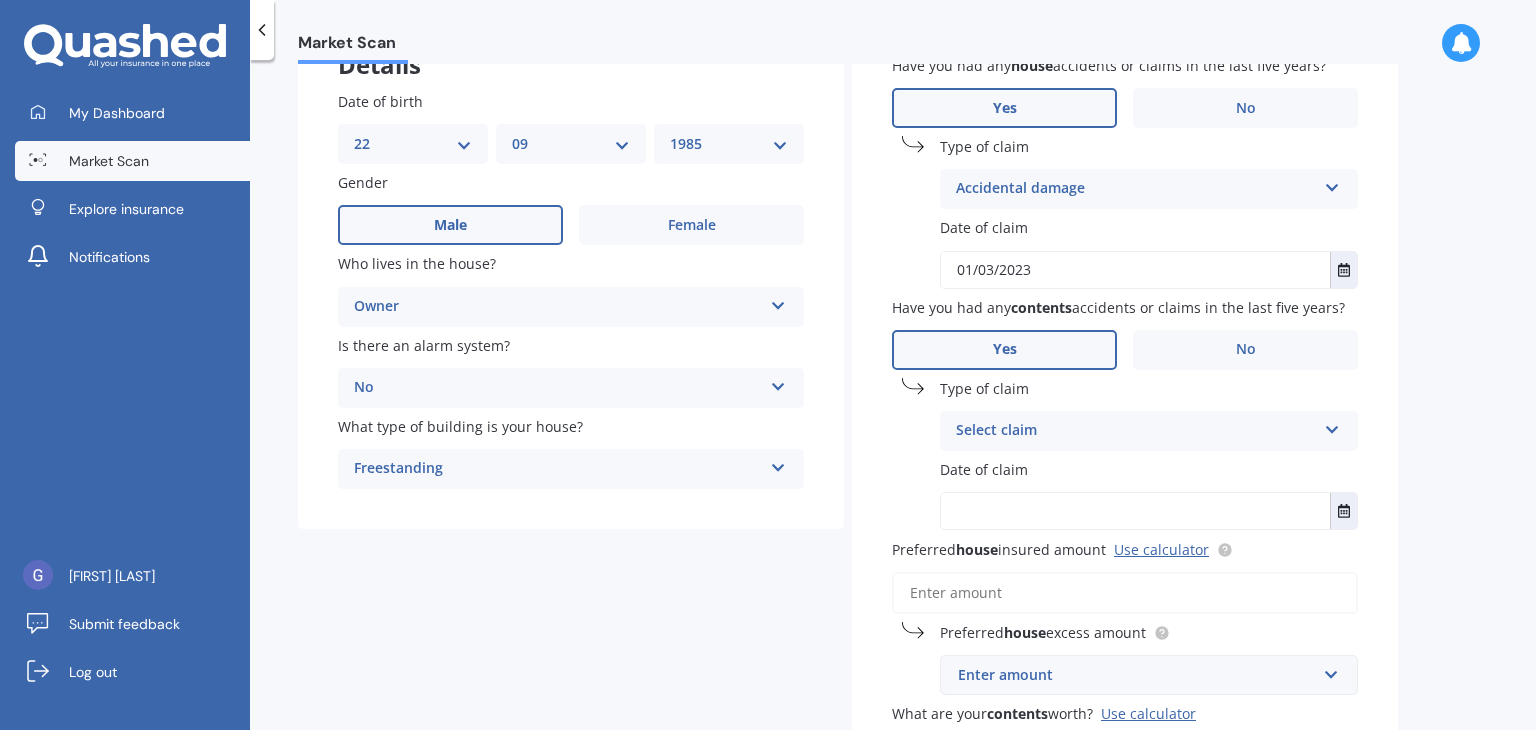 click on "Select claim" at bounding box center [1136, 431] 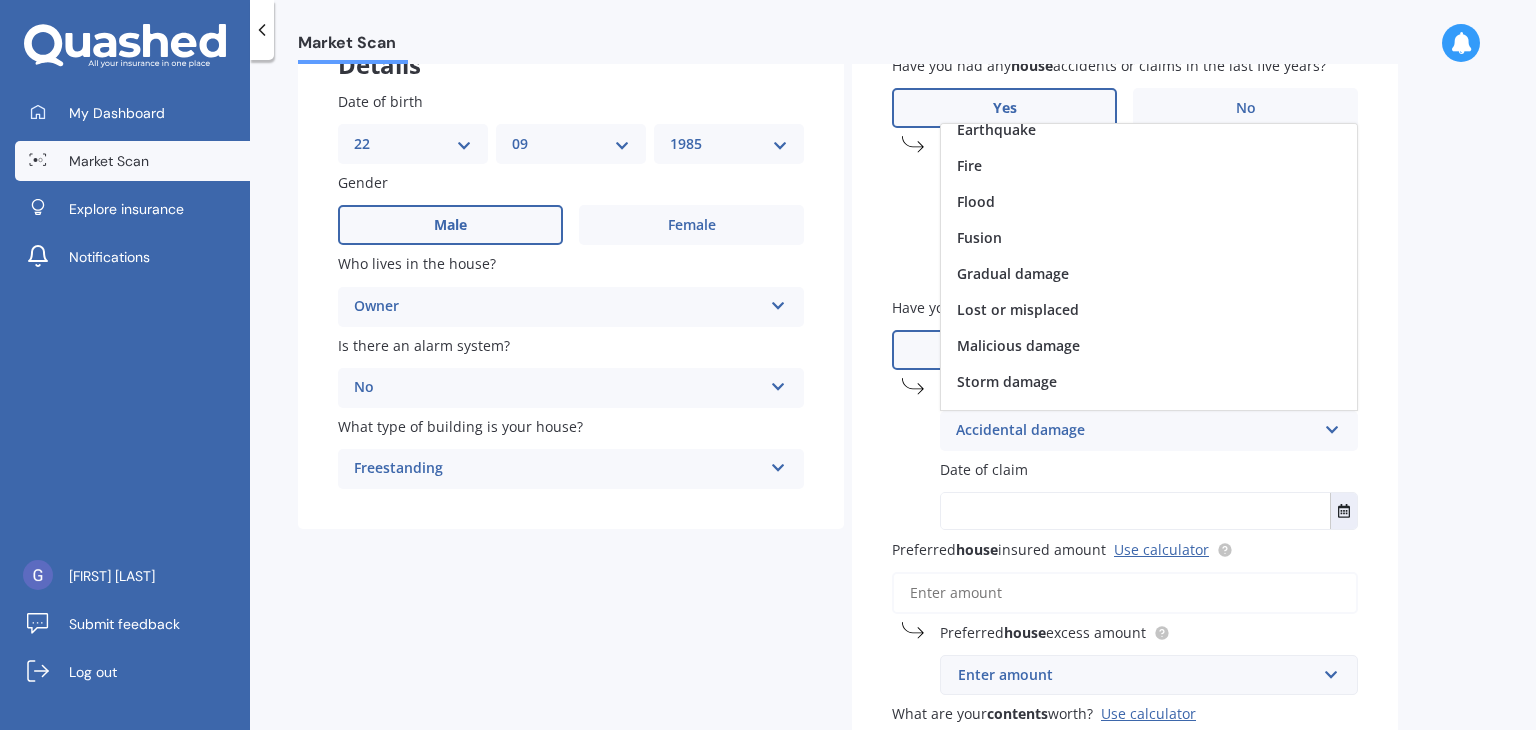 scroll, scrollTop: 145, scrollLeft: 0, axis: vertical 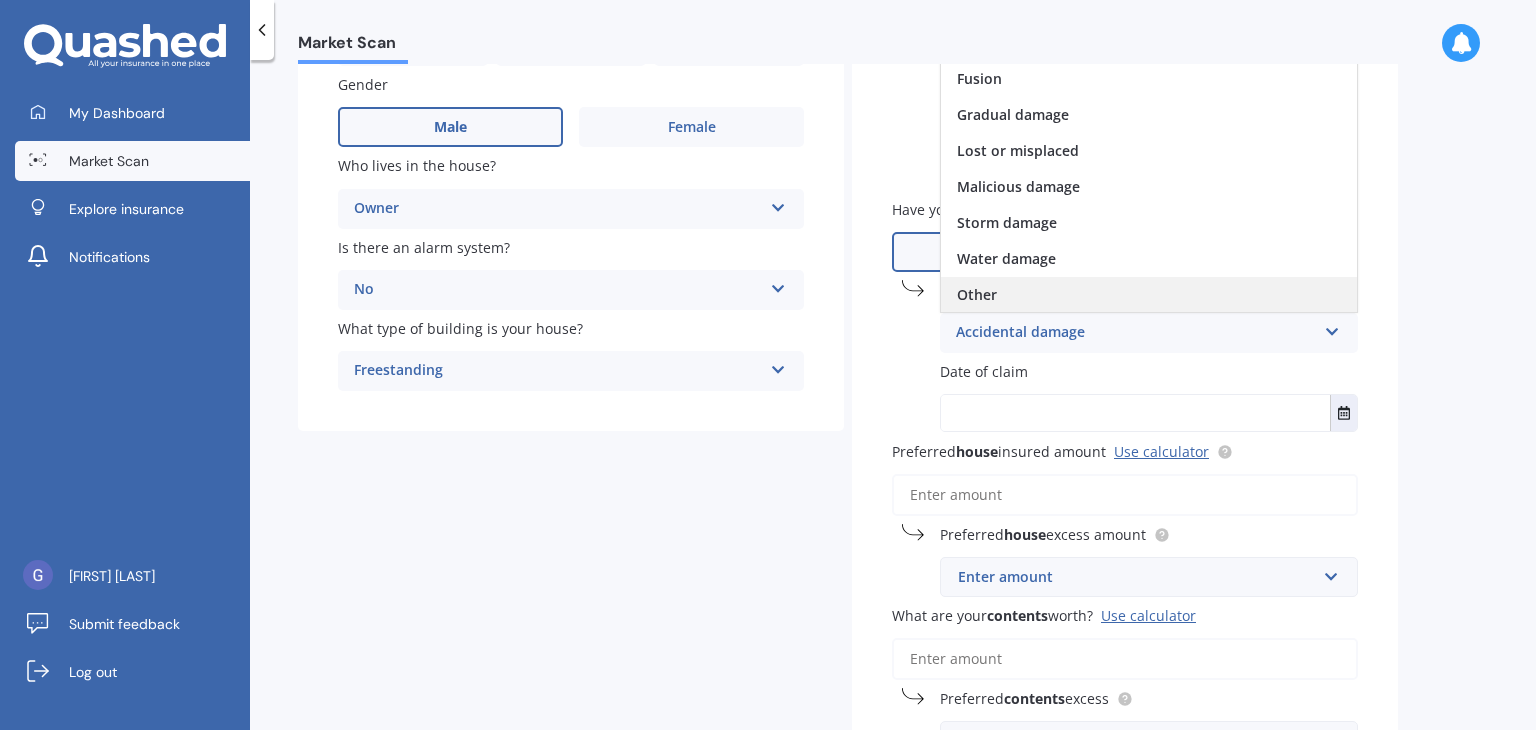 click on "Other" at bounding box center (977, 294) 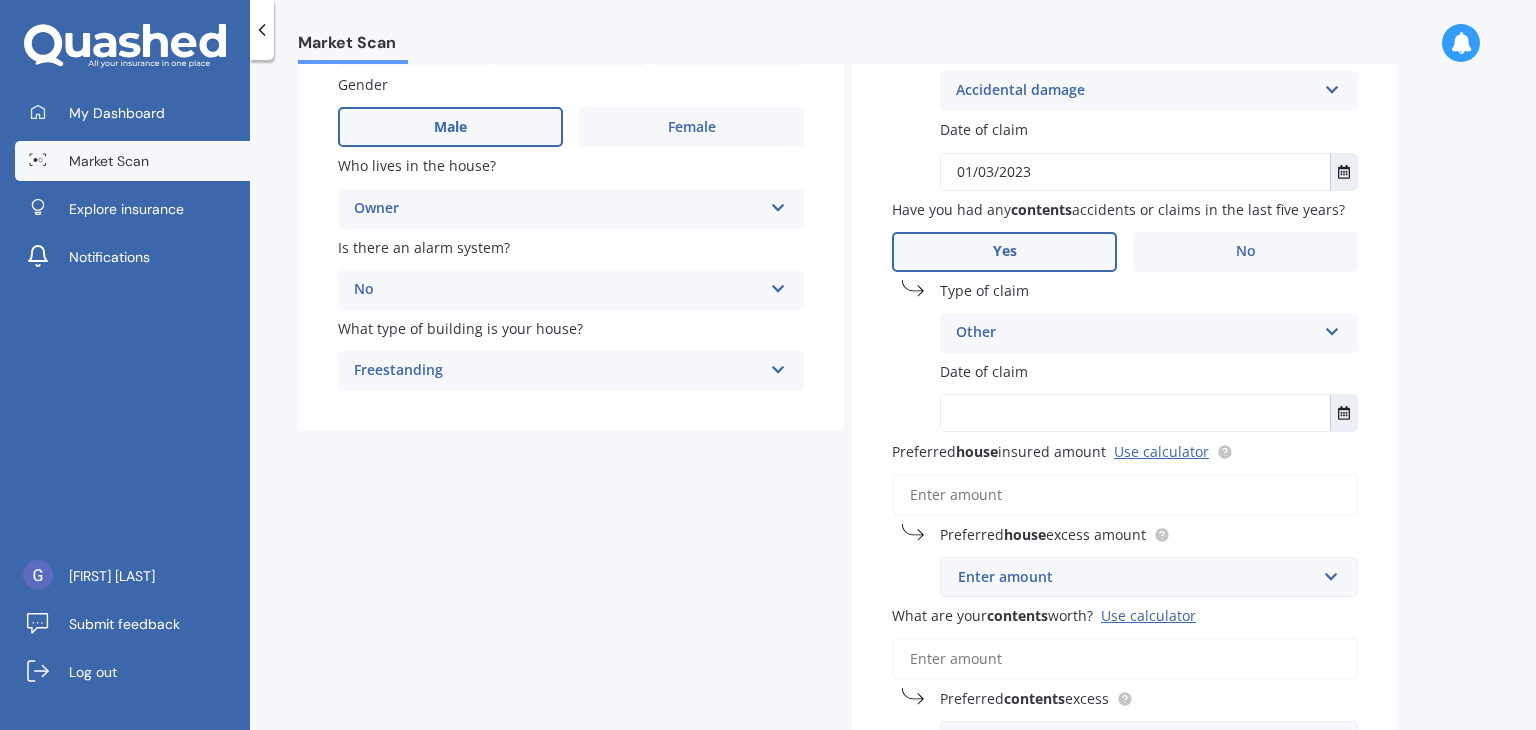 click at bounding box center [1135, 413] 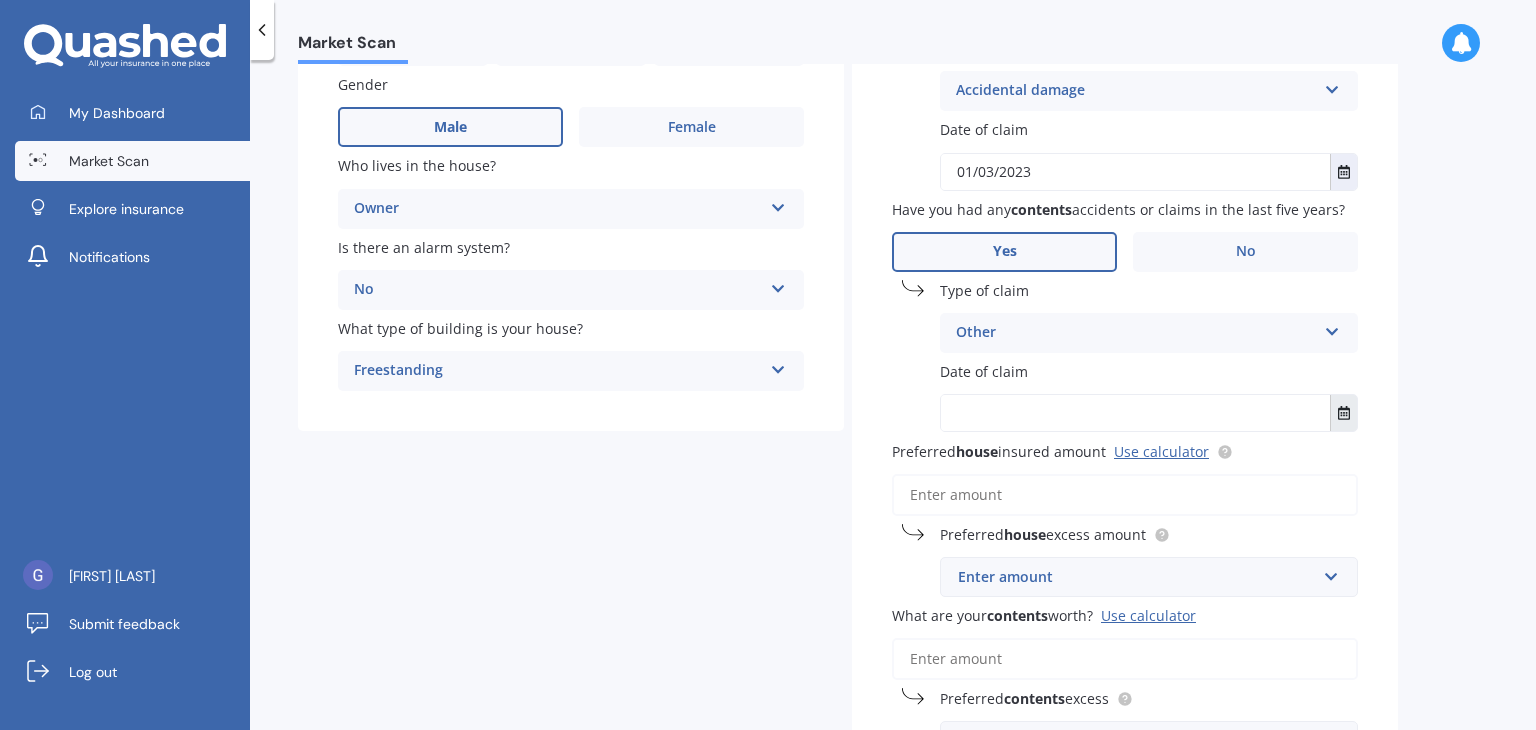 click 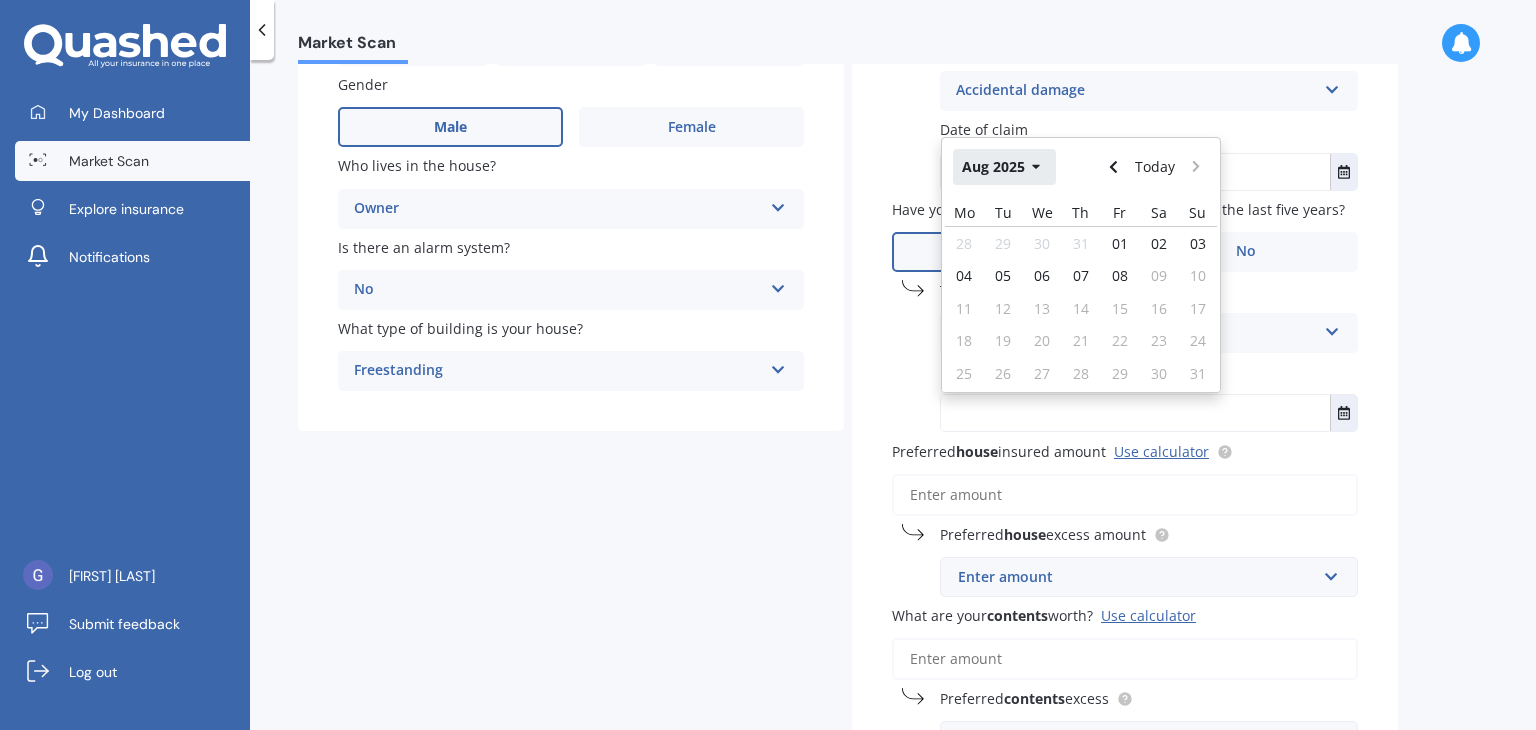 click 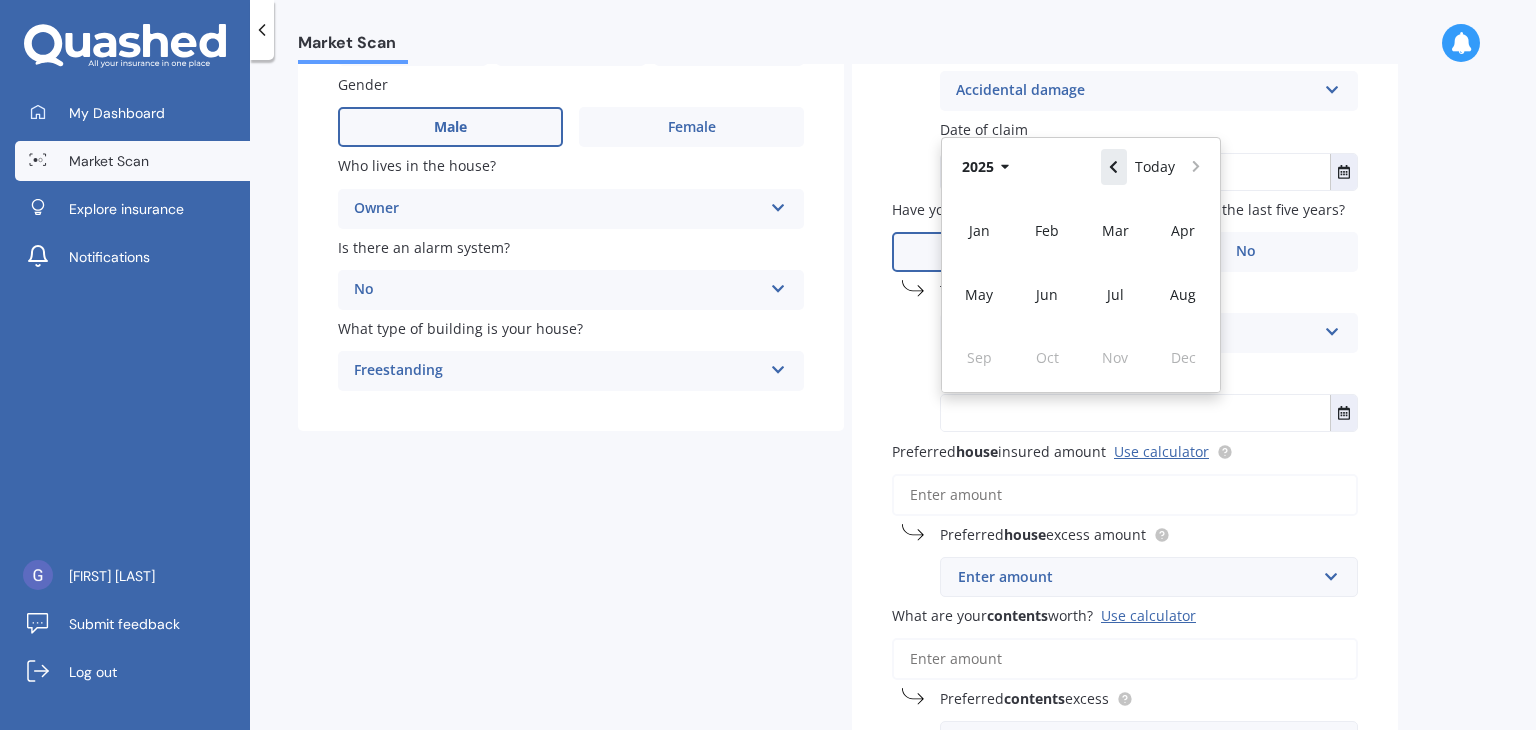 click 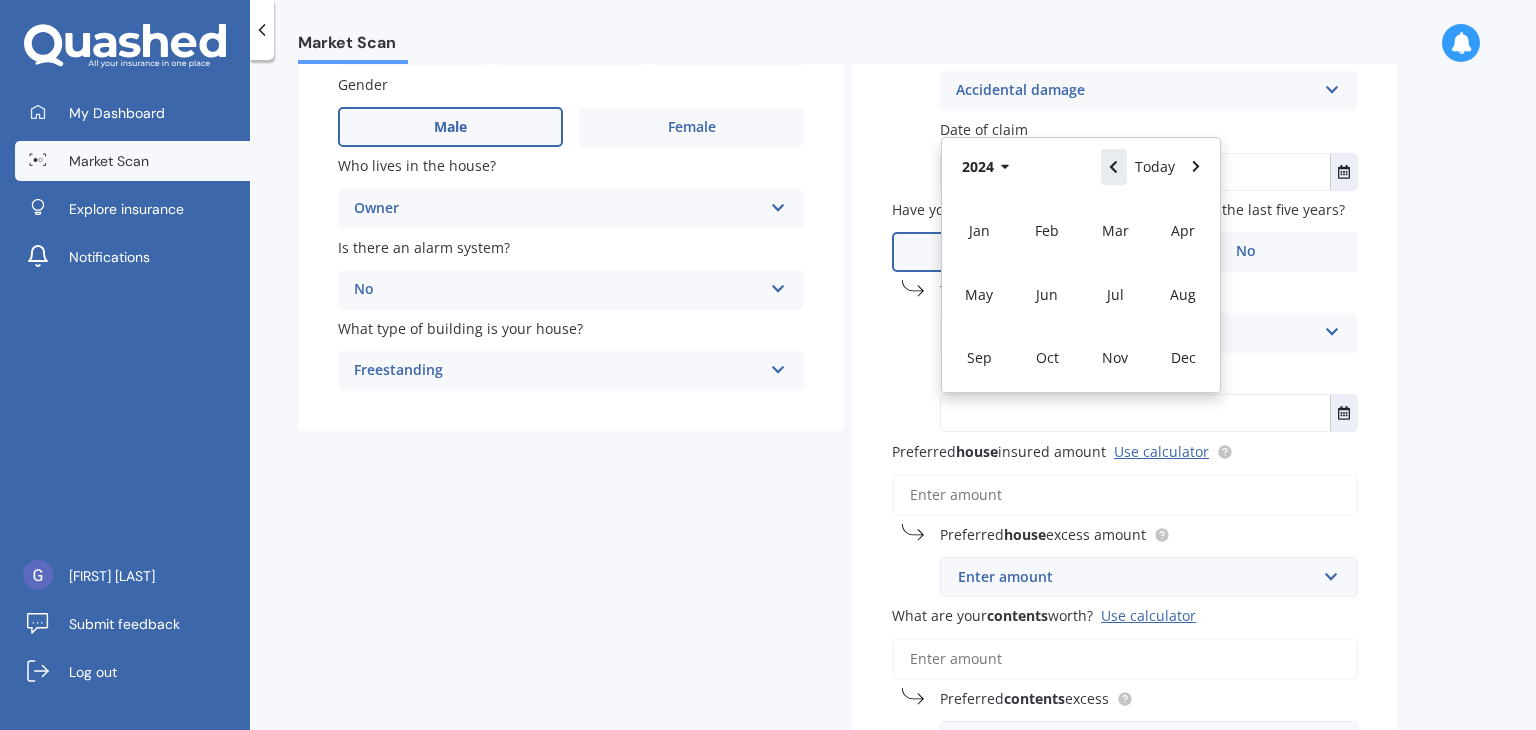 click 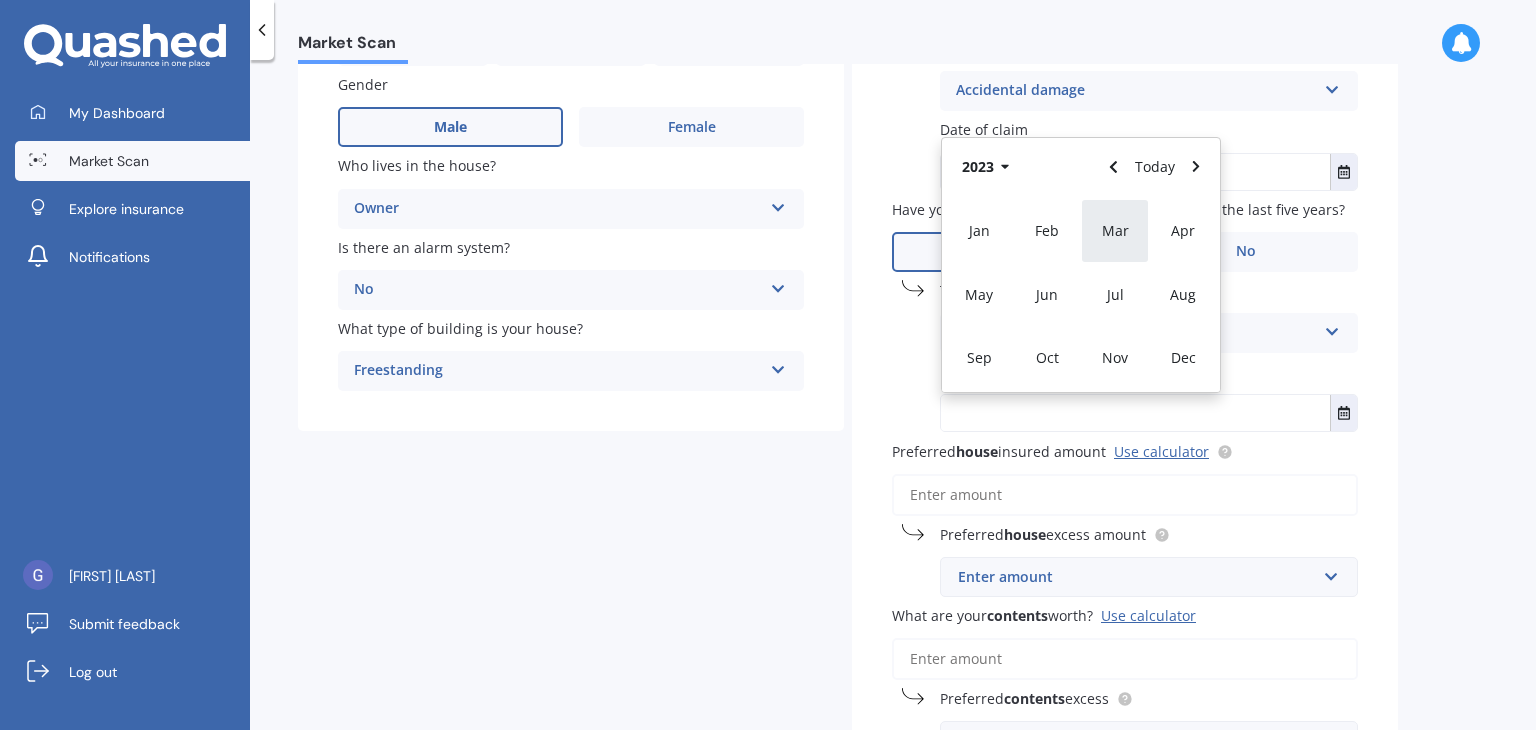 click on "Mar" at bounding box center [1115, 230] 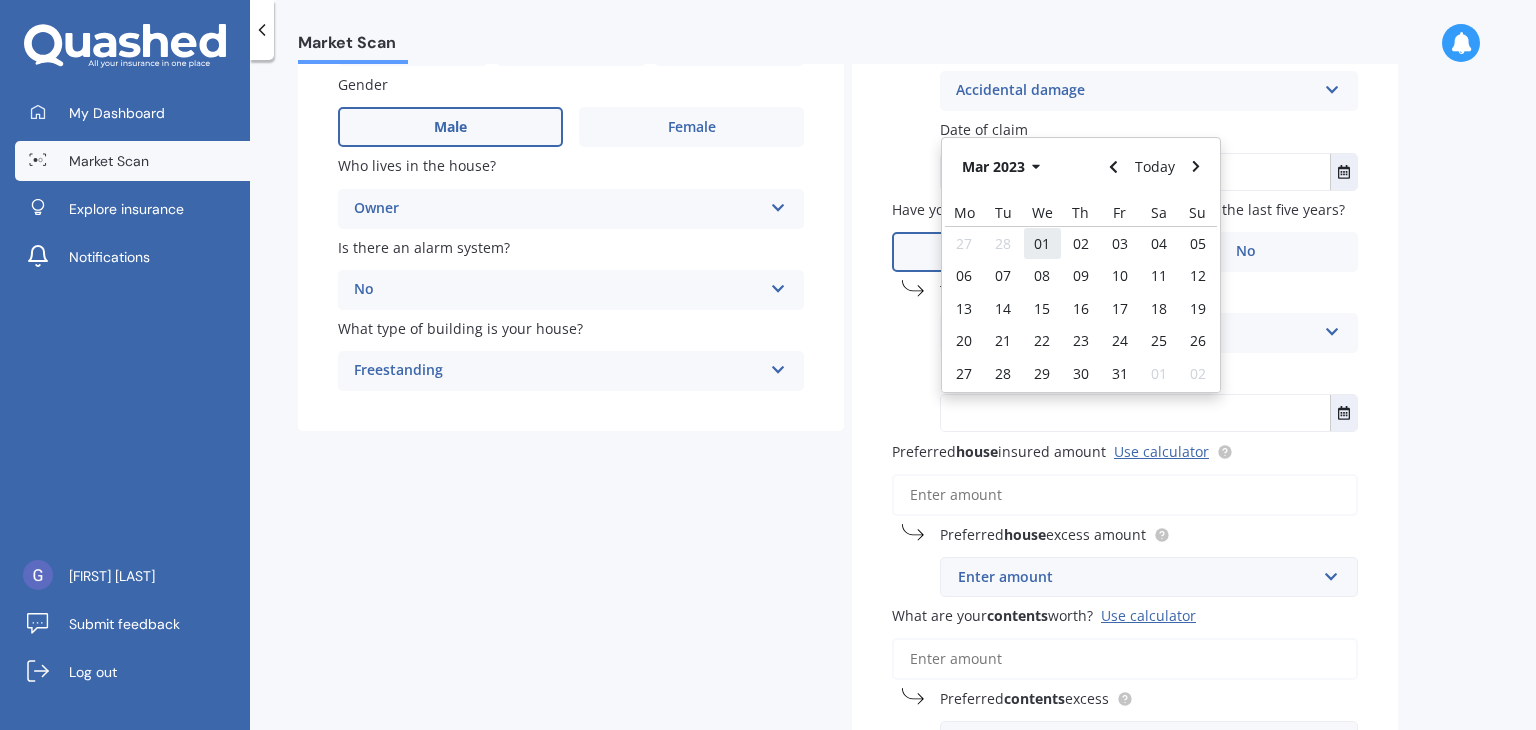 click on "01" at bounding box center (1042, 243) 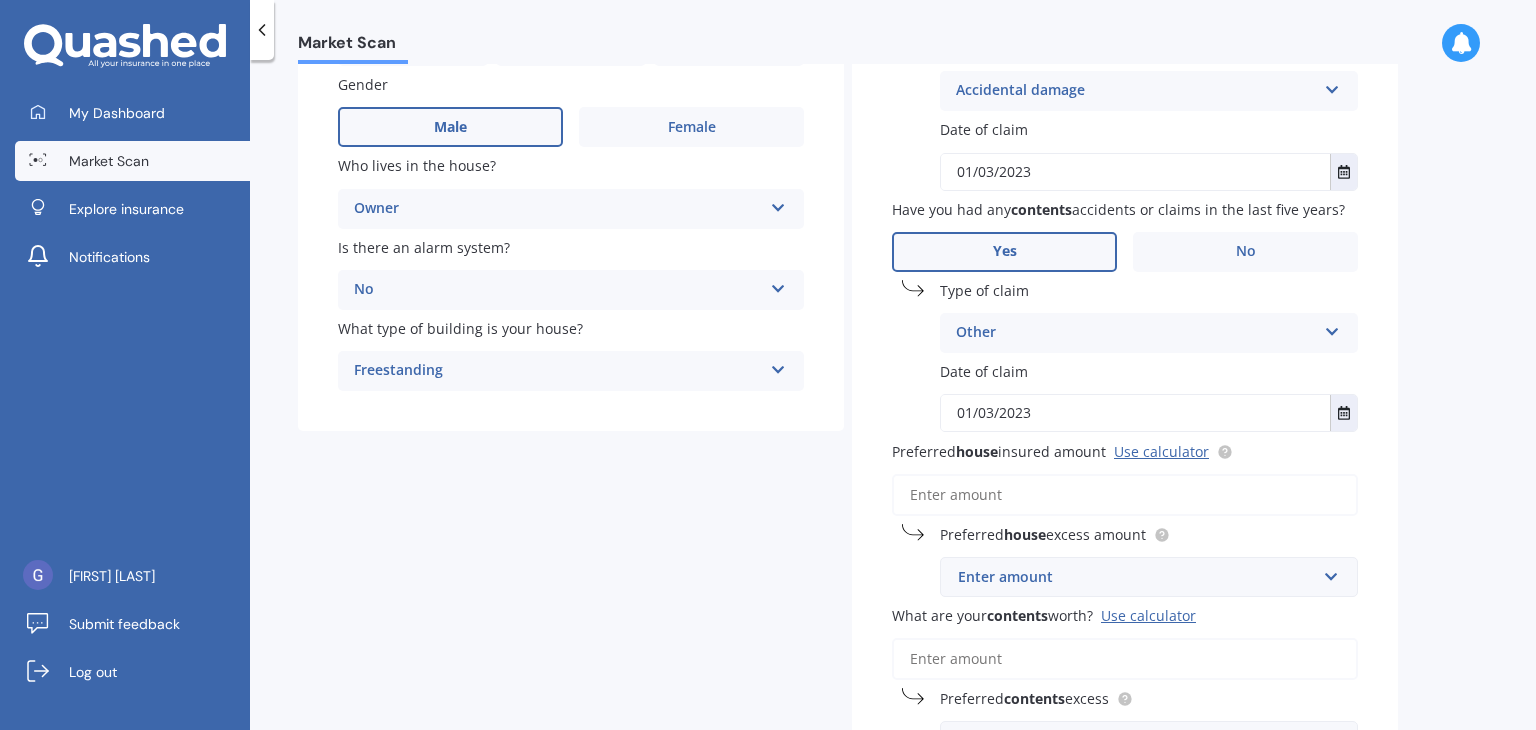 scroll, scrollTop: 328, scrollLeft: 0, axis: vertical 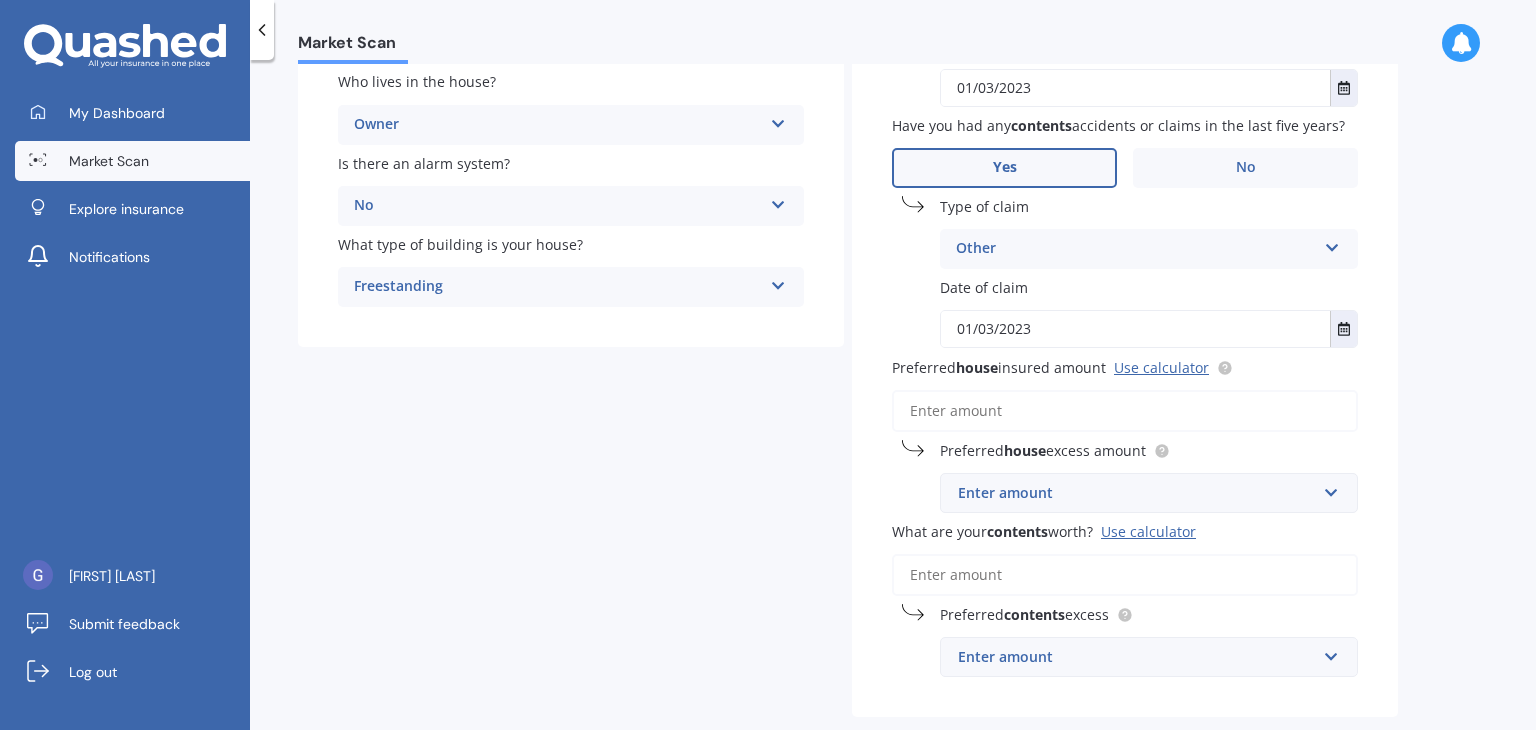 click on "Preferred  house  insured amount Use calculator" at bounding box center [1125, 411] 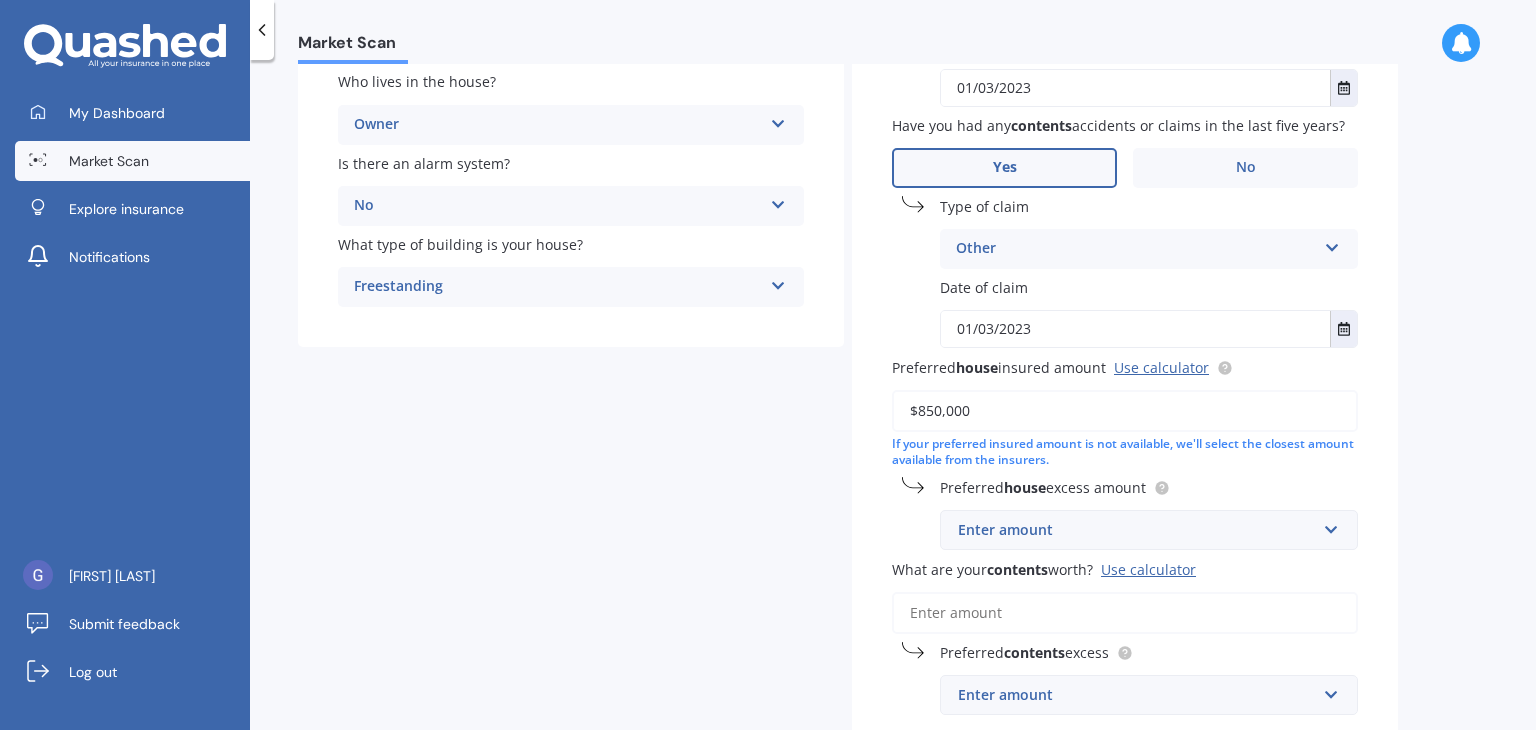scroll, scrollTop: 364, scrollLeft: 0, axis: vertical 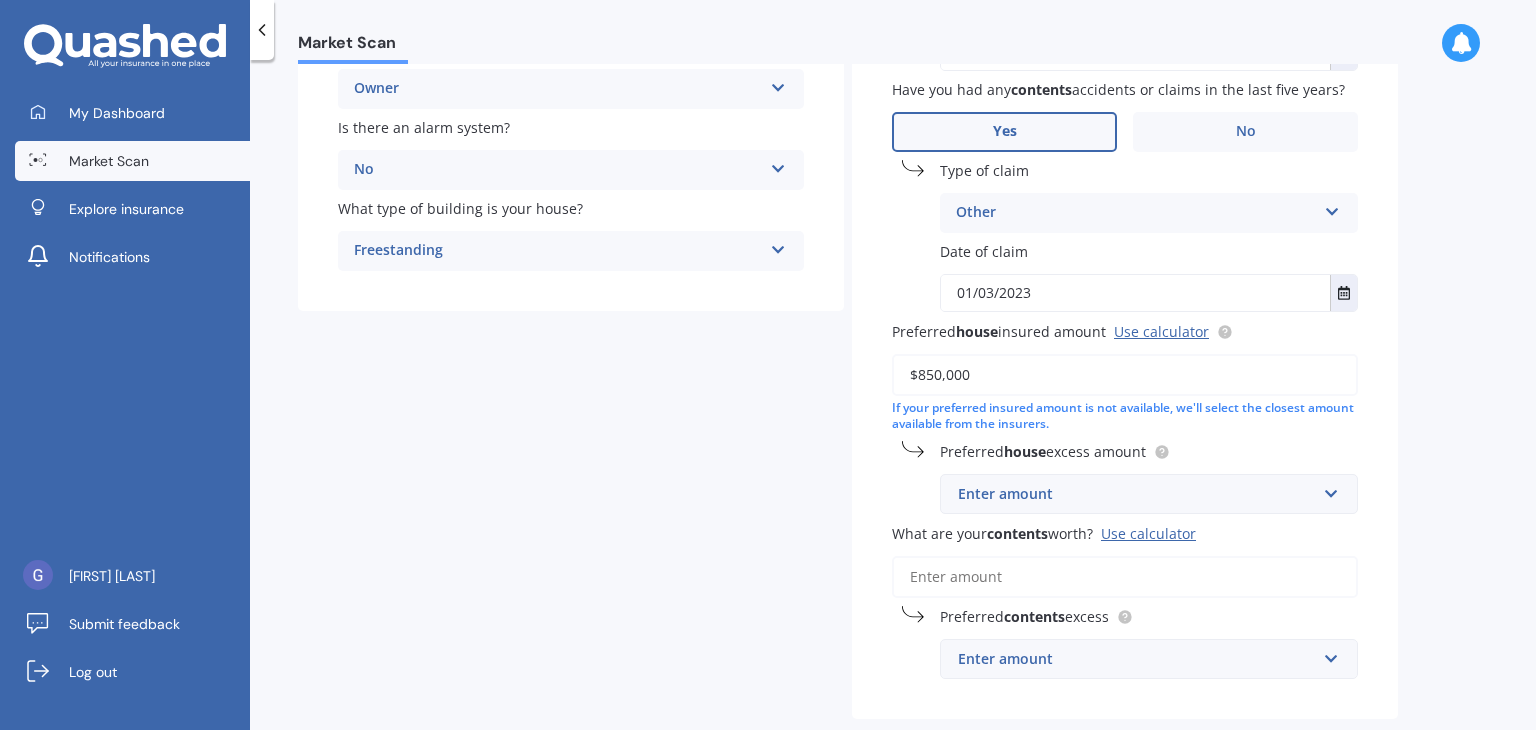 type on "$850,000" 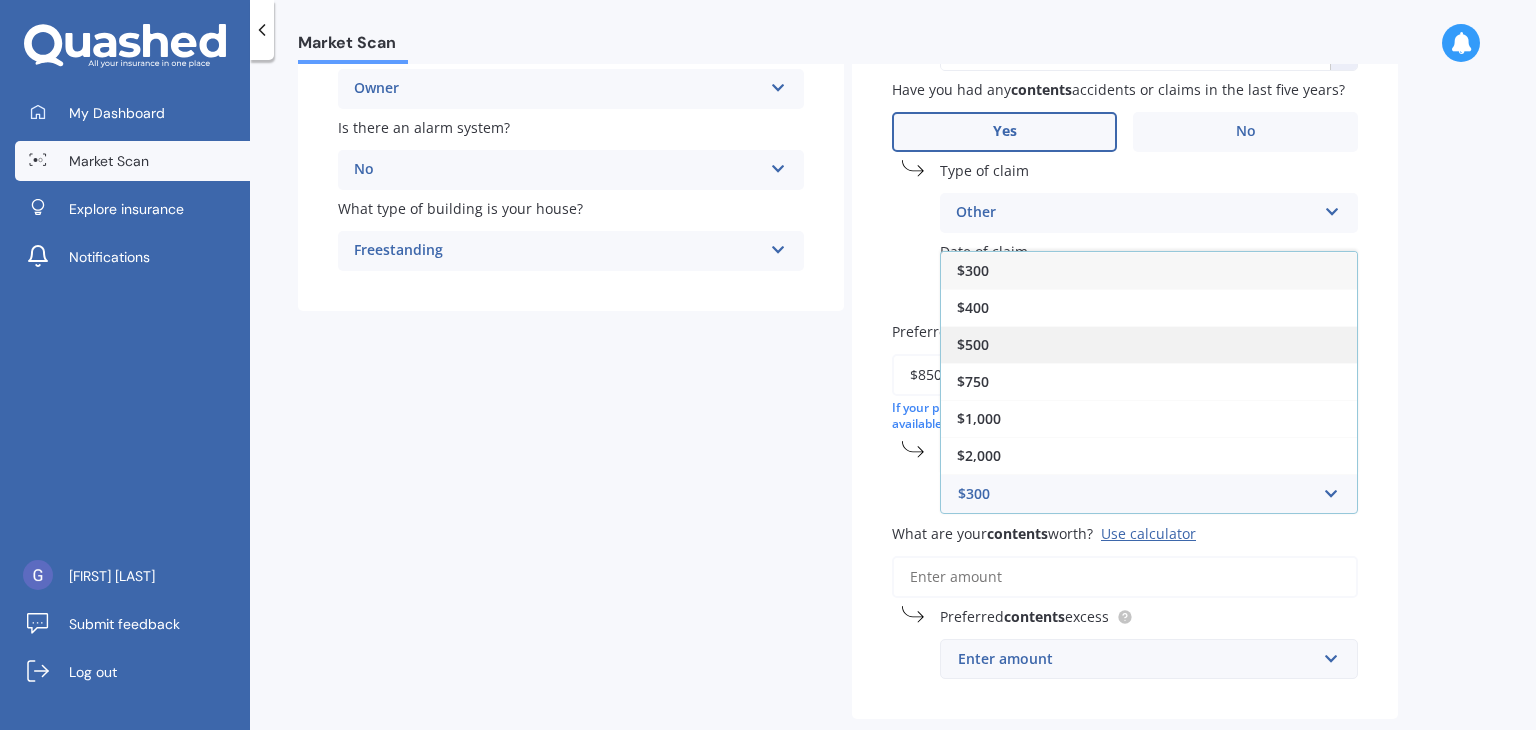 click on "$500" at bounding box center (1149, 344) 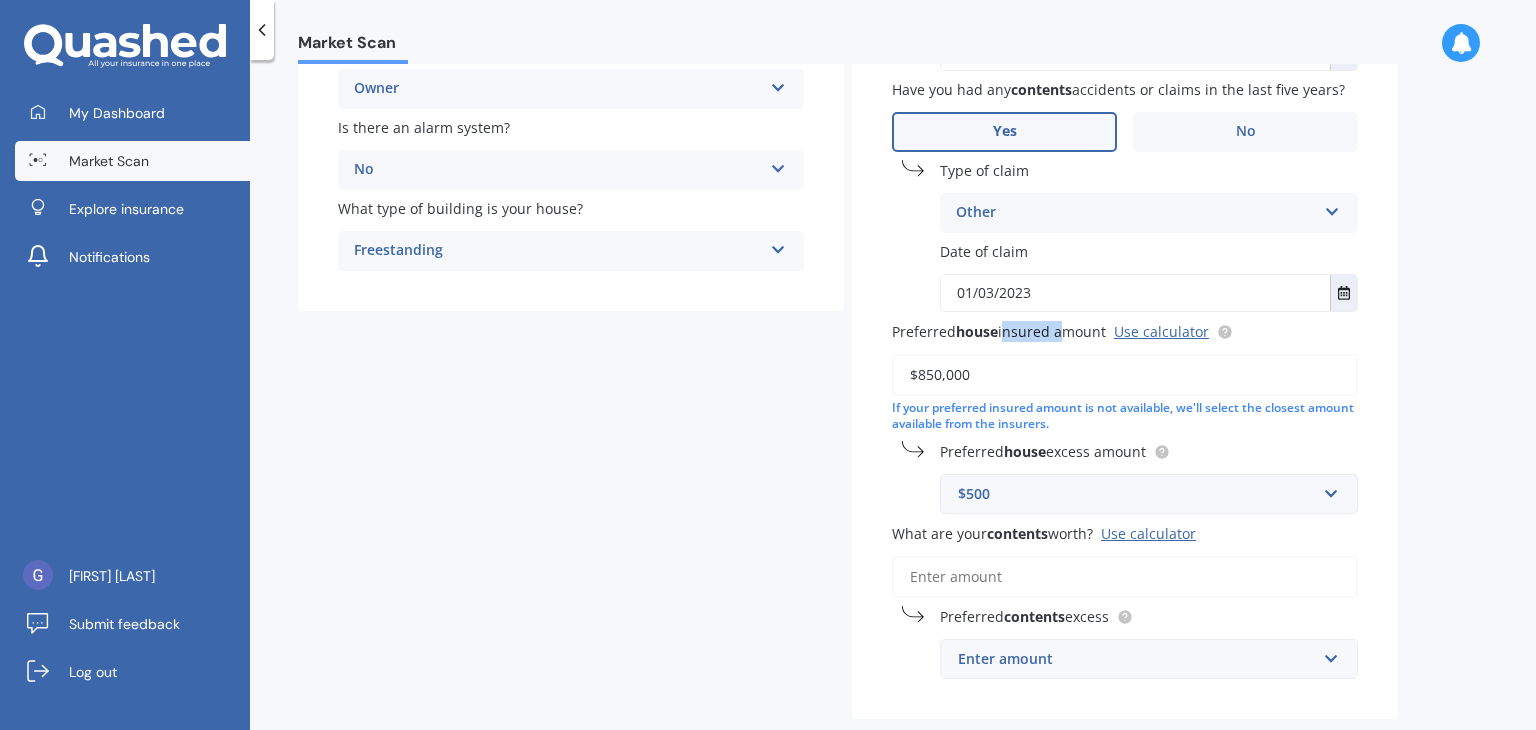 click on "Preferred  house  insured amount" at bounding box center [999, 331] 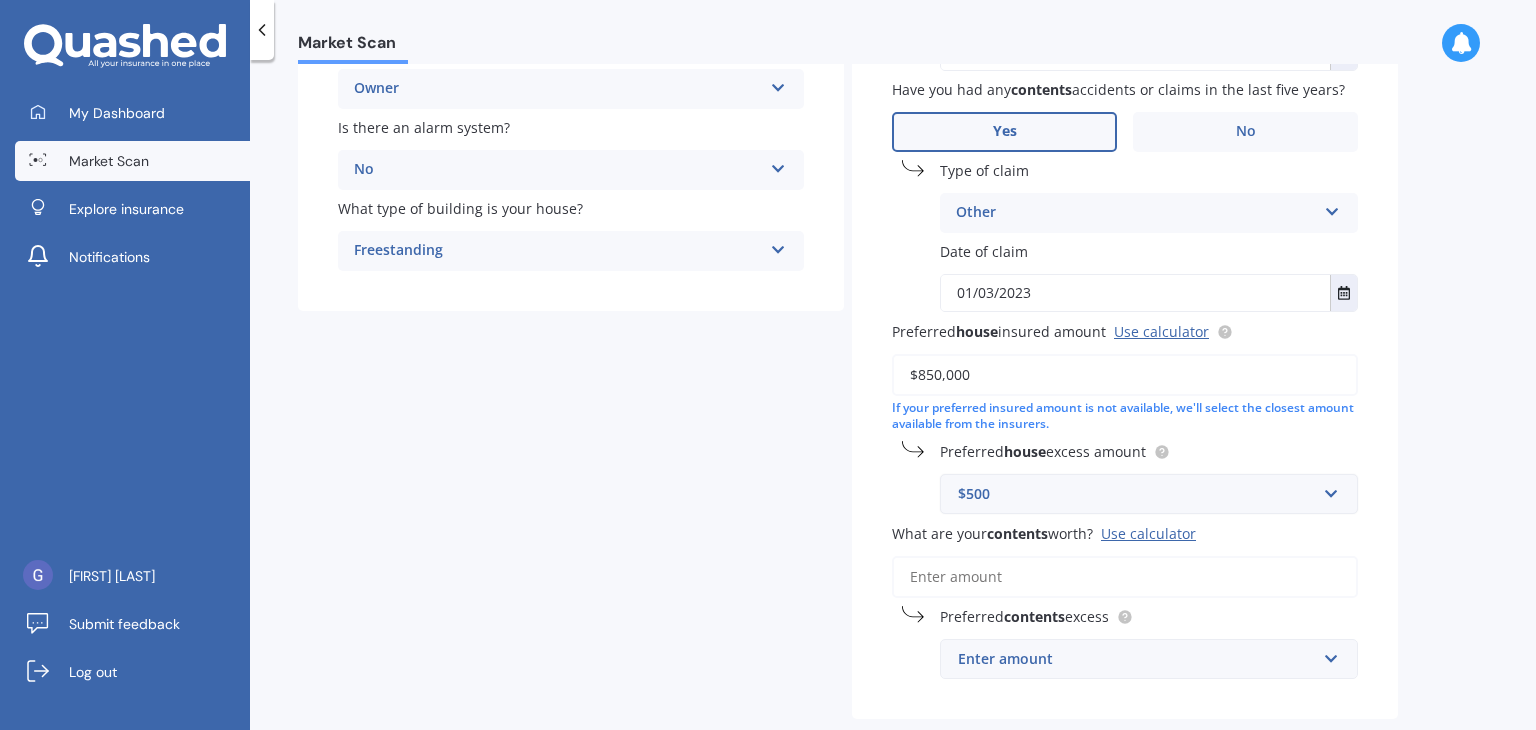 click on "$500" at bounding box center (1137, 494) 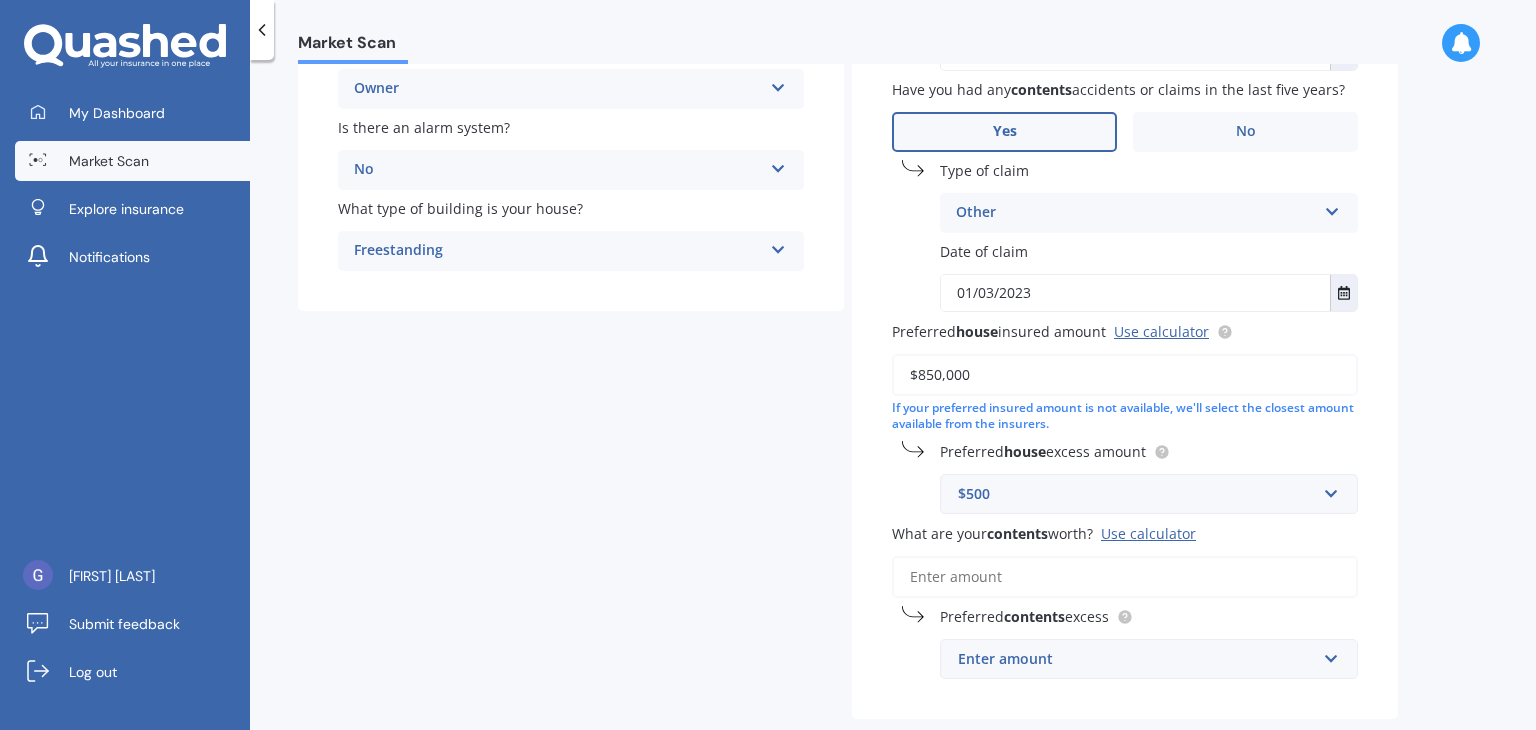 click on "Have you had any  house  accidents or claims in the last five years? Yes No Type of claim Accidental damage Accidental damage Broken glass Burglary or theft Earthquake Fire Flood Fusion Gradual damage Malicious damage Storm damage Water damage Other Date of claim 01/03/2023 Mar 2023   Today Mo Tu We Th Fr Sa Su 27 28 01 02 03 04 05 06 07 08 09 10 11 12 13 14 15 16 17 18 19 20 21 22 23 24 25 26 27 28 29 30 31 01 02 Have you had any  contents  accidents or claims in the last five years? Yes No Type of claim Other Accidental damage Broken glass Earthquake Fire Flood Fusion Gradual damage Lost or misplaced Malicious damage Storm damage Water damage Other Date of claim 01/03/2023 Mar 2023   Today Mo Tu We Th Fr Sa Su 27 28 01 02 03 04 05 06 07 08 09 10 11 12 13 14 15 16 17 18 19 20 21 22 23 24 25 26 27 28 29 30 31 01 02 Preferred  house  insured amount Use calculator $850,000 If your preferred insured amount is not available, we'll select the closest amount available from the insurers. Preferred  house $500 $300" at bounding box center (1125, 258) 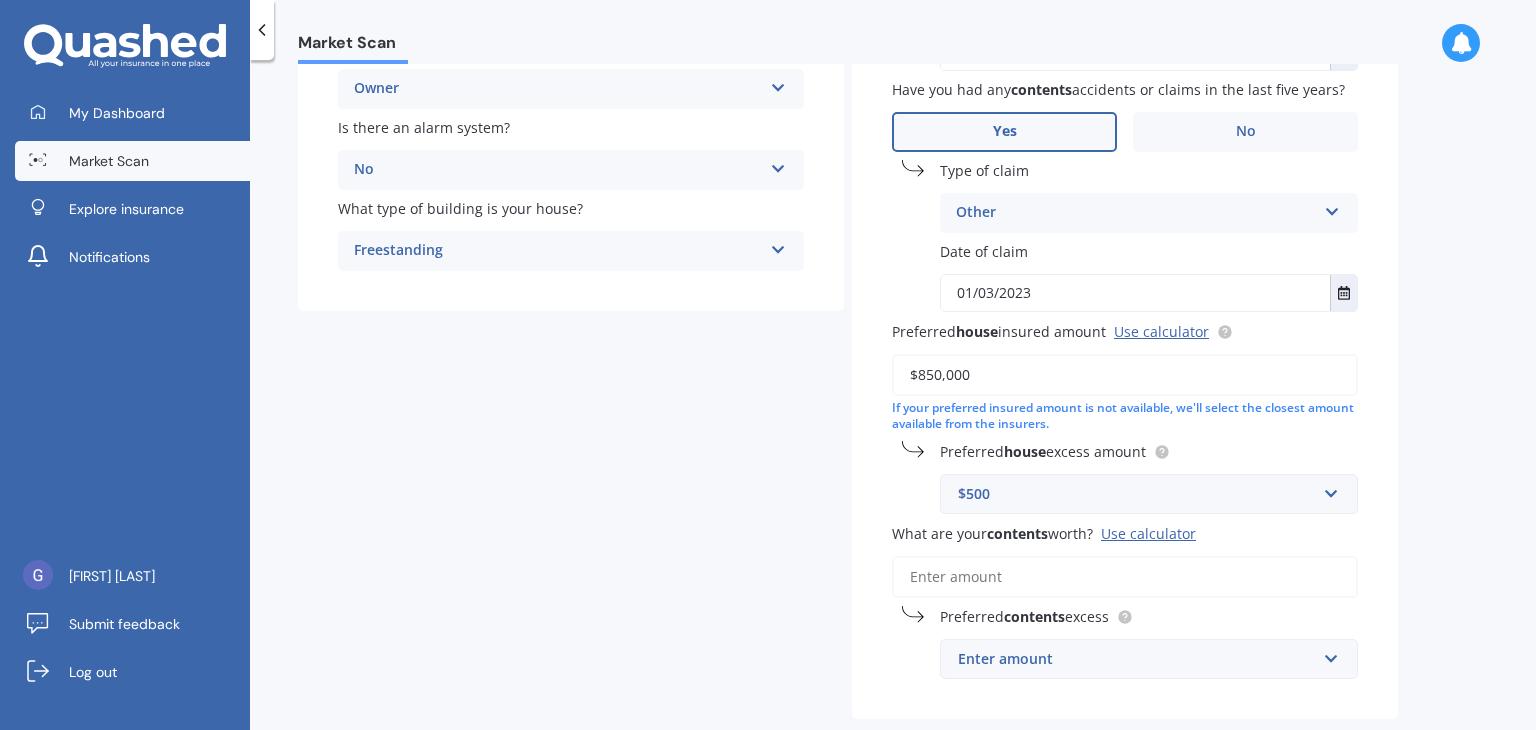 scroll, scrollTop: 467, scrollLeft: 0, axis: vertical 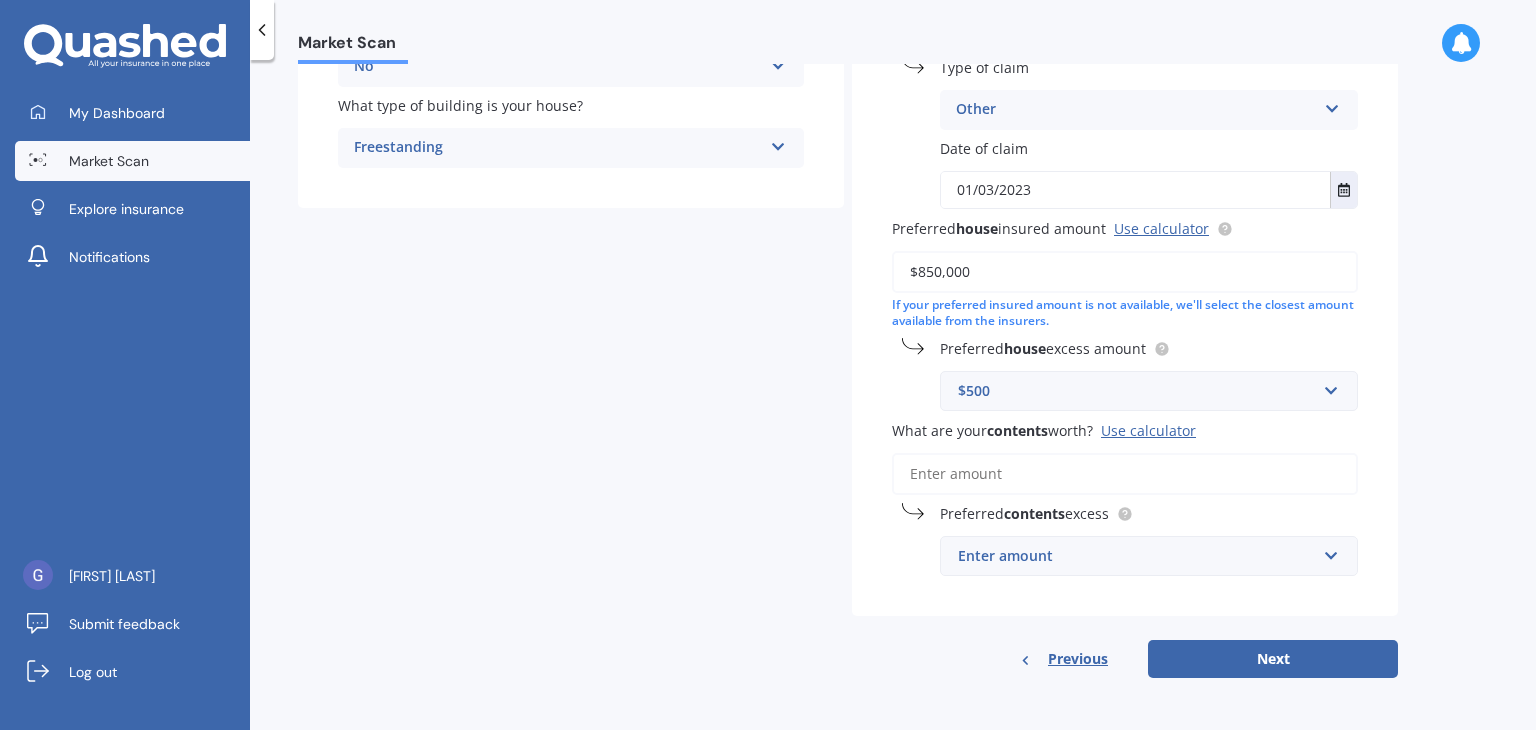 click on "Enter amount" at bounding box center [1137, 556] 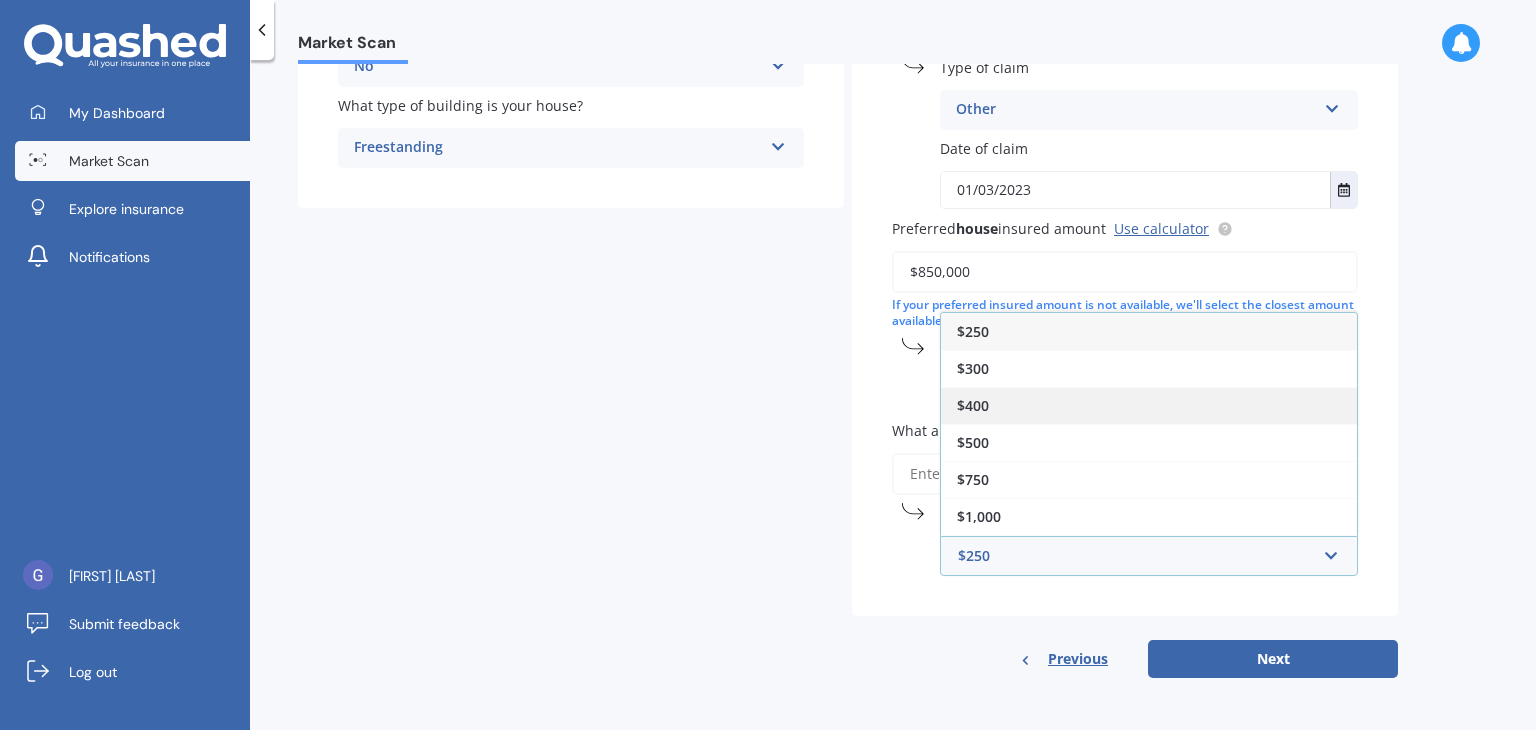 click on "$400" at bounding box center (1149, 405) 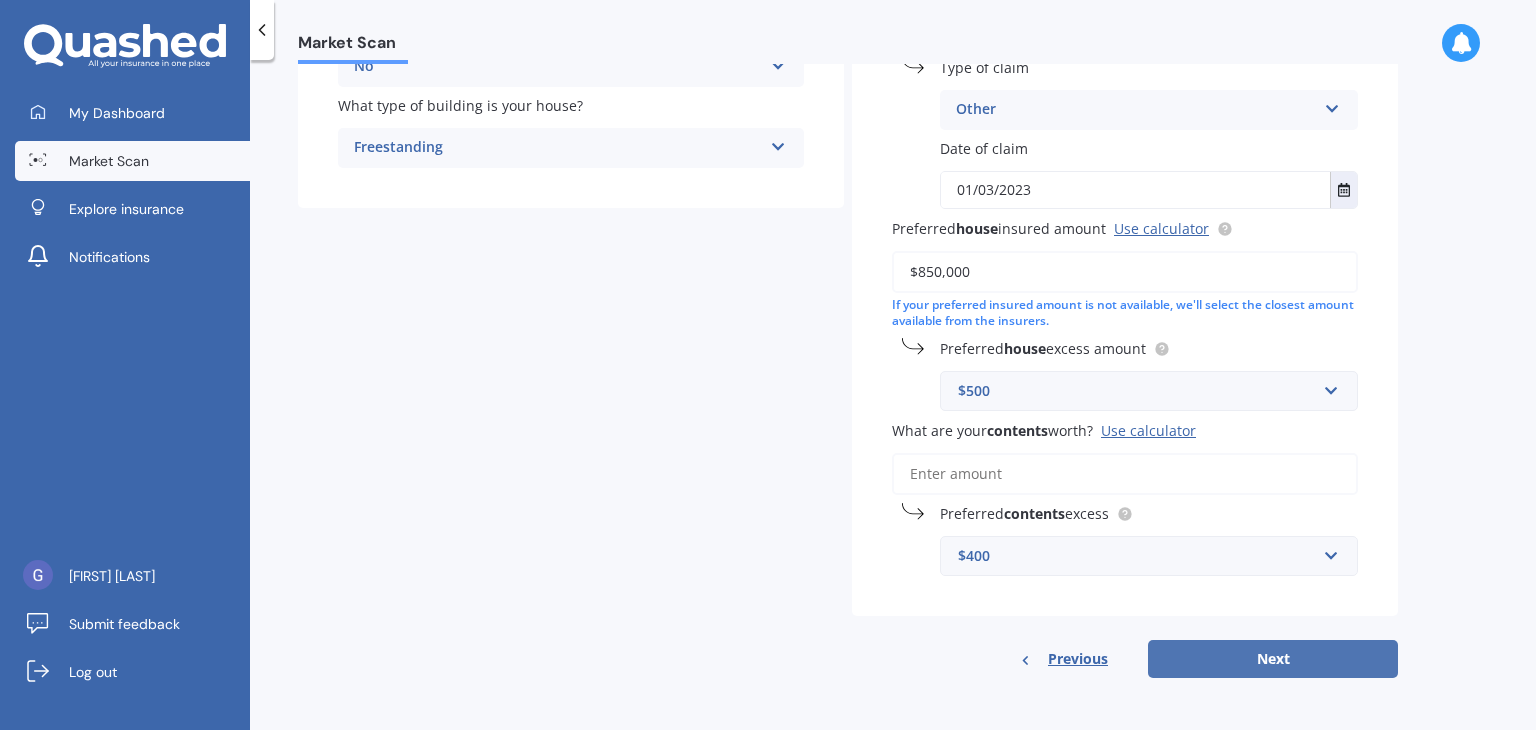 click on "Next" at bounding box center (1273, 659) 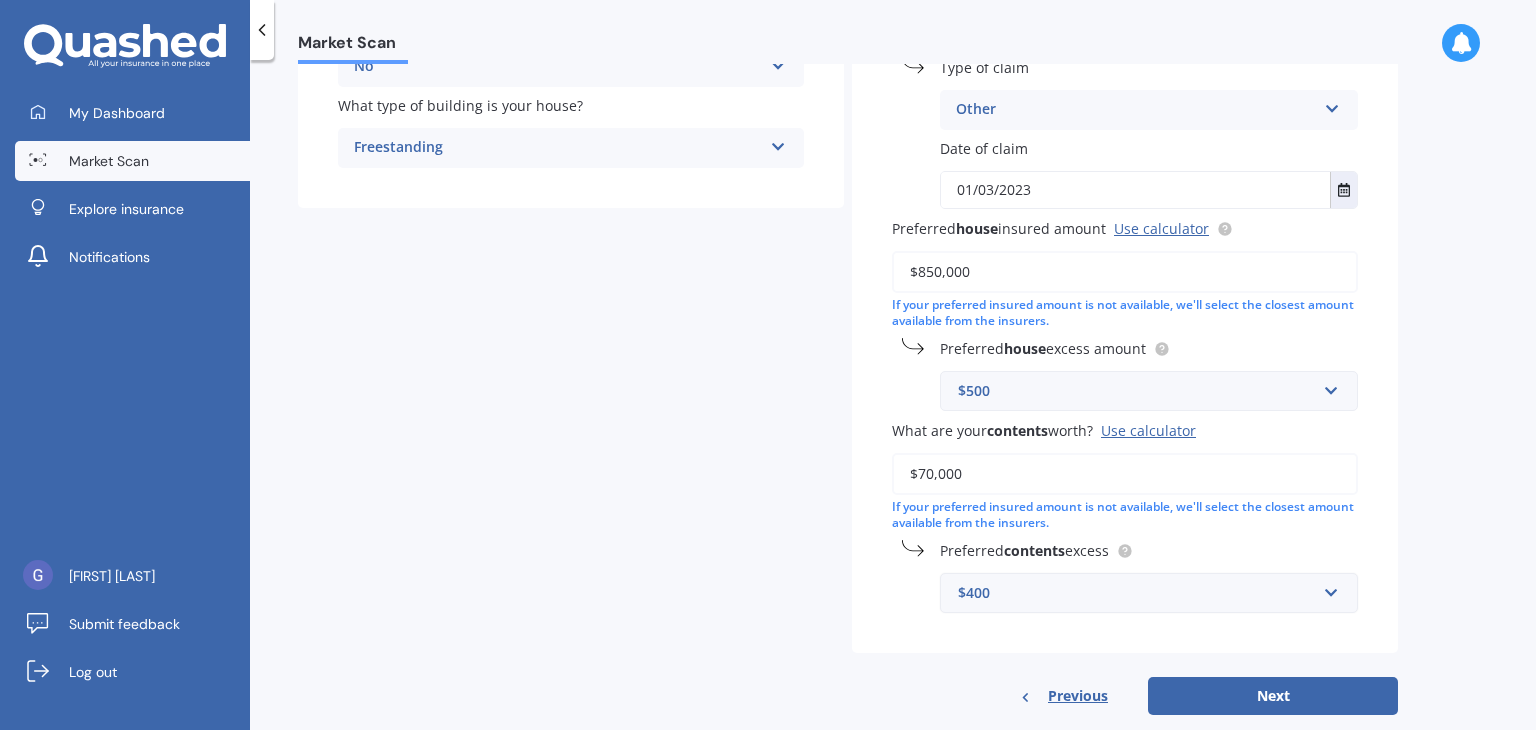 scroll, scrollTop: 504, scrollLeft: 0, axis: vertical 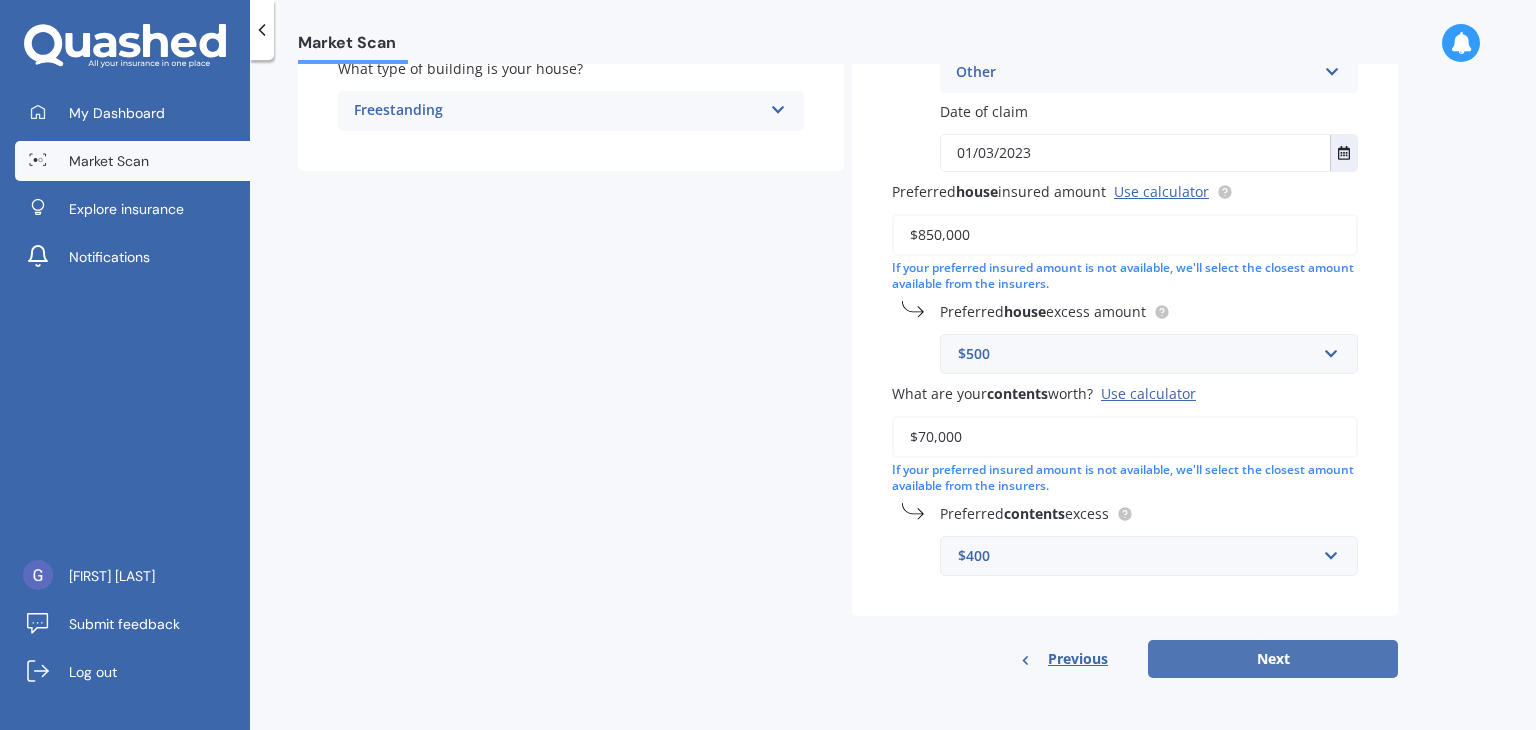 type on "$70,000" 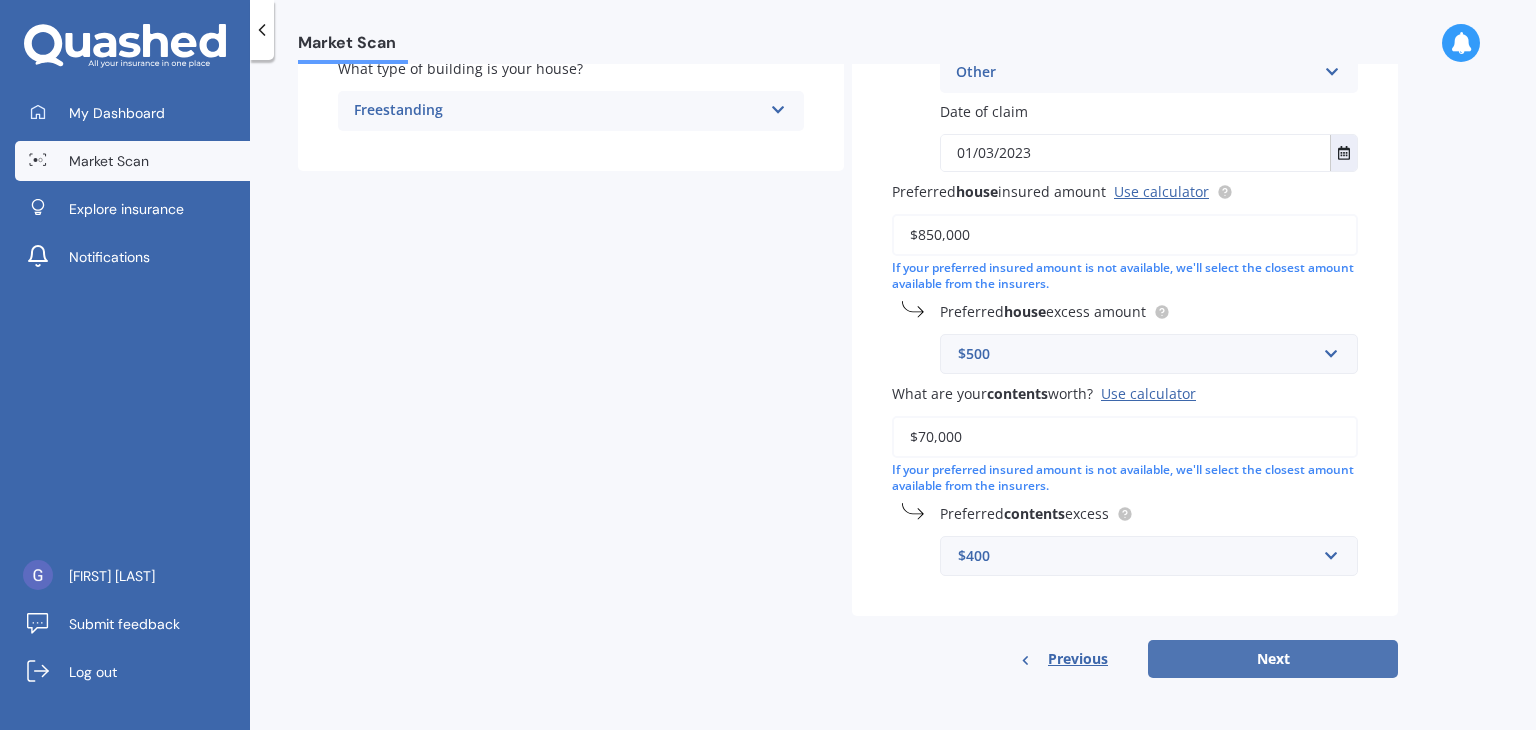 click on "Next" at bounding box center [1273, 659] 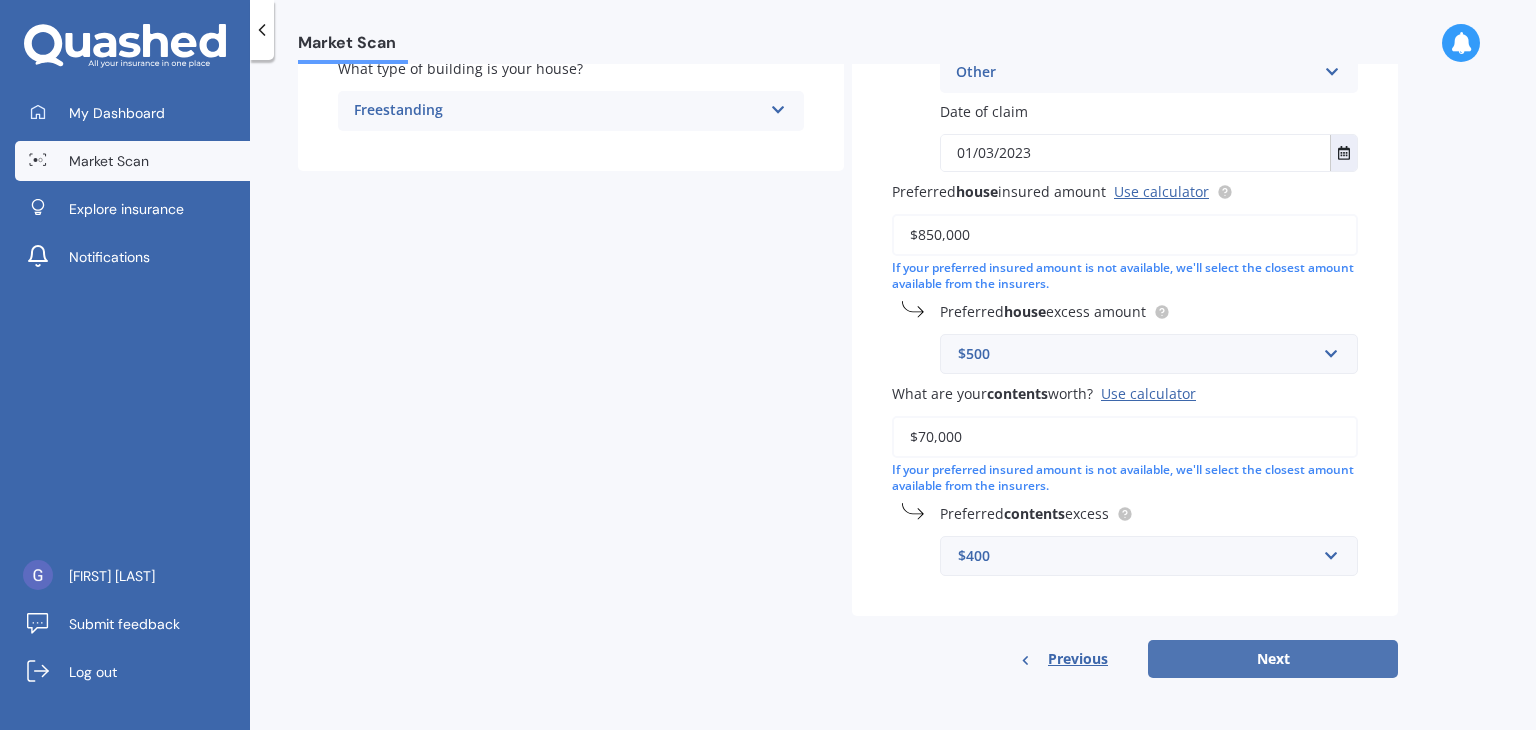 select on "09" 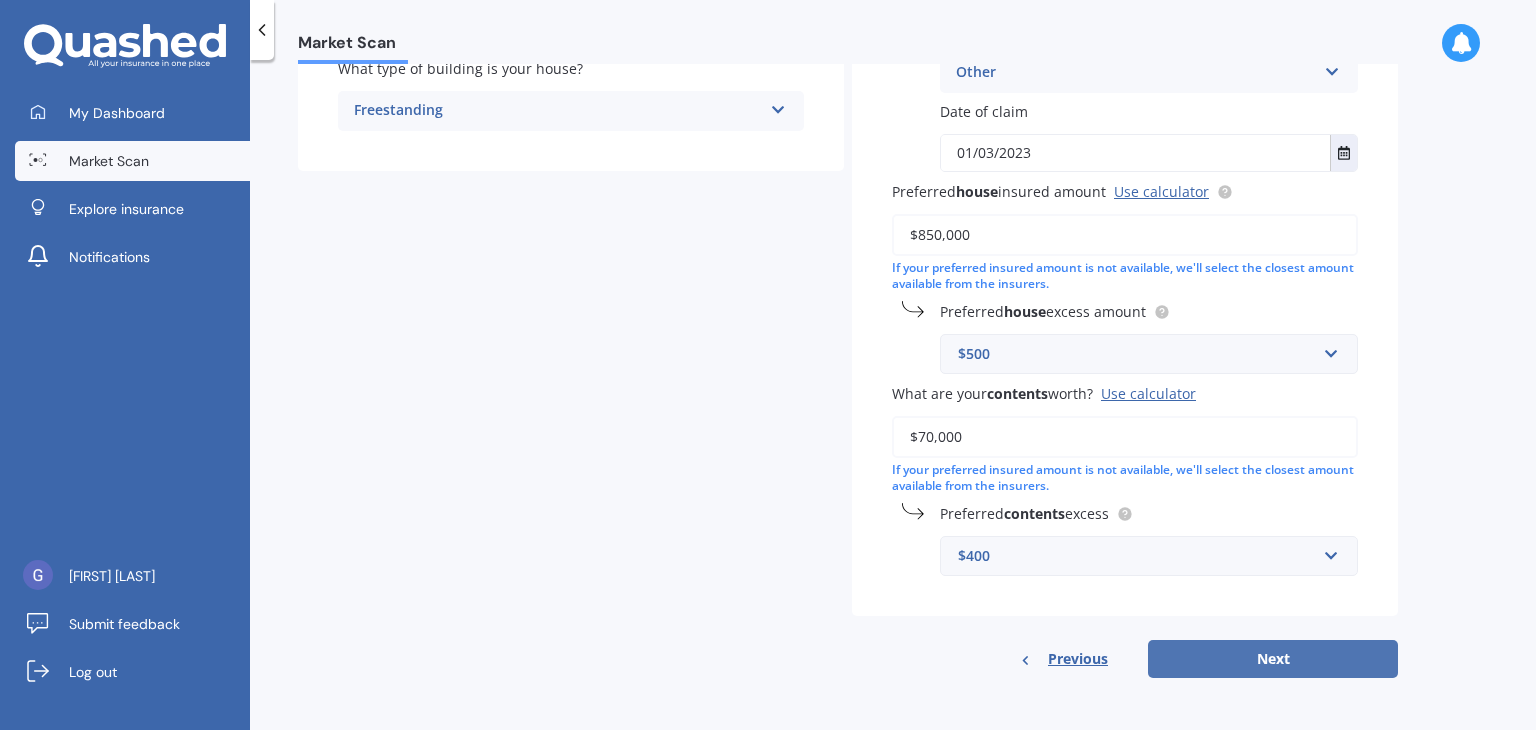 select on "1985" 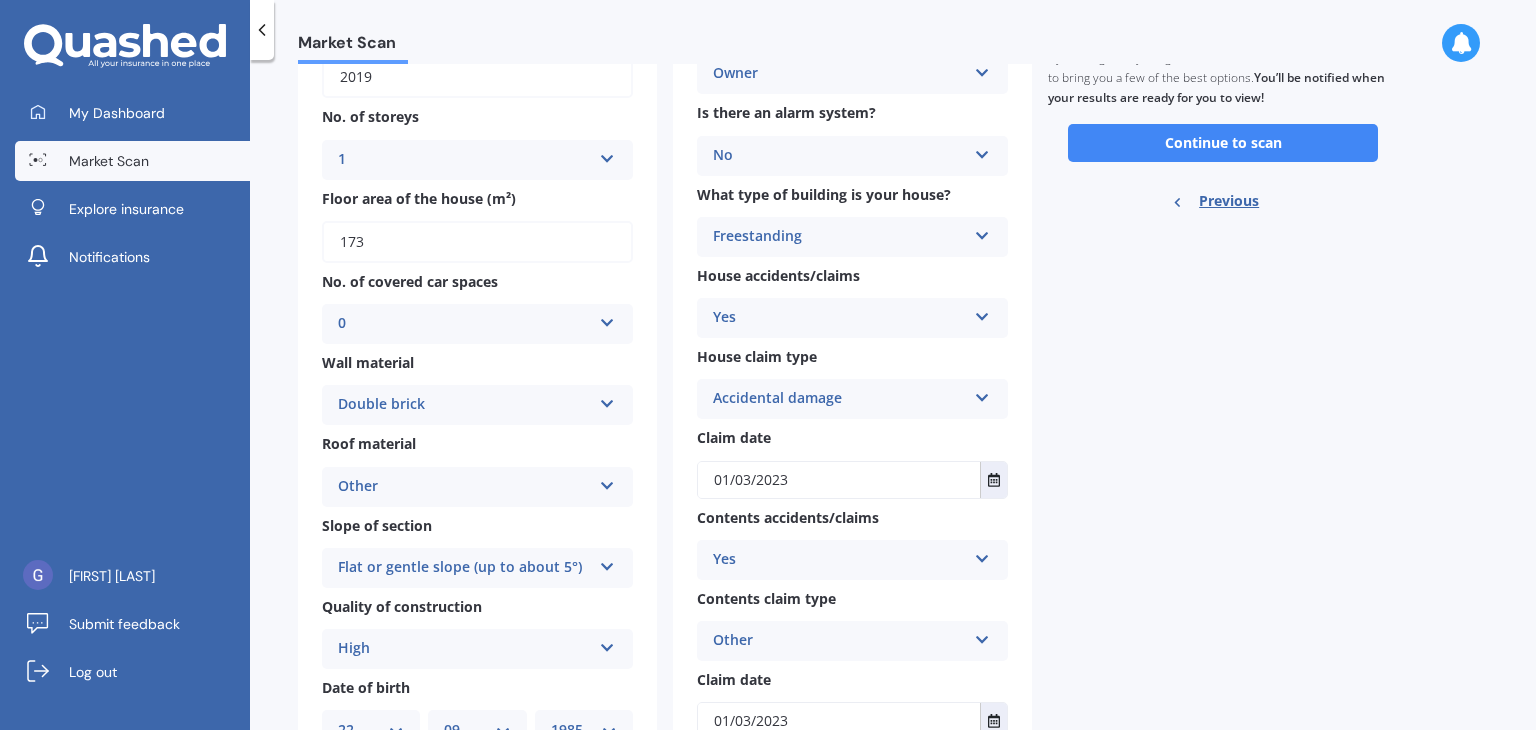 scroll, scrollTop: 0, scrollLeft: 0, axis: both 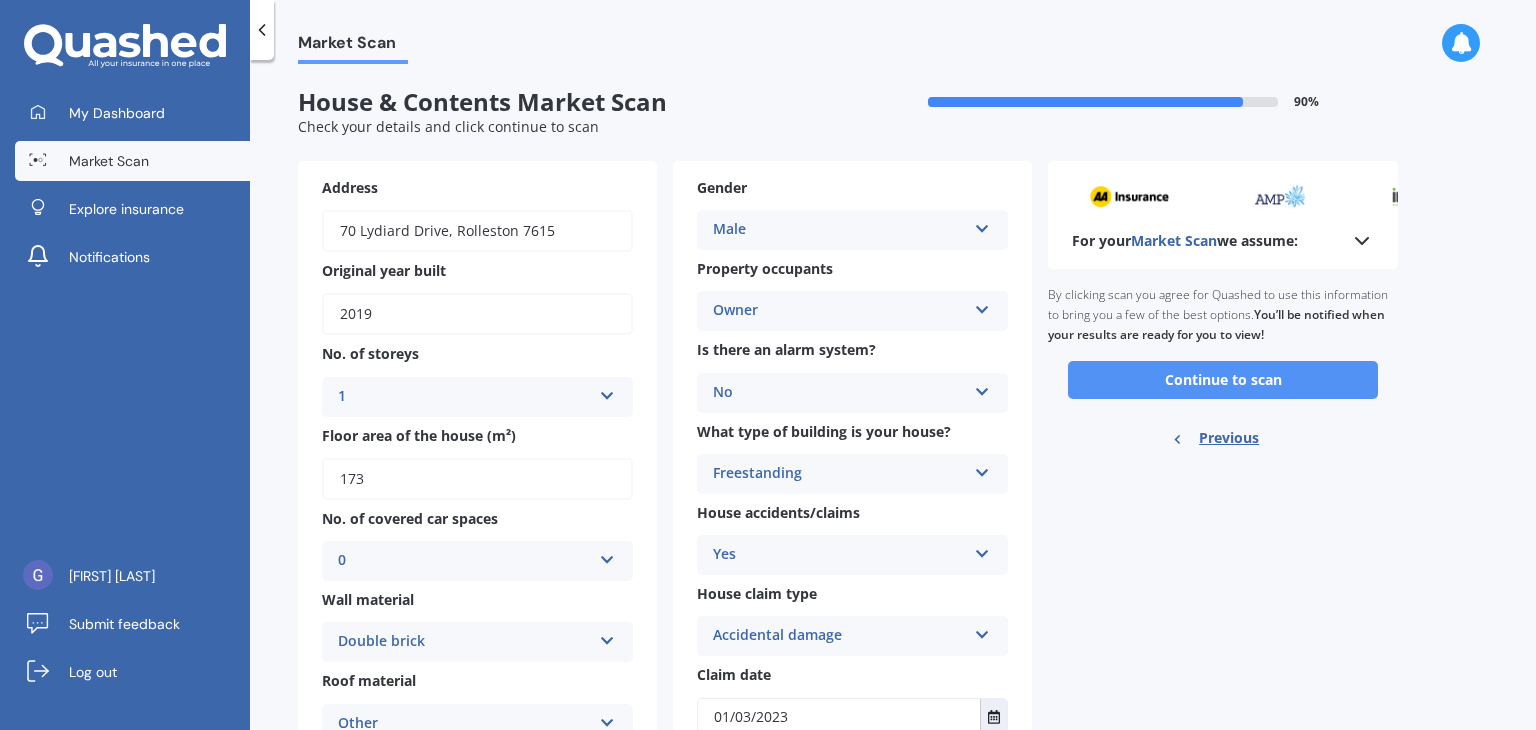 click on "Continue to scan" at bounding box center [1223, 380] 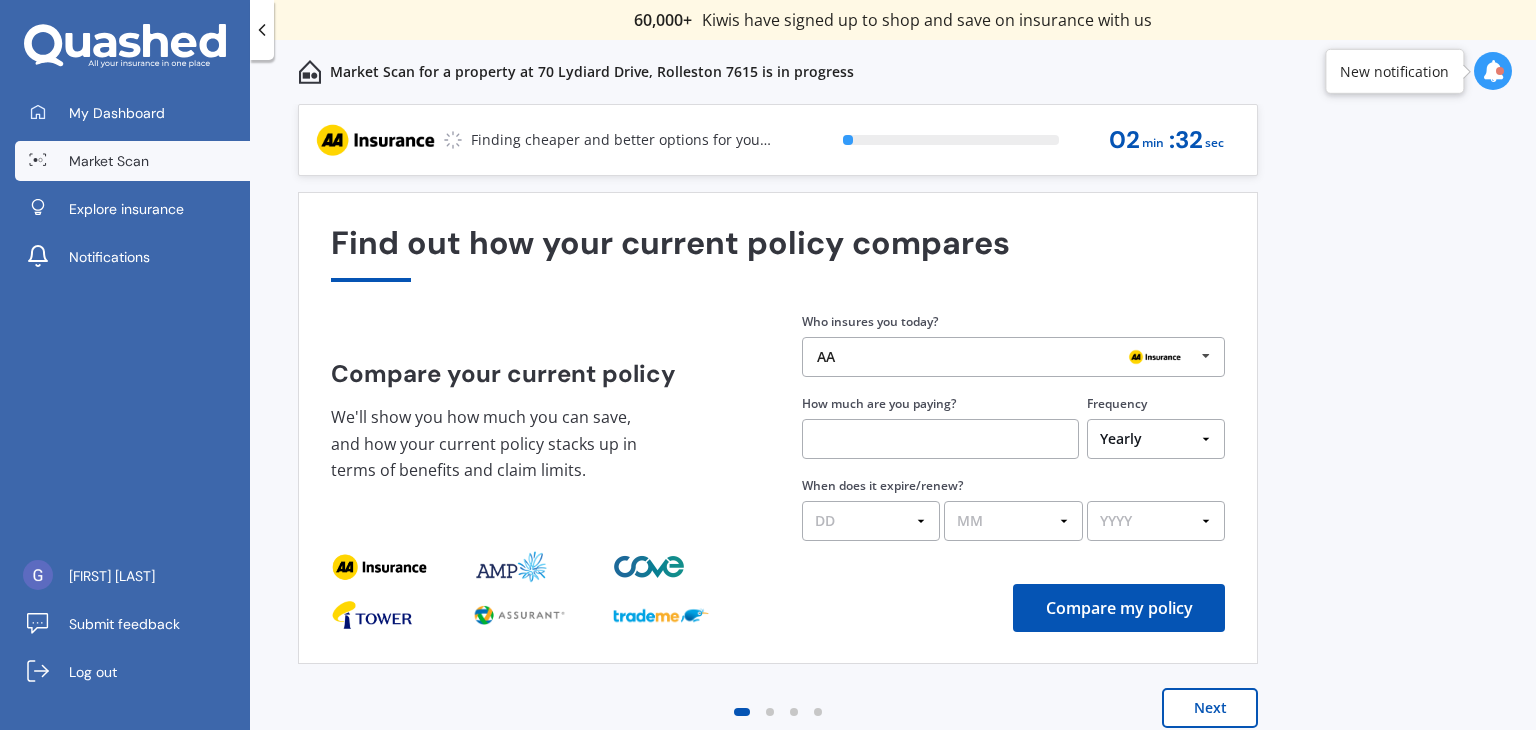 click on "AA" at bounding box center (1006, 357) 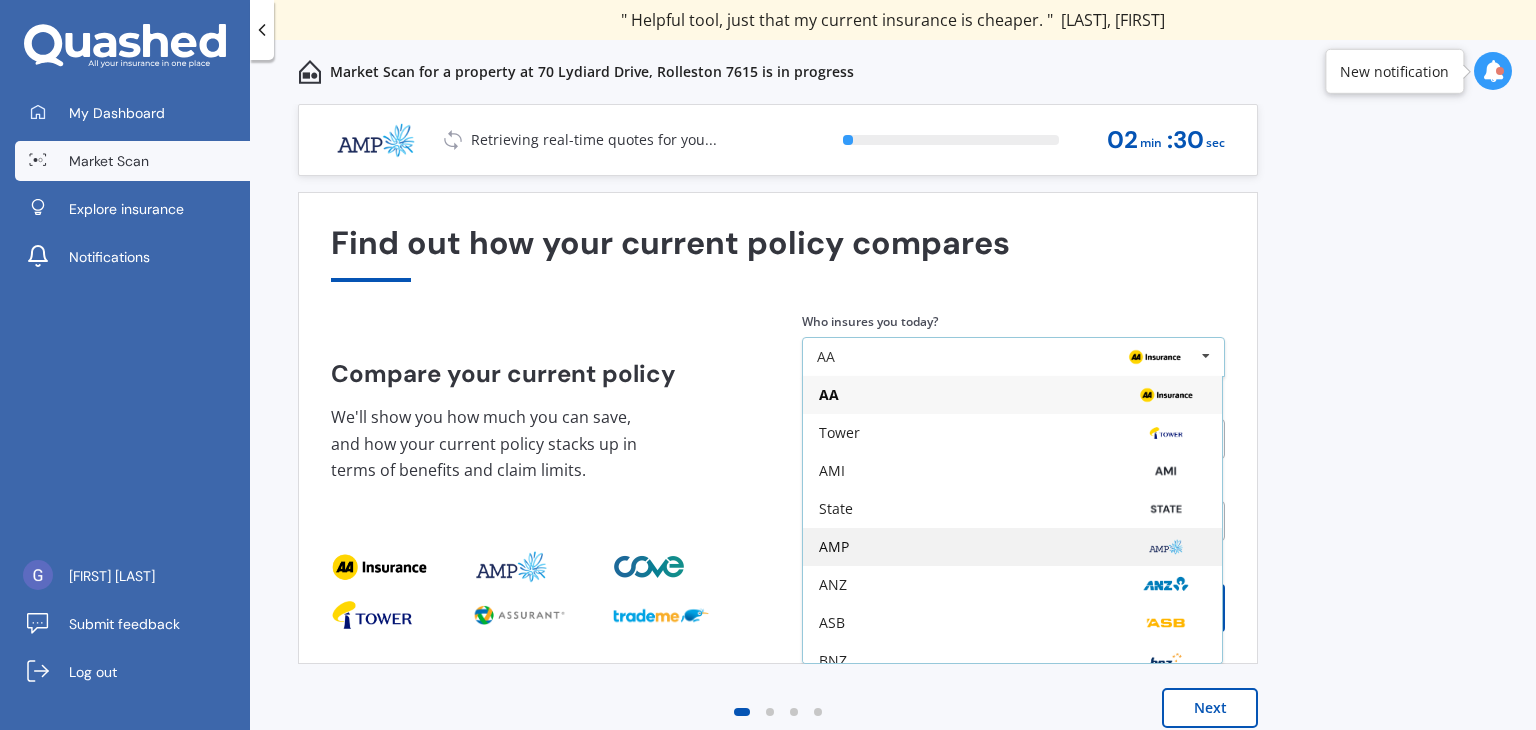 click on "AMP" at bounding box center [834, 547] 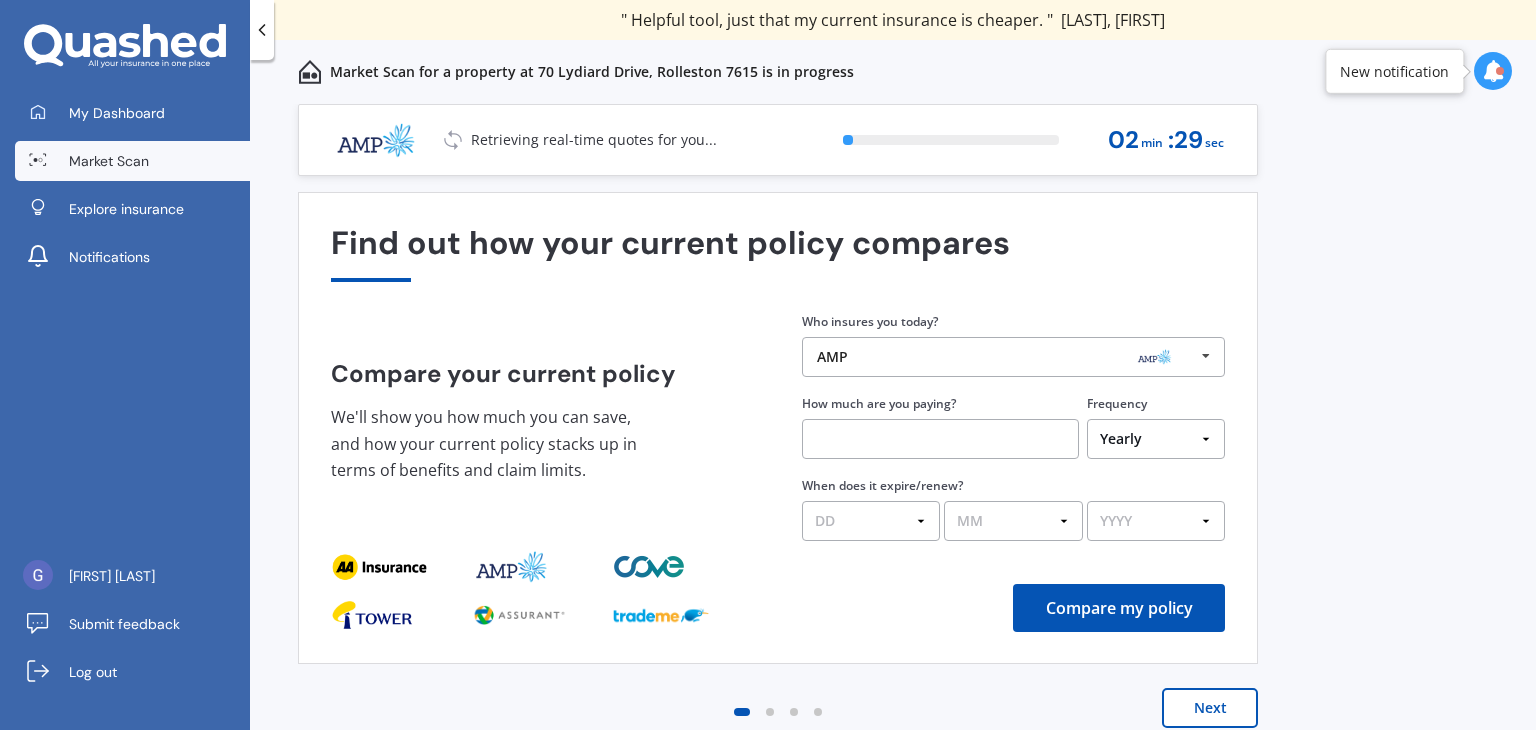 click at bounding box center [940, 439] 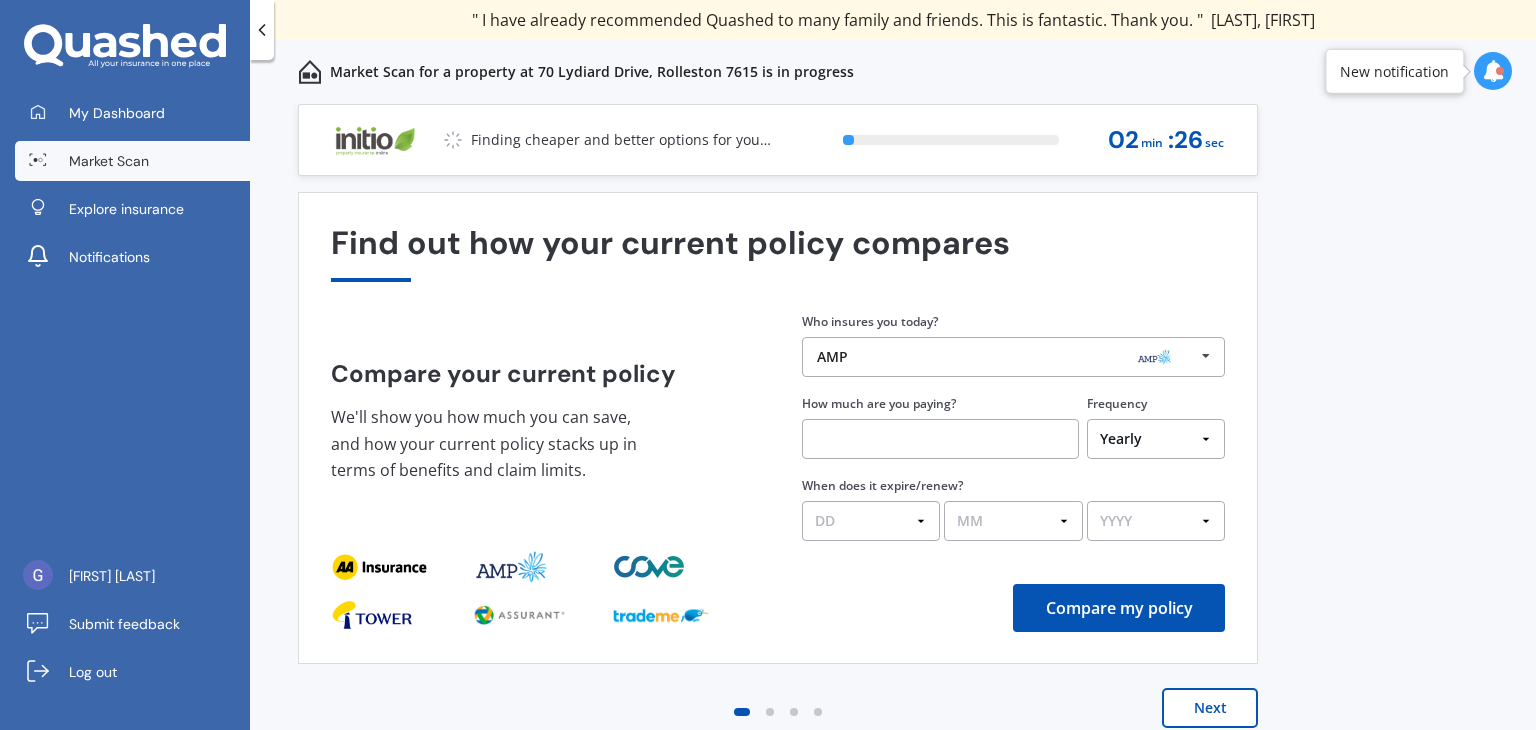 click on "Yearly Six-Monthly Quarterly Monthly Fortnightly Weekly One-Off" at bounding box center [1156, 439] 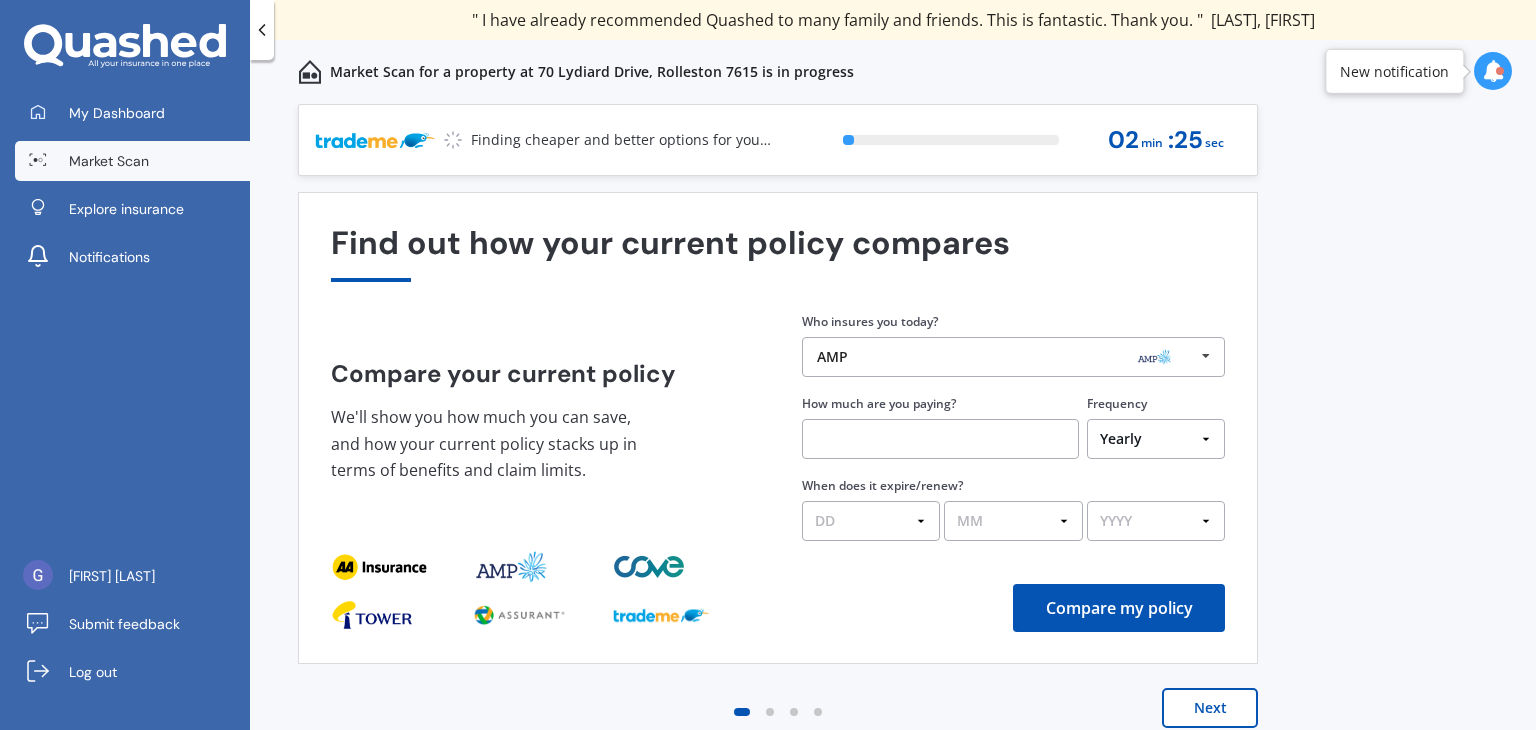 click on "Find out how your current policy compares Compare your current policy  We'll show you how much you can save, and how your current policy stacks up in terms of benefits and claim limits. Enter your policy information Who insures you today? AMP AA Tower AMI State AMP ANZ ASB BNZ Trade Me Insurance Westpac Other How much are you paying? Frequency Yearly Six-Monthly Quarterly Monthly Fortnightly Weekly One-Off When does it expire/renew? DD 01 02 03 04 05 06 07 08 09 10 11 12 13 14 15 16 17 18 19 20 21 22 23 24 25 26 27 28 29 30 31 MM 01 02 03 04 05 06 07 08 09 10 11 12 YYYY 2026 2025 2024 Compare my policy" at bounding box center (778, 428) 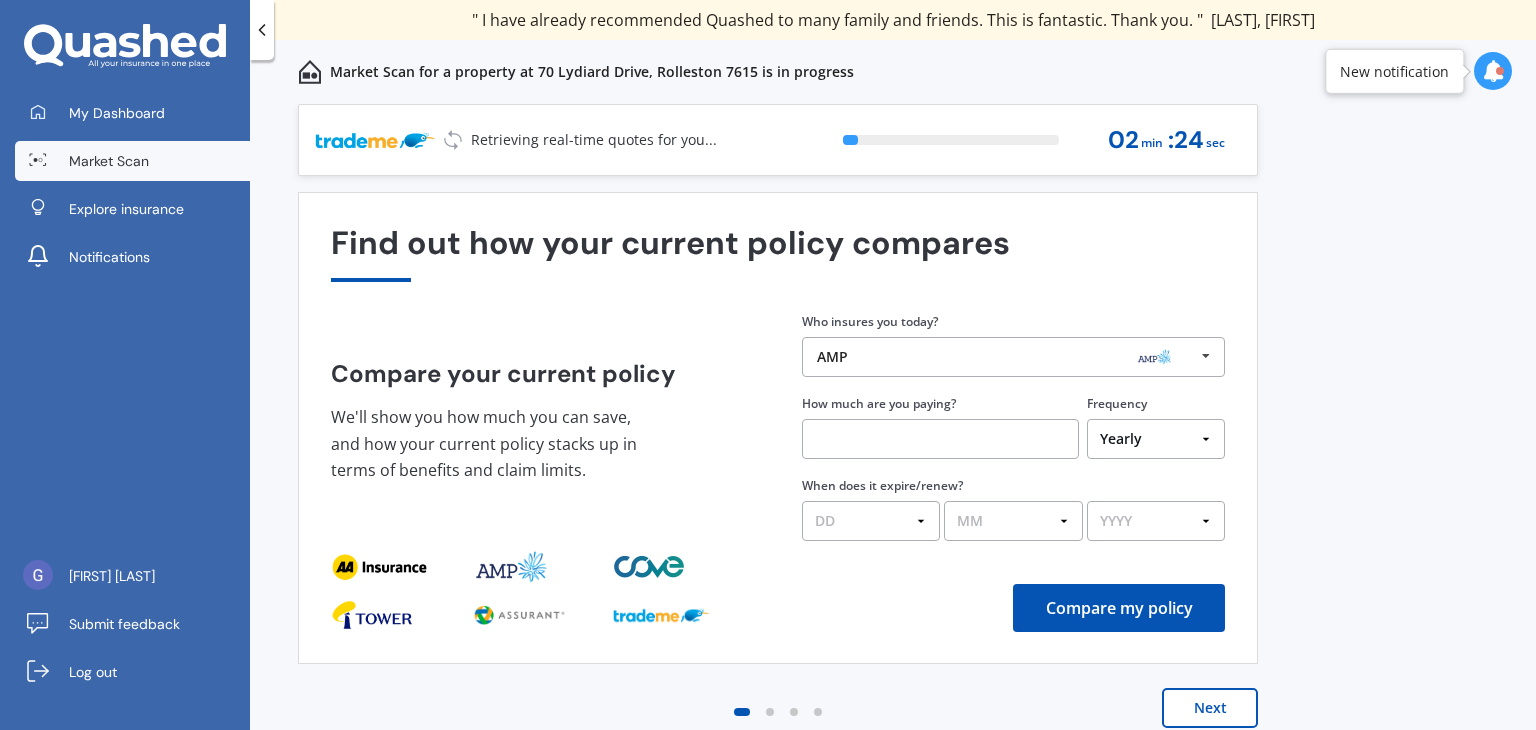 click on "Yearly Six-Monthly Quarterly Monthly Fortnightly Weekly One-Off" at bounding box center (1156, 439) 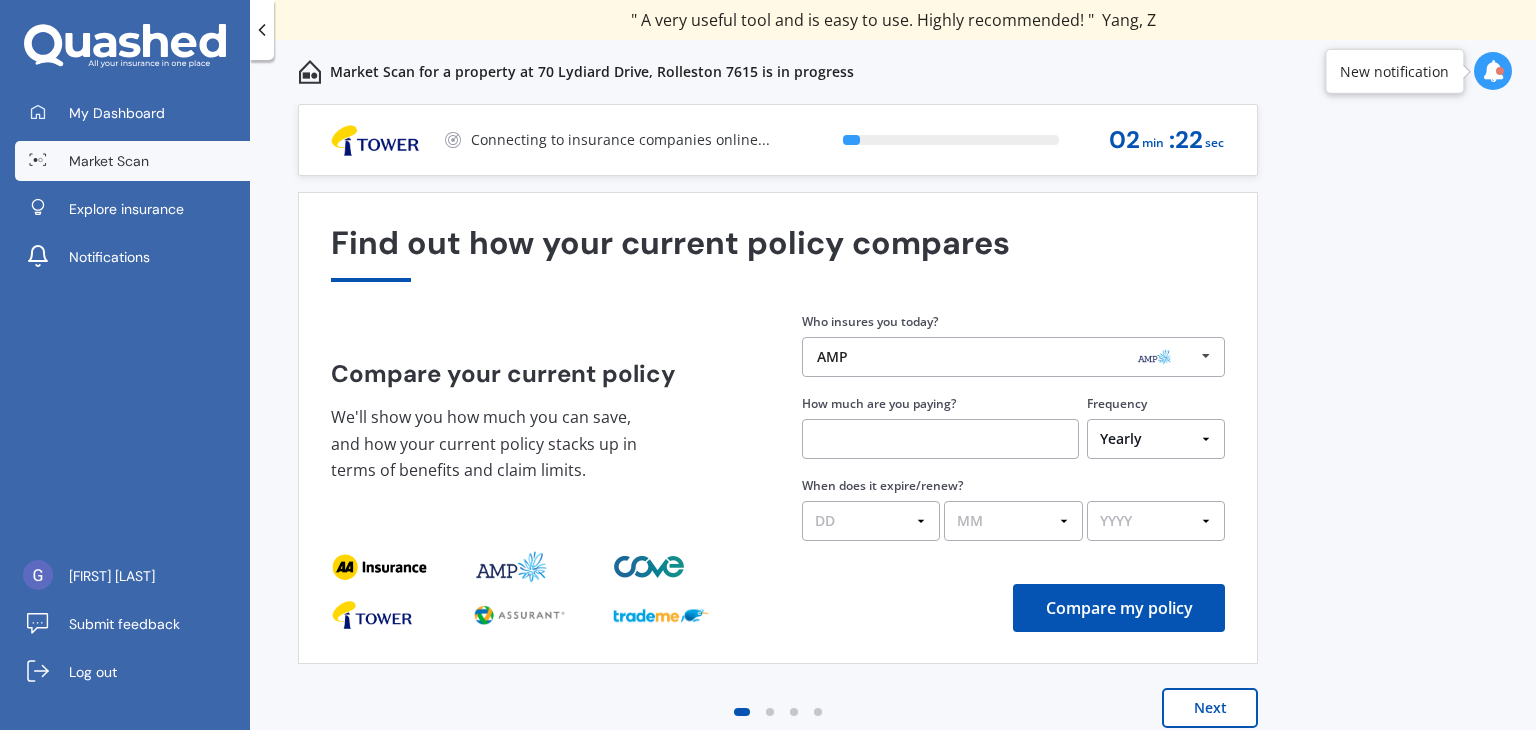 select on "Monthly" 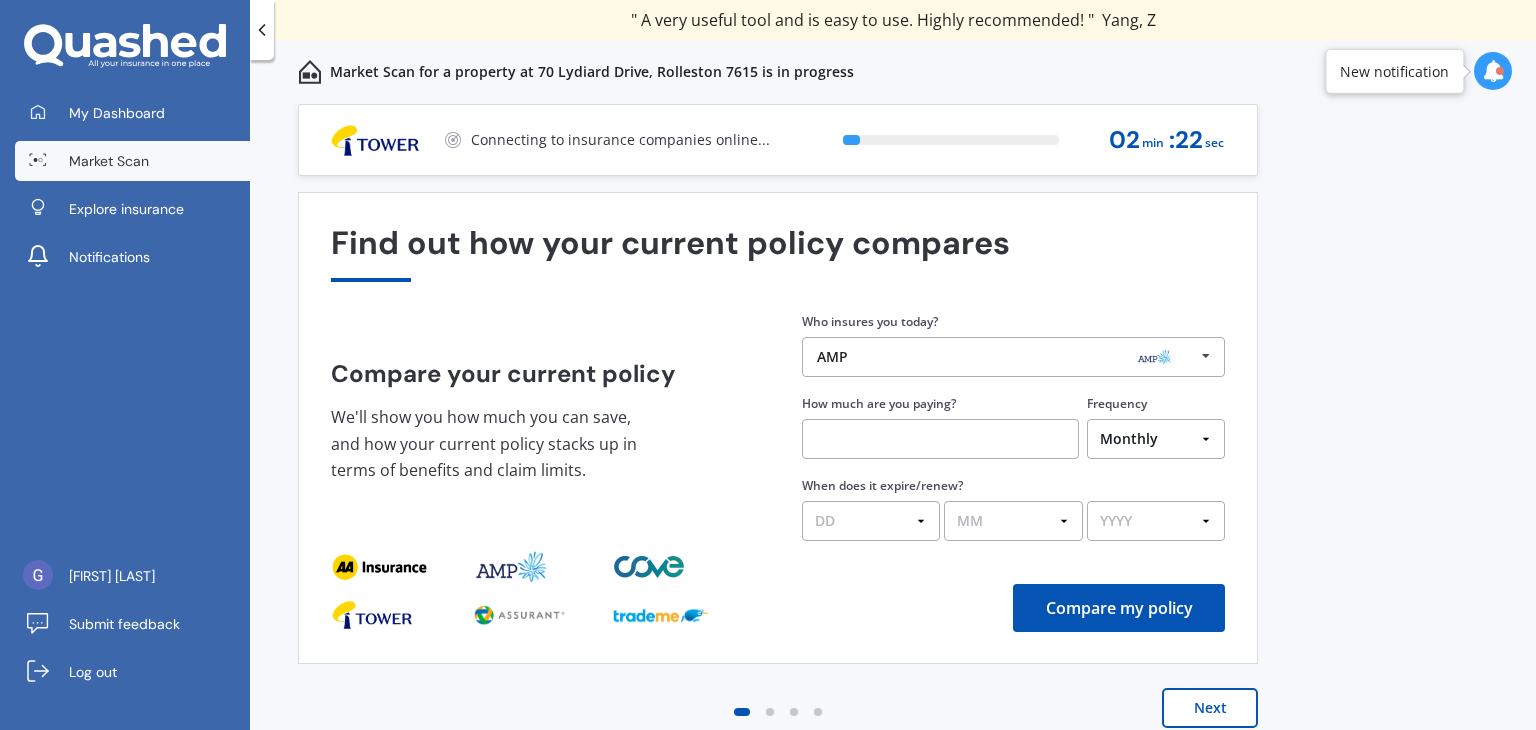 click on "Yearly Six-Monthly Quarterly Monthly Fortnightly Weekly One-Off" at bounding box center [1156, 439] 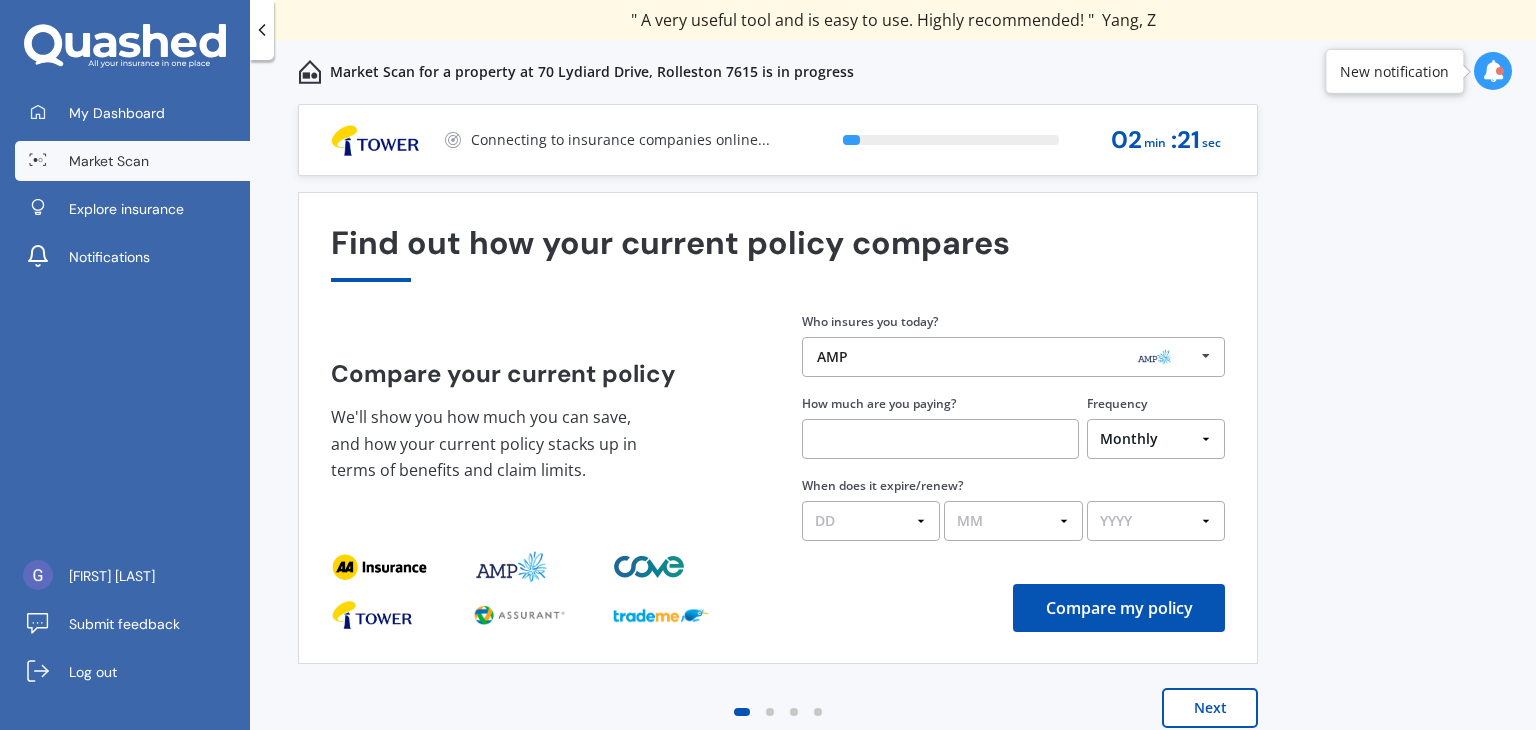 click at bounding box center (940, 439) 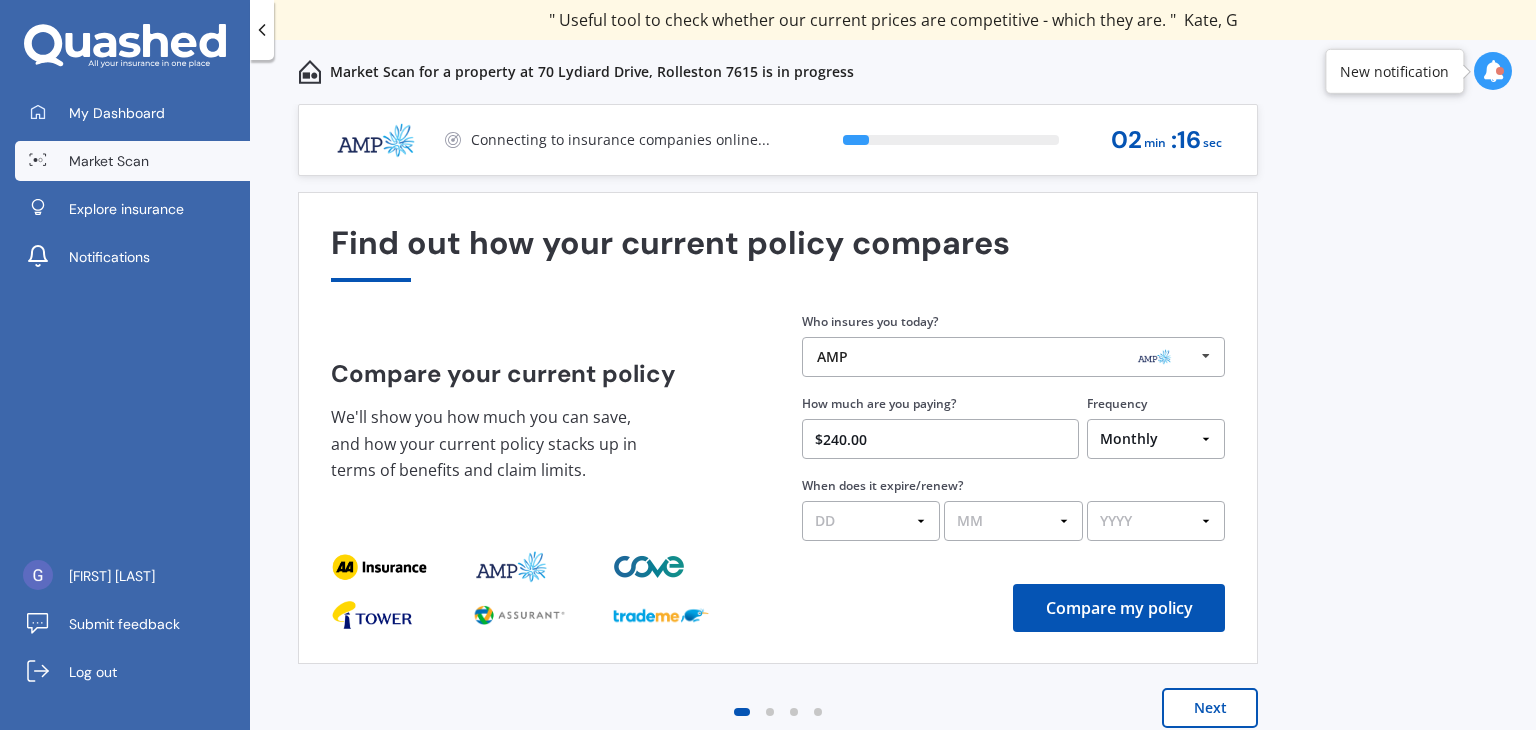 type on "$240.00" 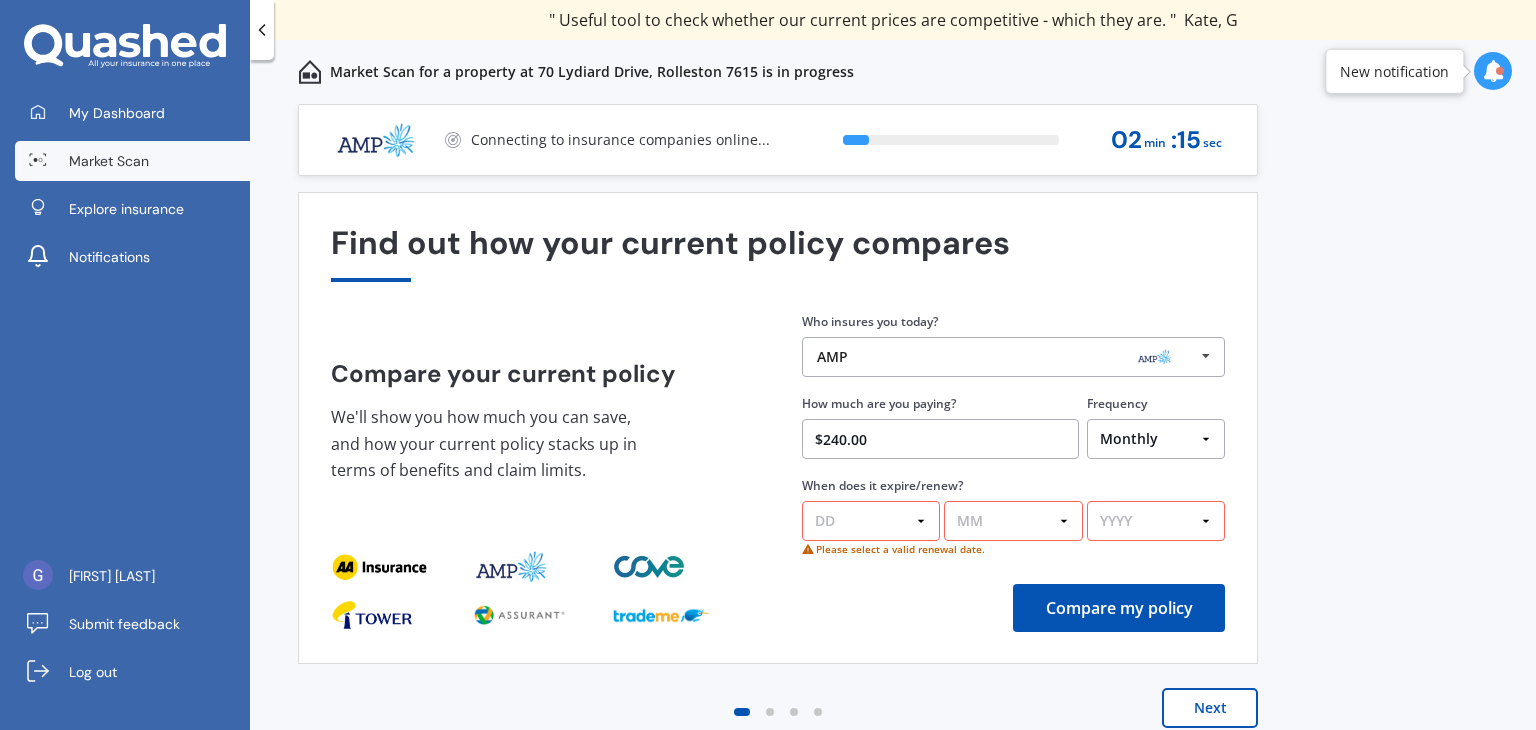 click on "DD 01 02 03 04 05 06 07 08 09 10 11 12 13 14 15 16 17 18 19 20 21 22 23 24 25 26 27 28 29 30 31" at bounding box center (871, 521) 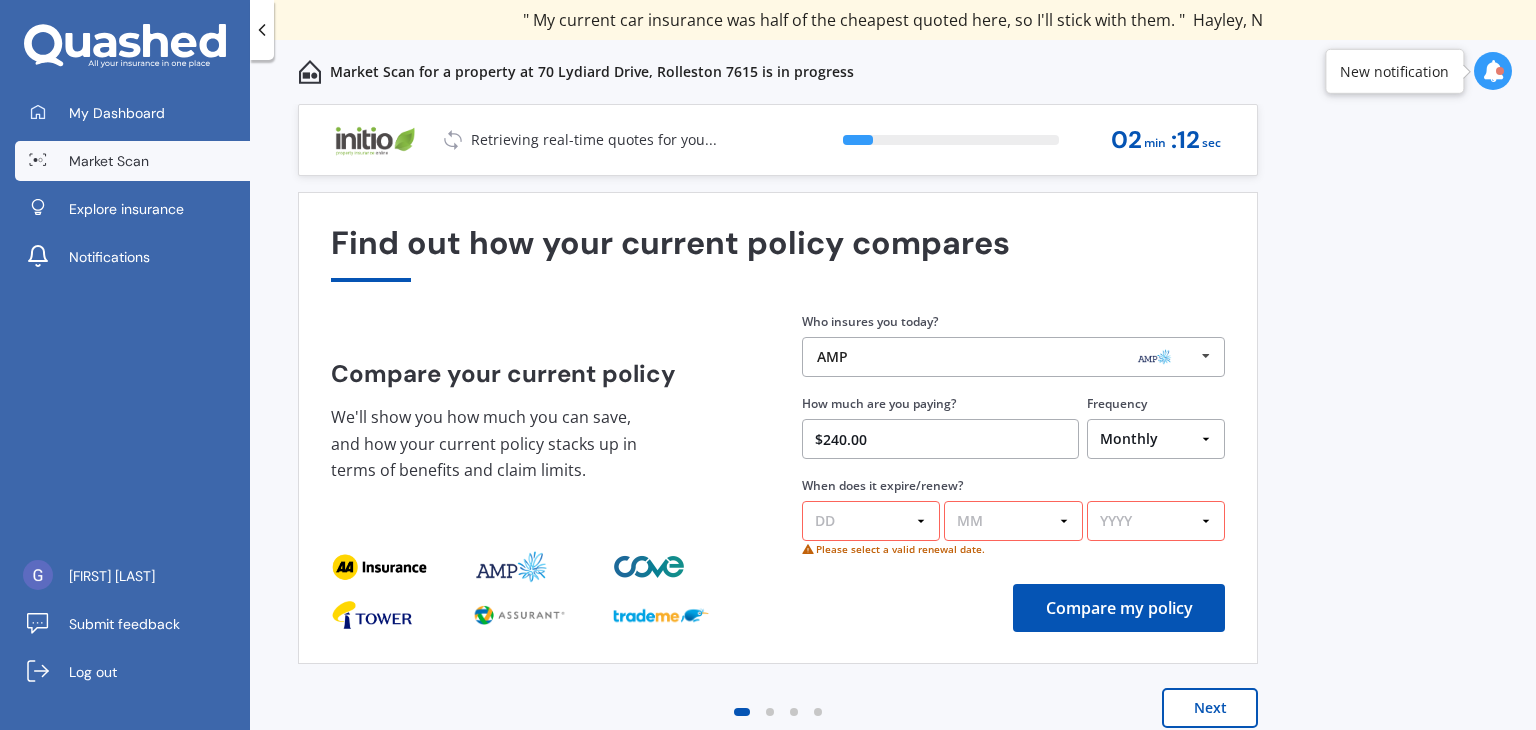 select on "01" 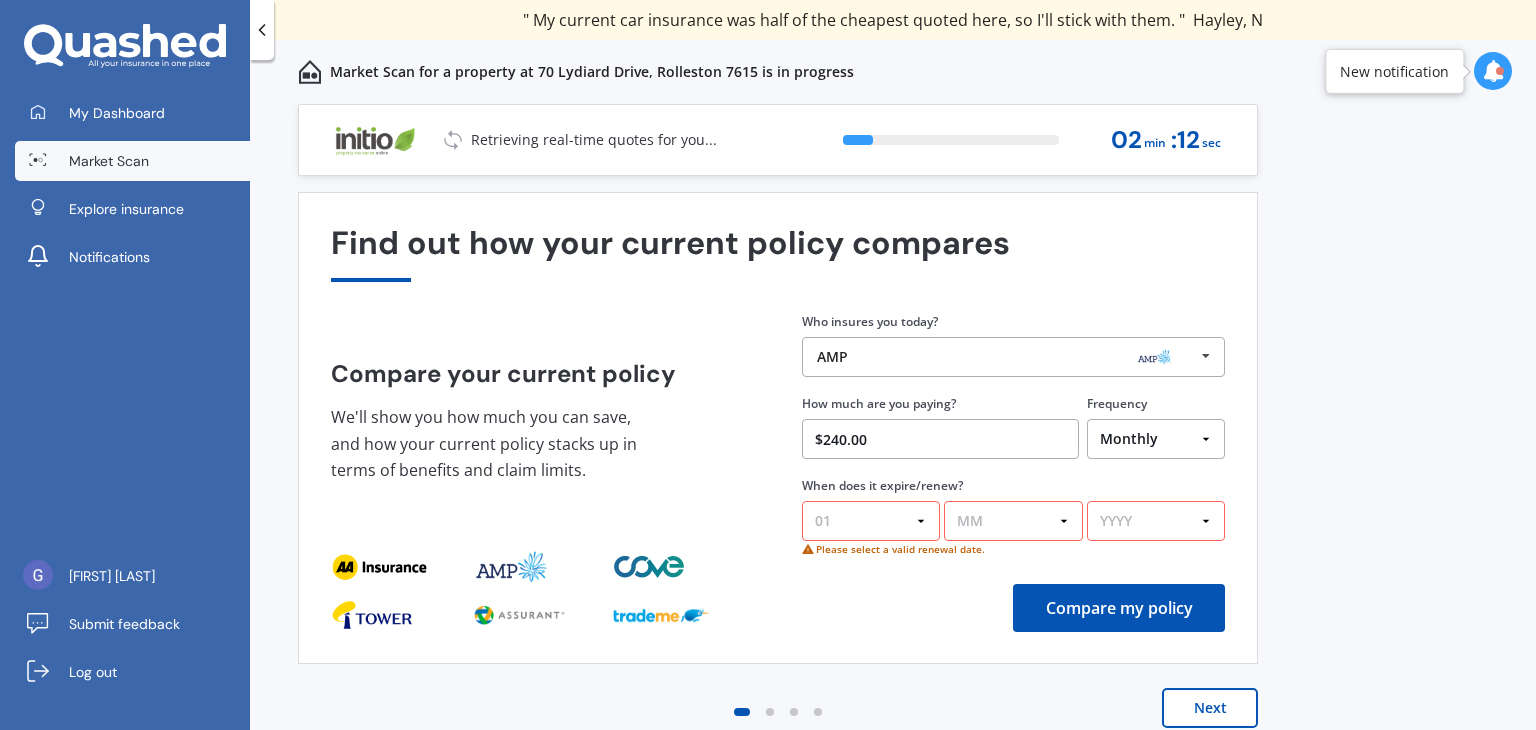click on "DD 01 02 03 04 05 06 07 08 09 10 11 12 13 14 15 16 17 18 19 20 21 22 23 24 25 26 27 28 29 30 31" at bounding box center [871, 521] 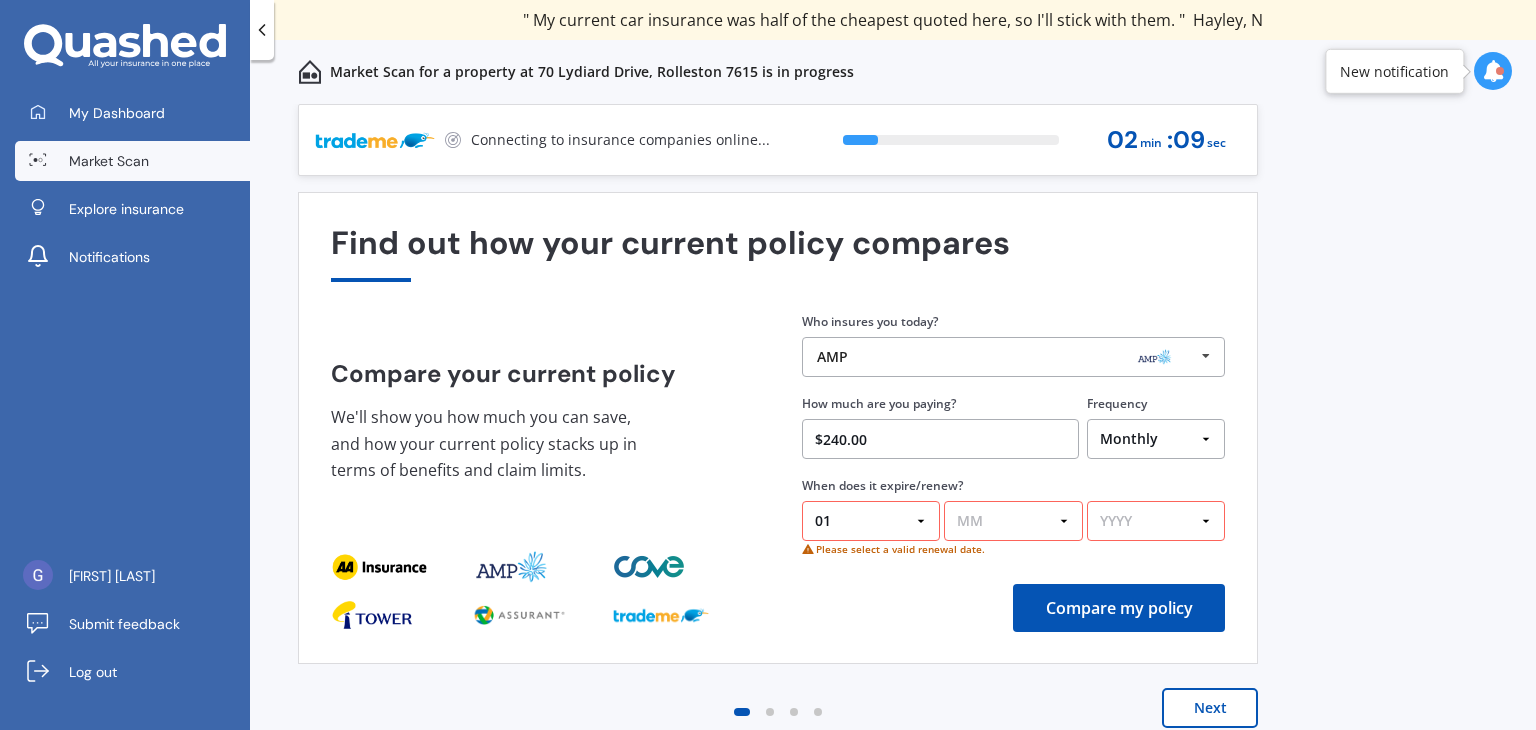 click on "MM 01 02 03 04 05 06 07 08 09 10 11 12" at bounding box center (1013, 521) 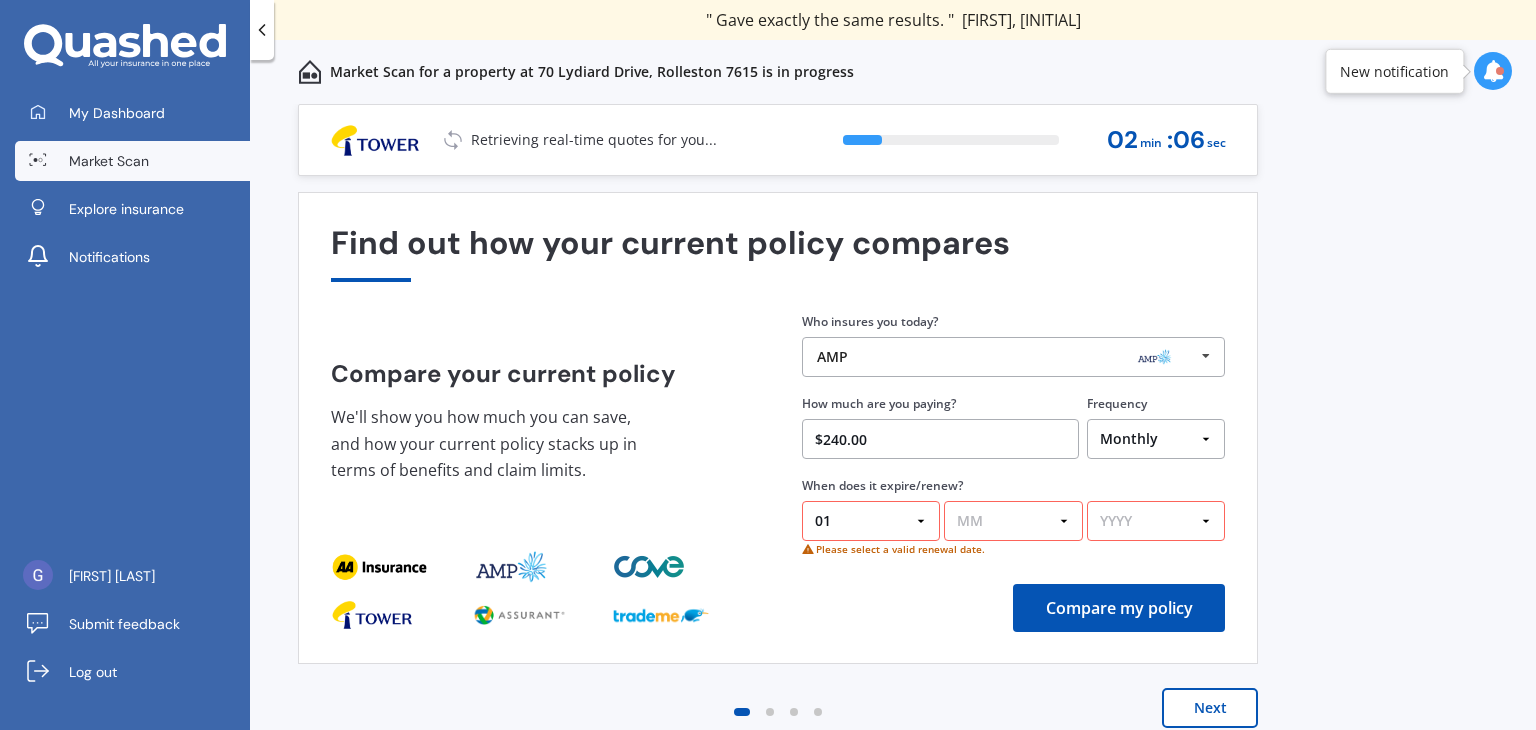 select on "09" 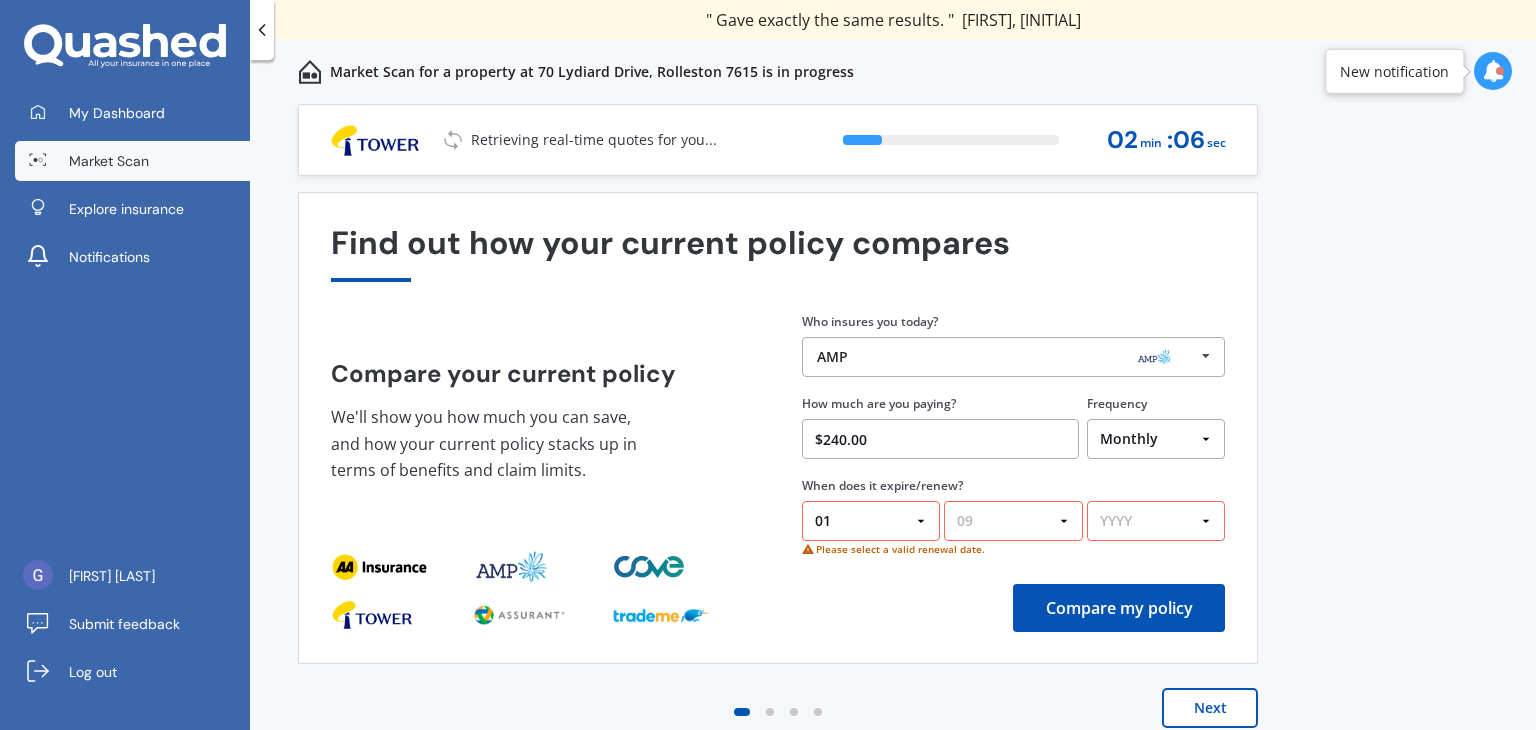 click on "MM 01 02 03 04 05 06 07 08 09 10 11 12" at bounding box center [1013, 521] 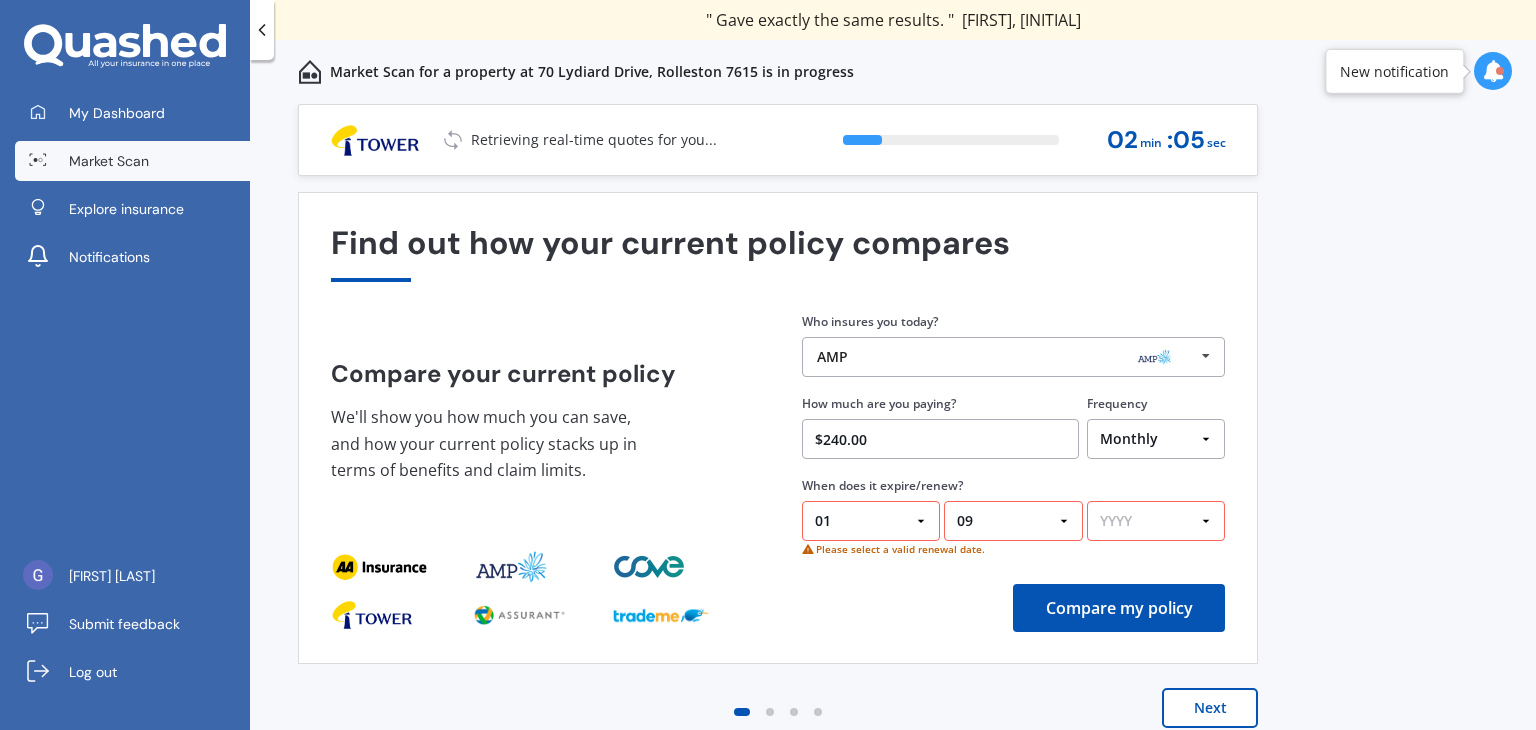 click on "YYYY 2026 2025 2024" at bounding box center (1156, 521) 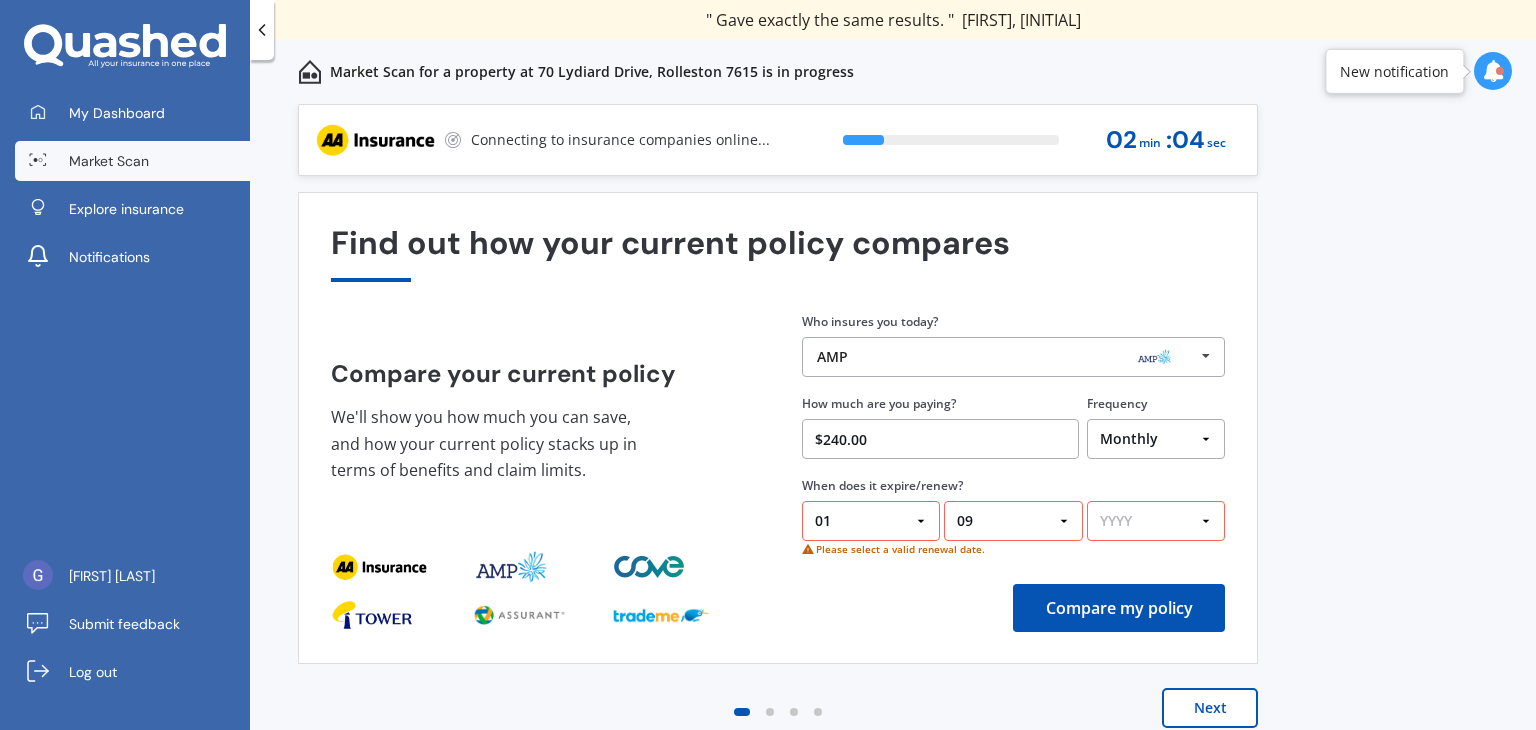 select on "2025" 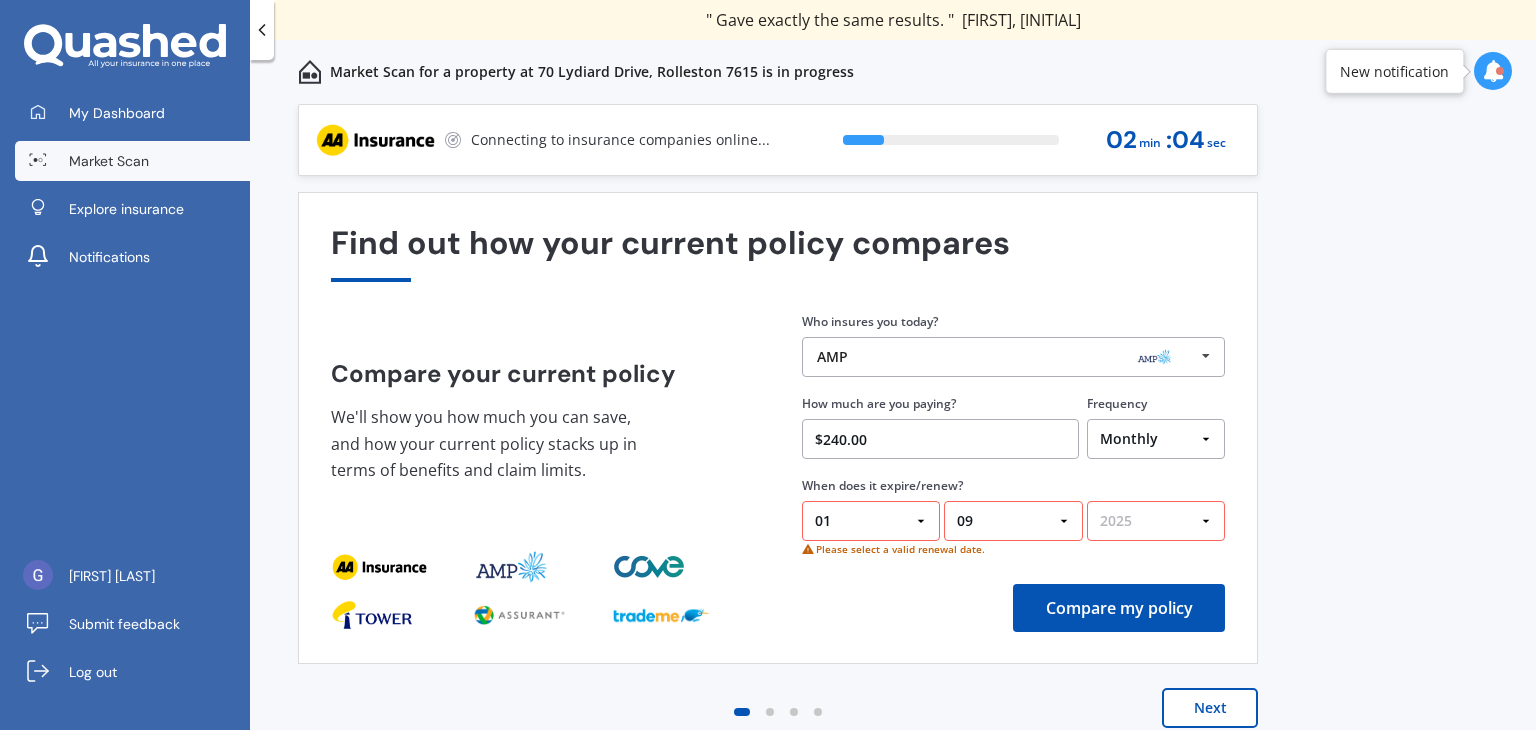 click on "YYYY 2026 2025 2024" at bounding box center (1156, 521) 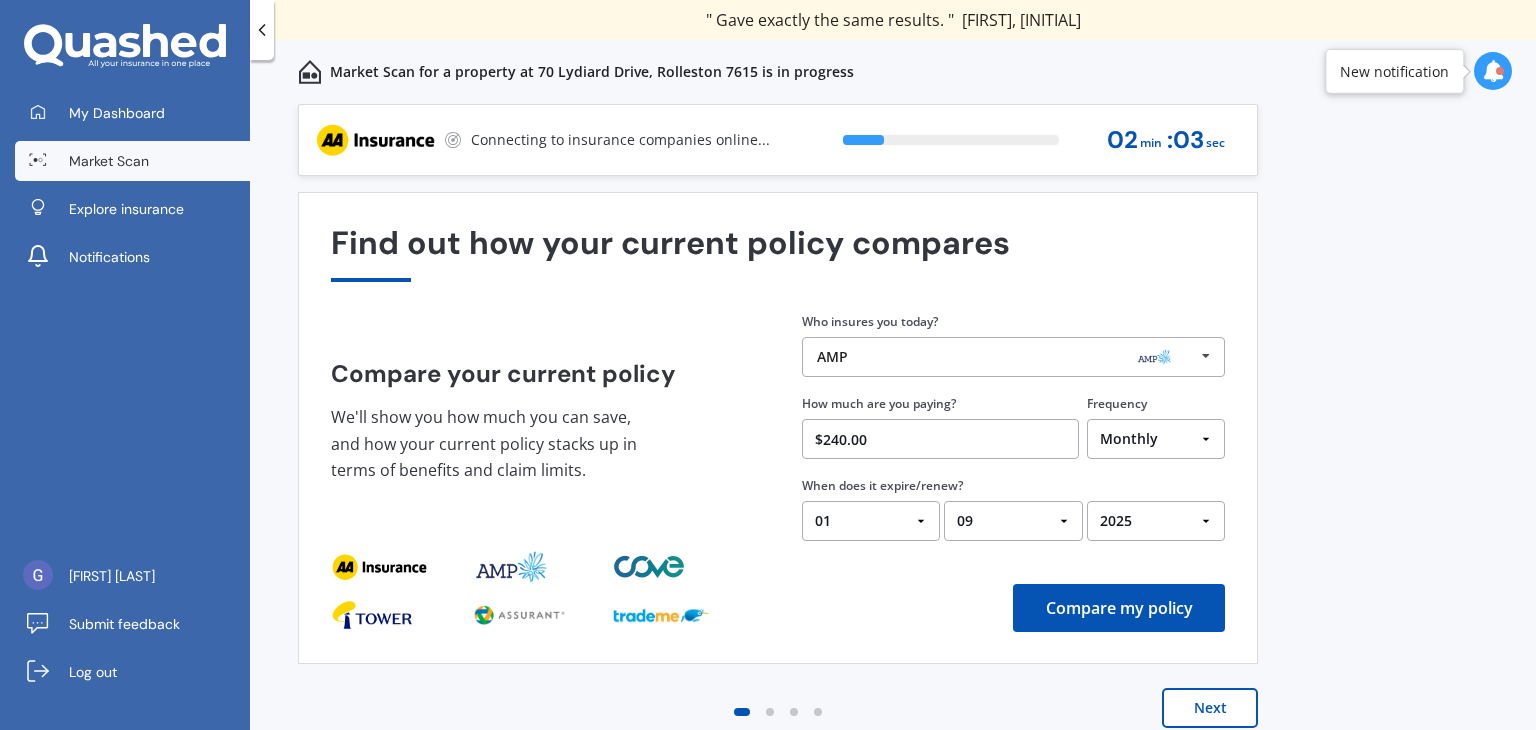 click on "Compare my policy" at bounding box center (1119, 608) 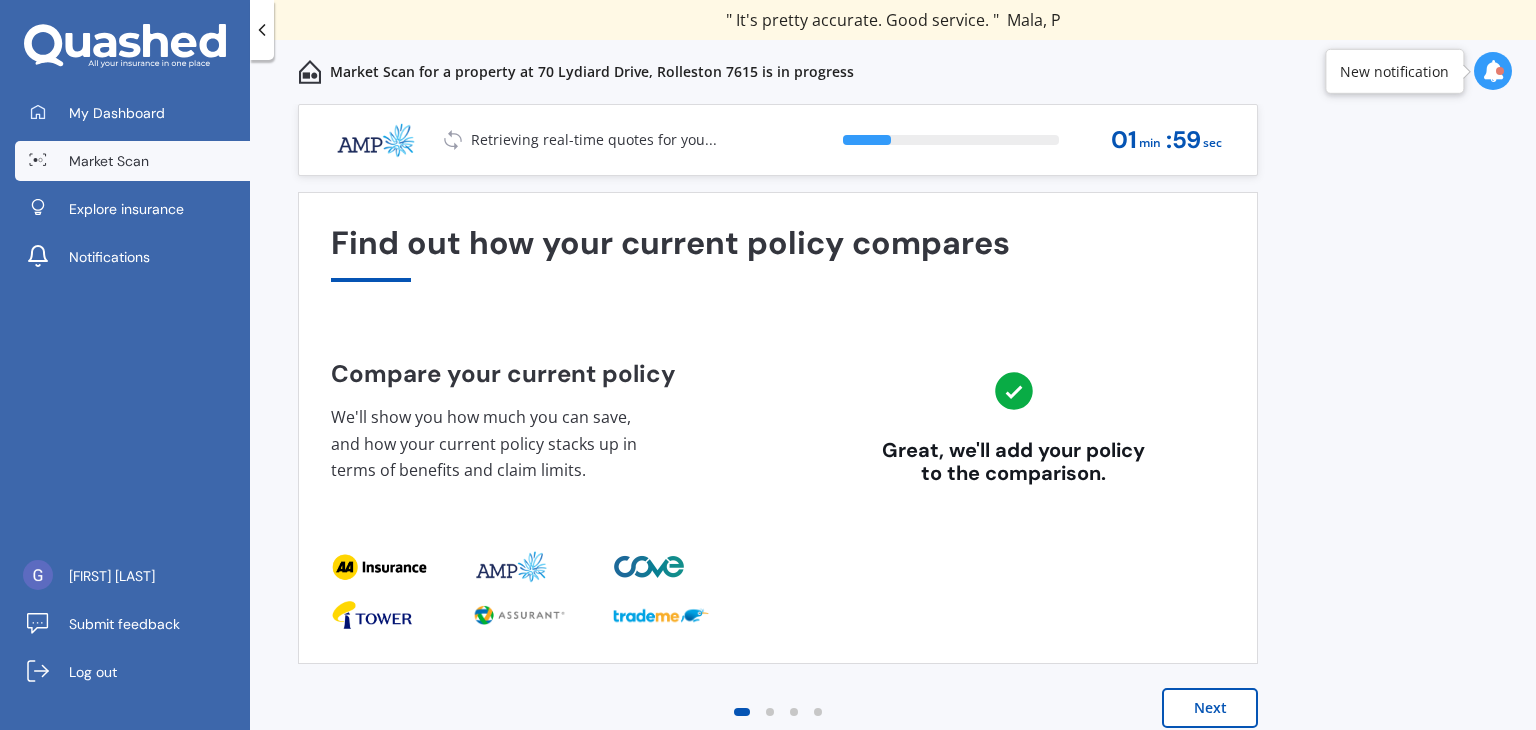 click on "Next" at bounding box center (1210, 708) 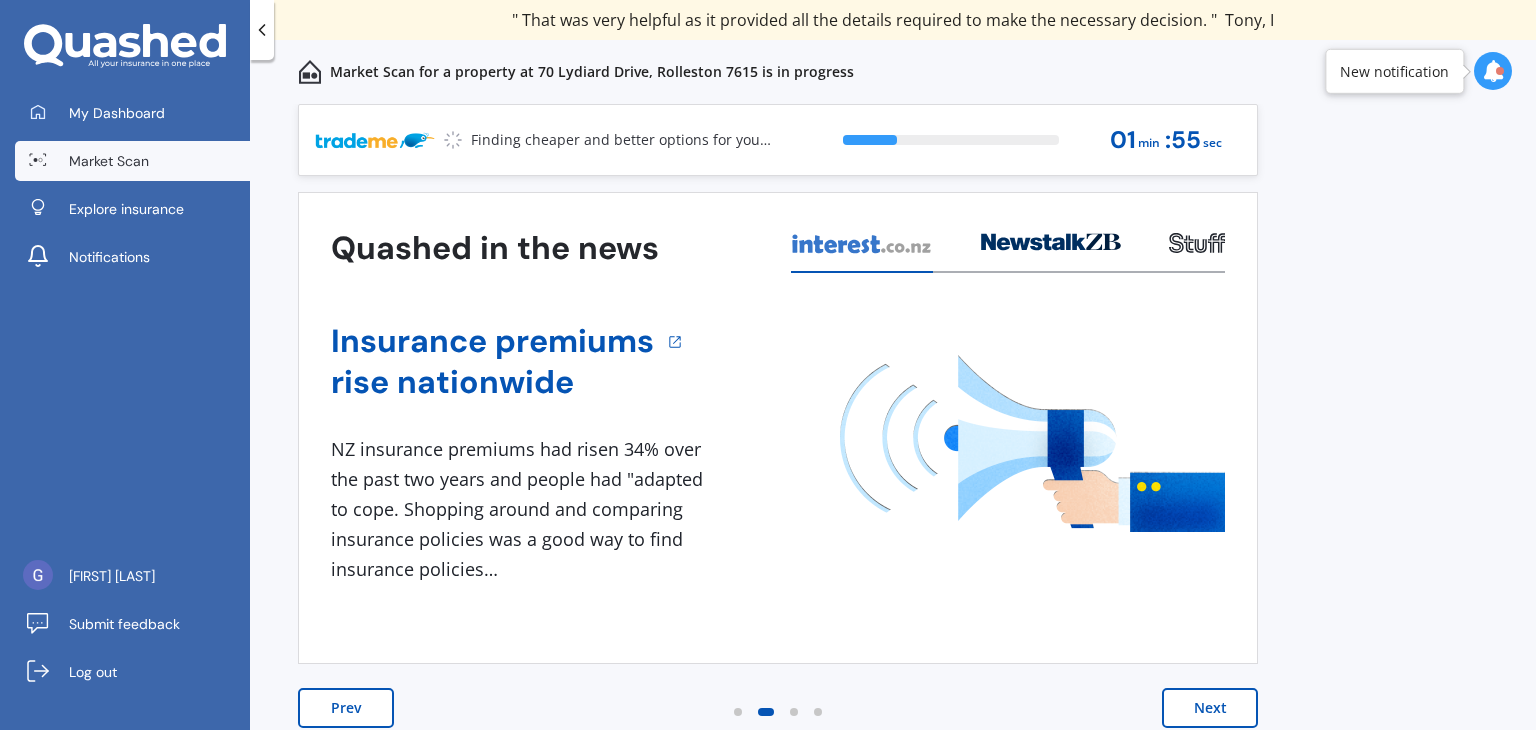 click on "Next" at bounding box center (1210, 708) 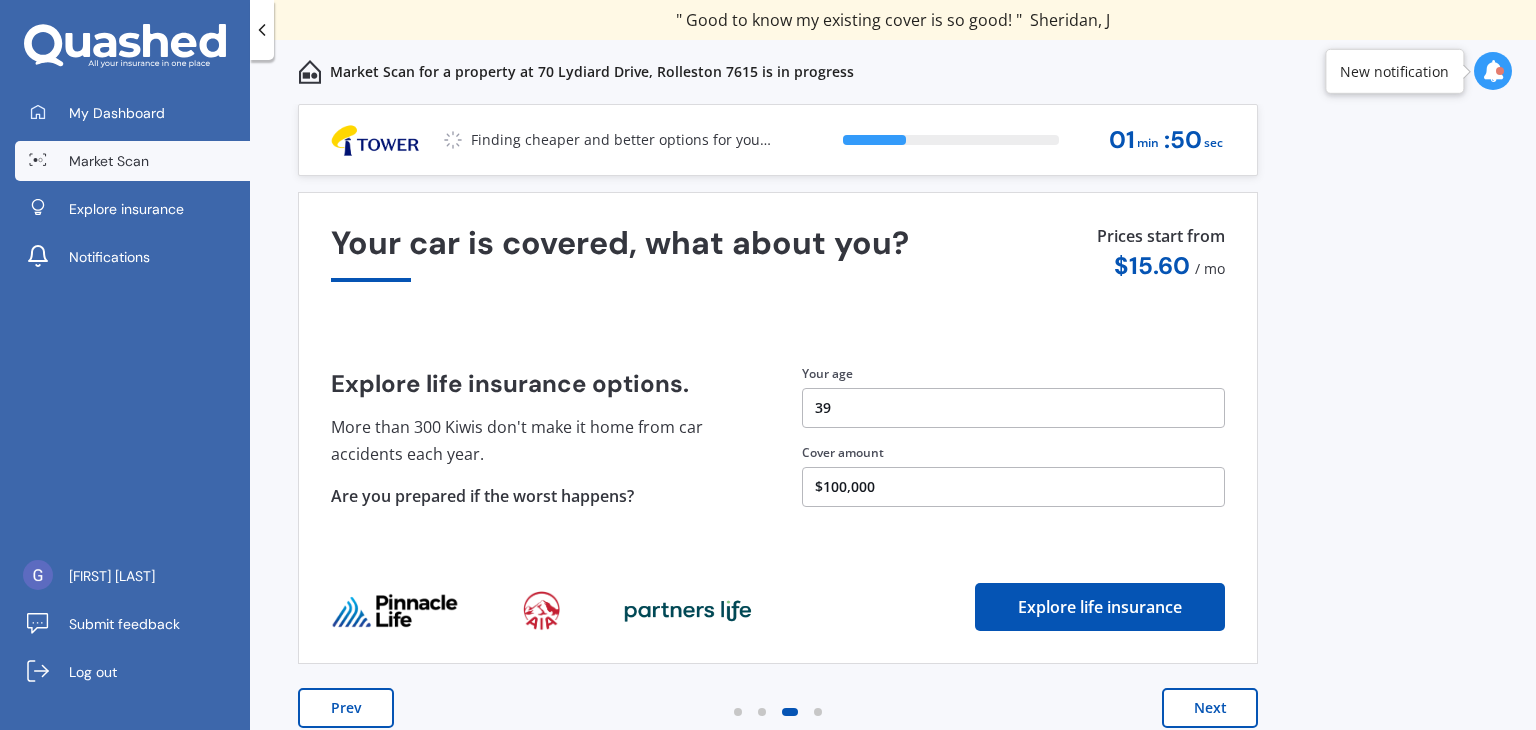 click on "$100,000" at bounding box center (1013, 487) 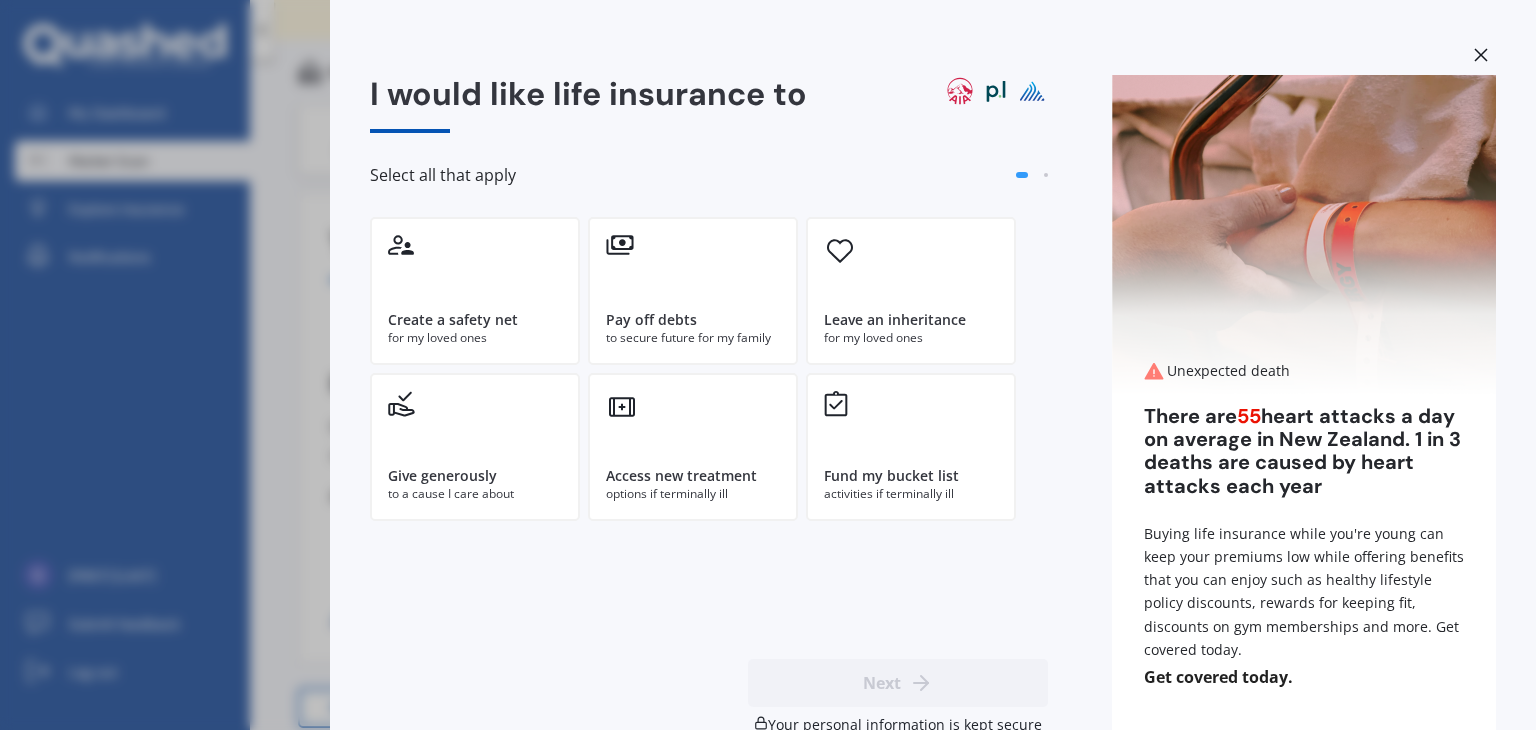 click 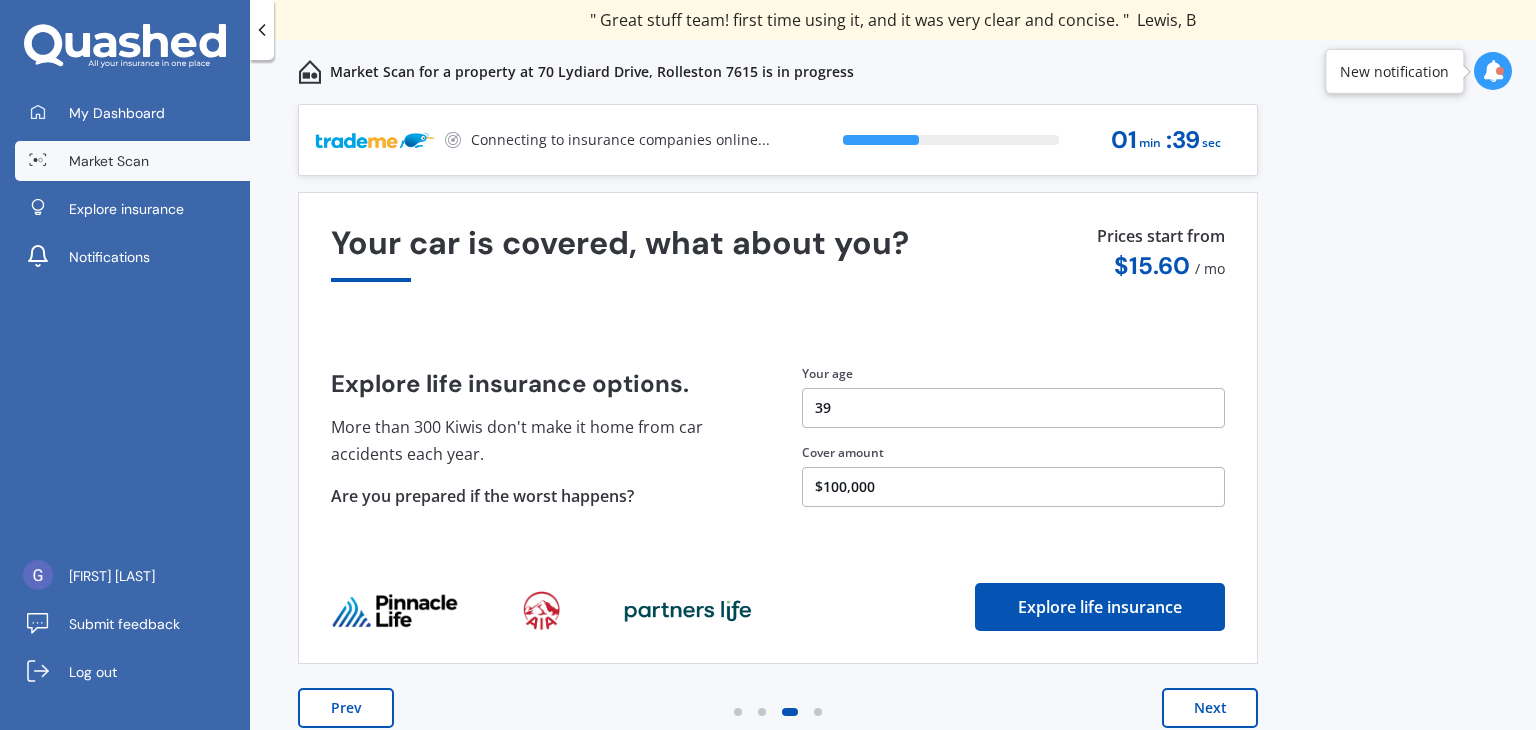 click on "$100,000" at bounding box center (1013, 487) 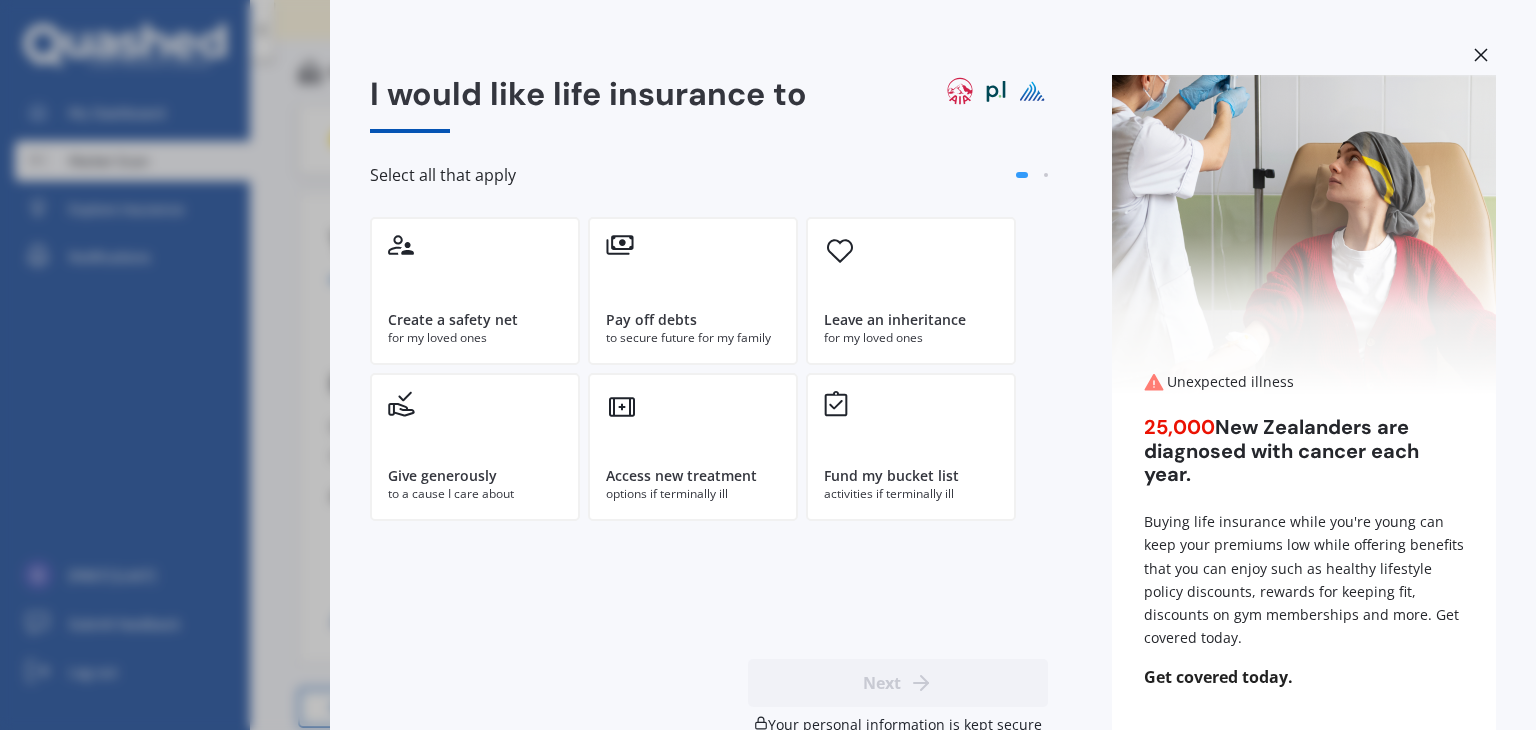 click 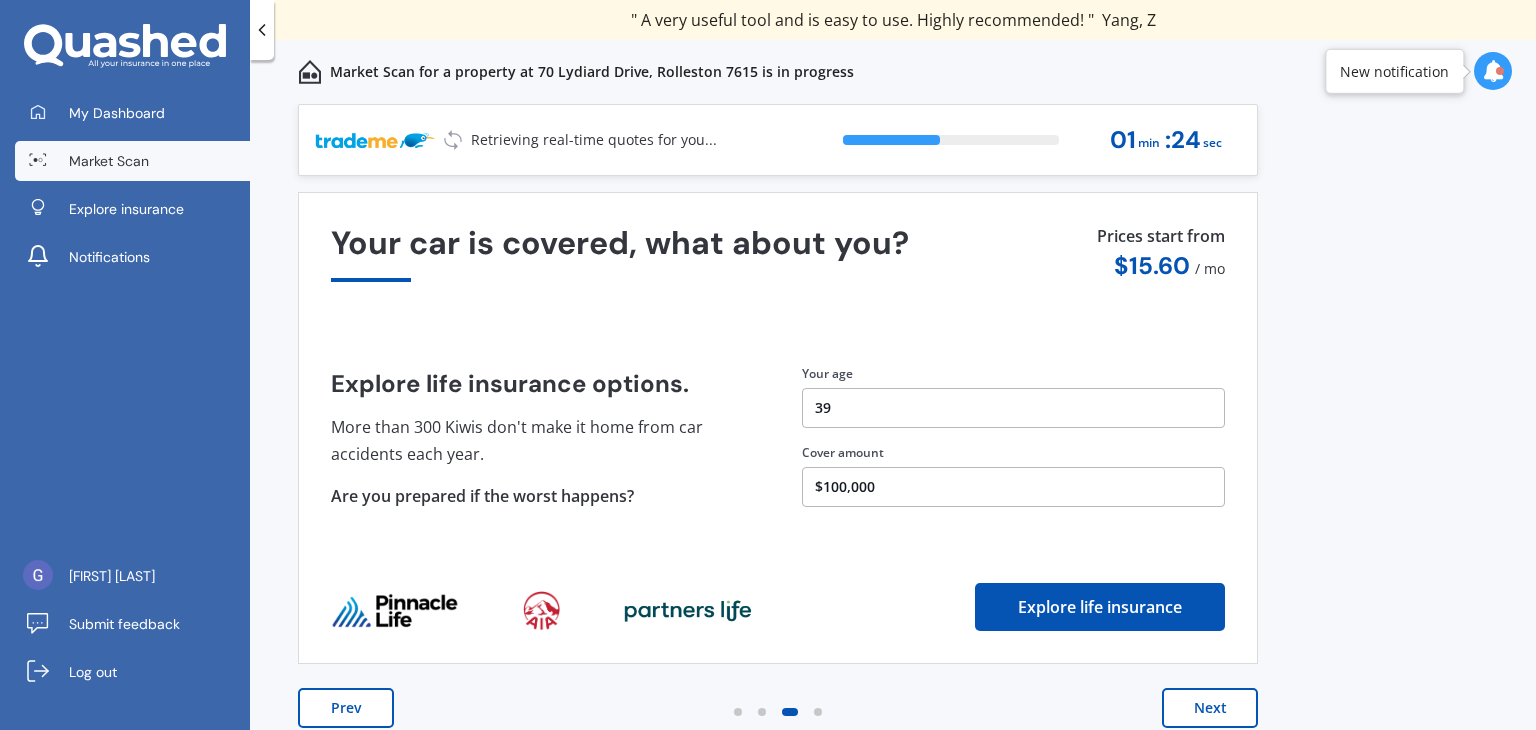 click on "$100,000" at bounding box center [1013, 487] 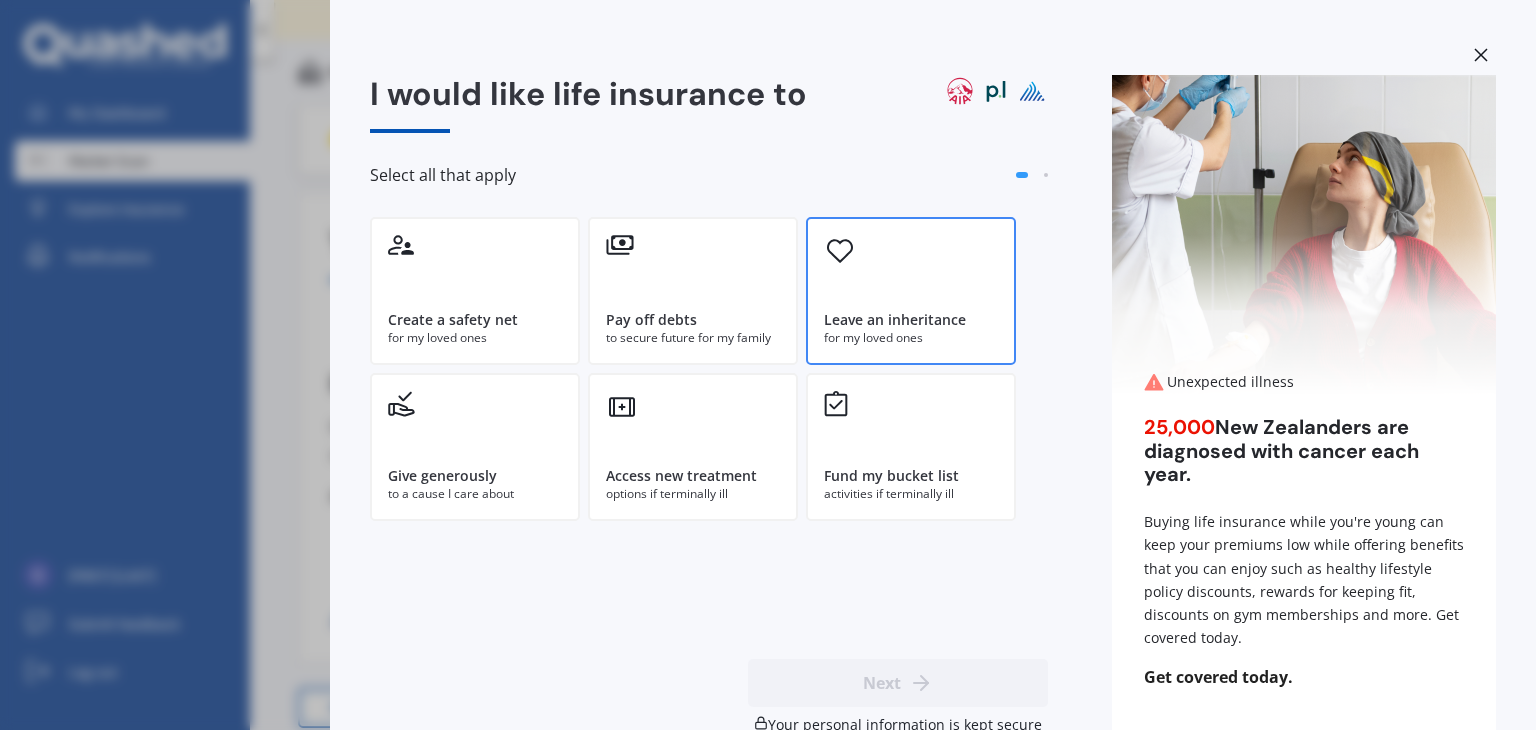 click on "Leave an inheritance for my loved ones" at bounding box center (911, 291) 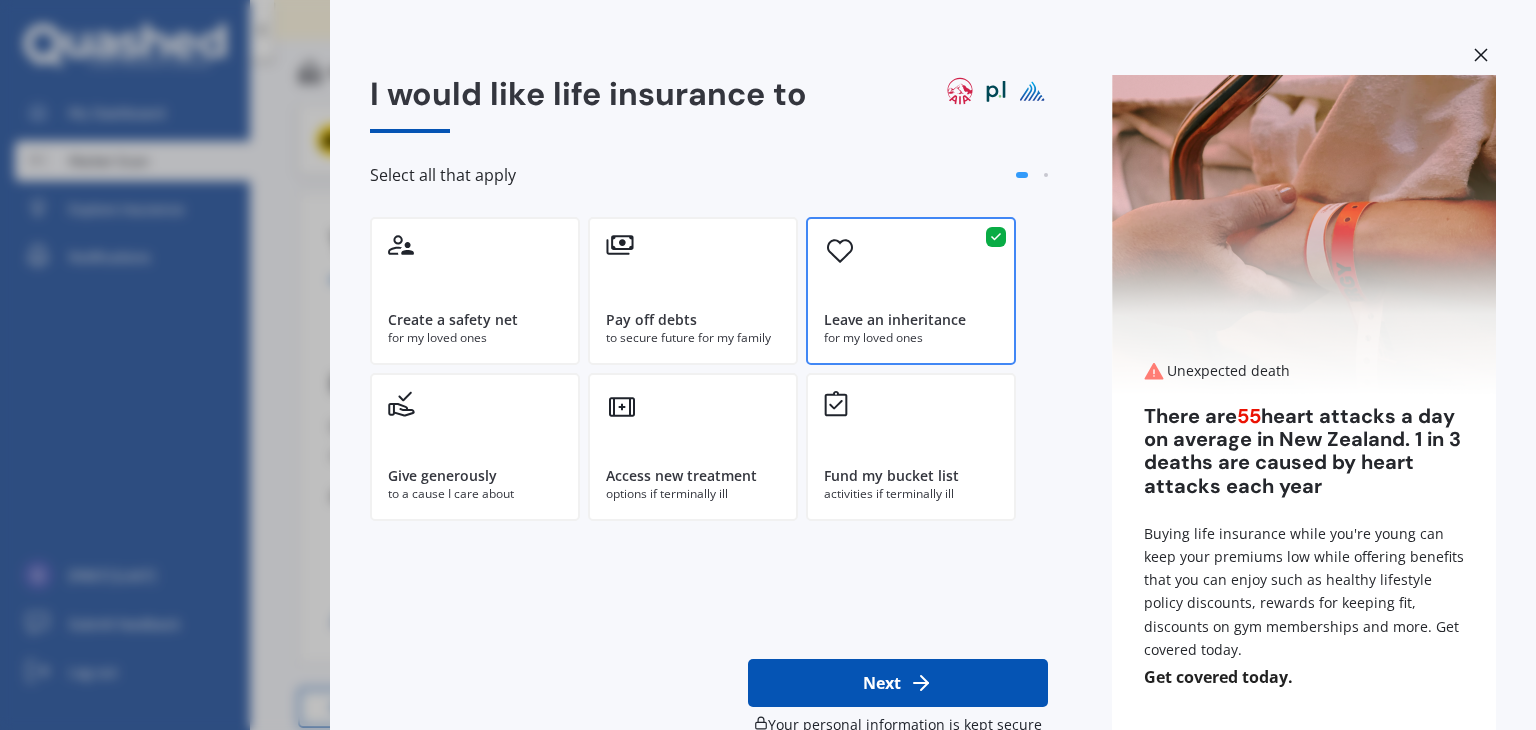 click on "Next" at bounding box center (898, 683) 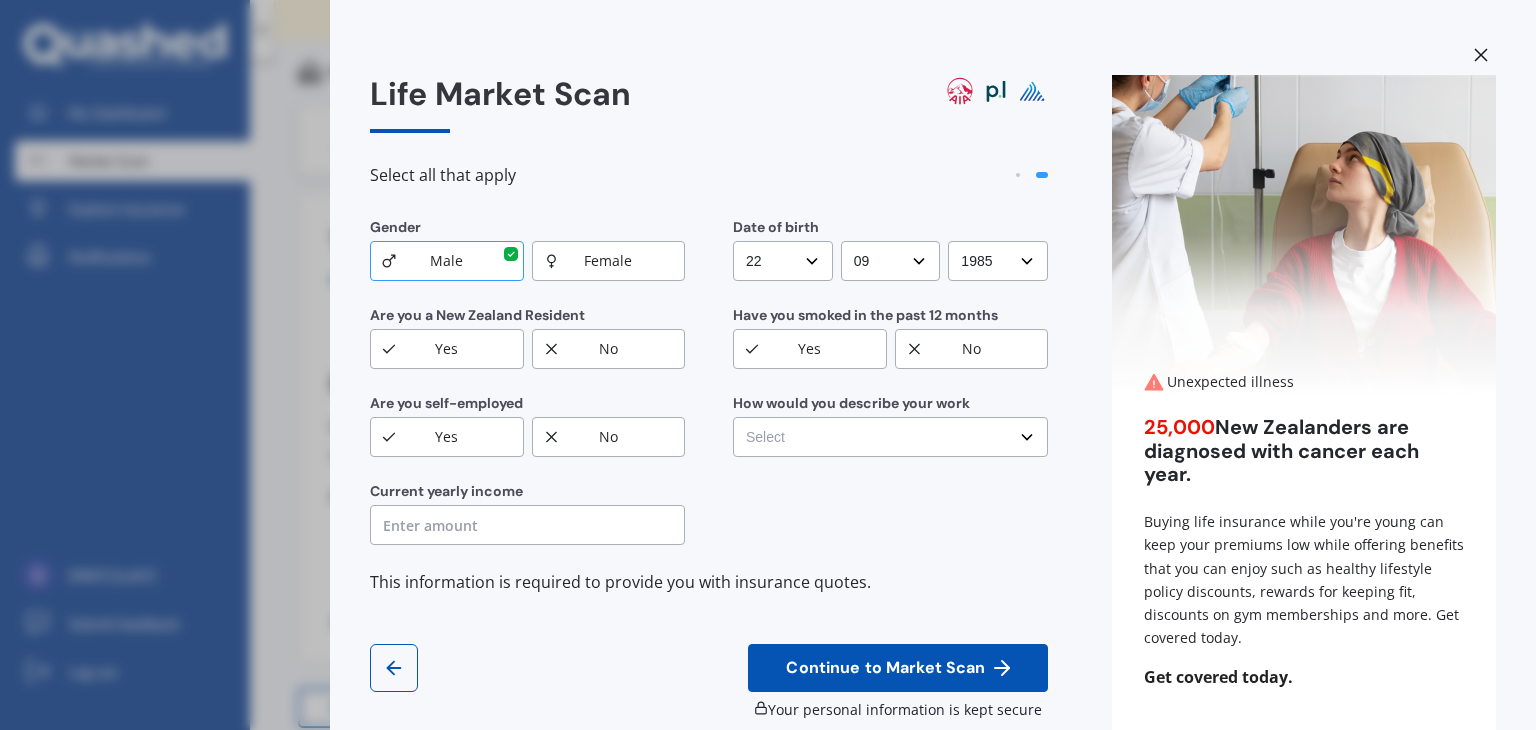 scroll, scrollTop: 45, scrollLeft: 0, axis: vertical 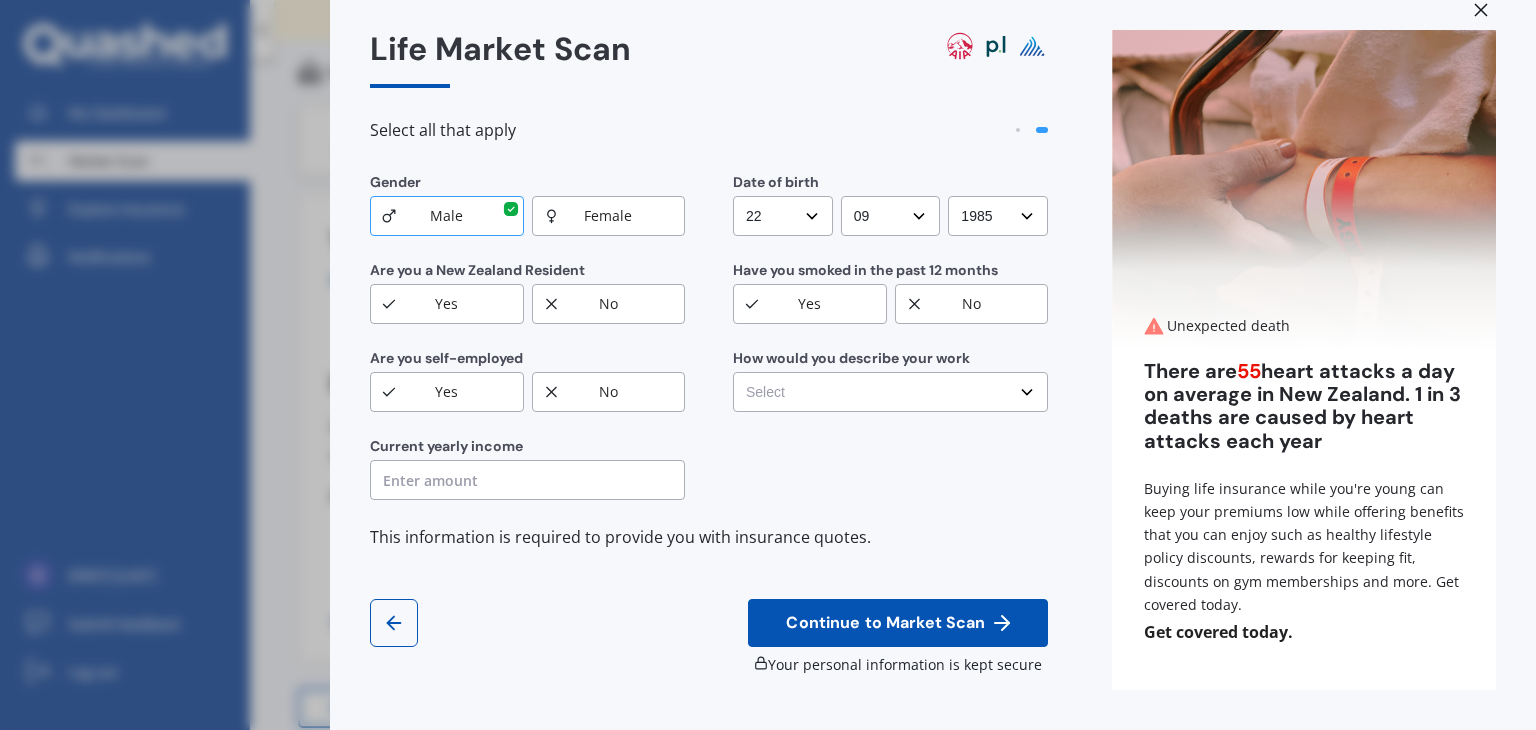 click at bounding box center (527, 480) 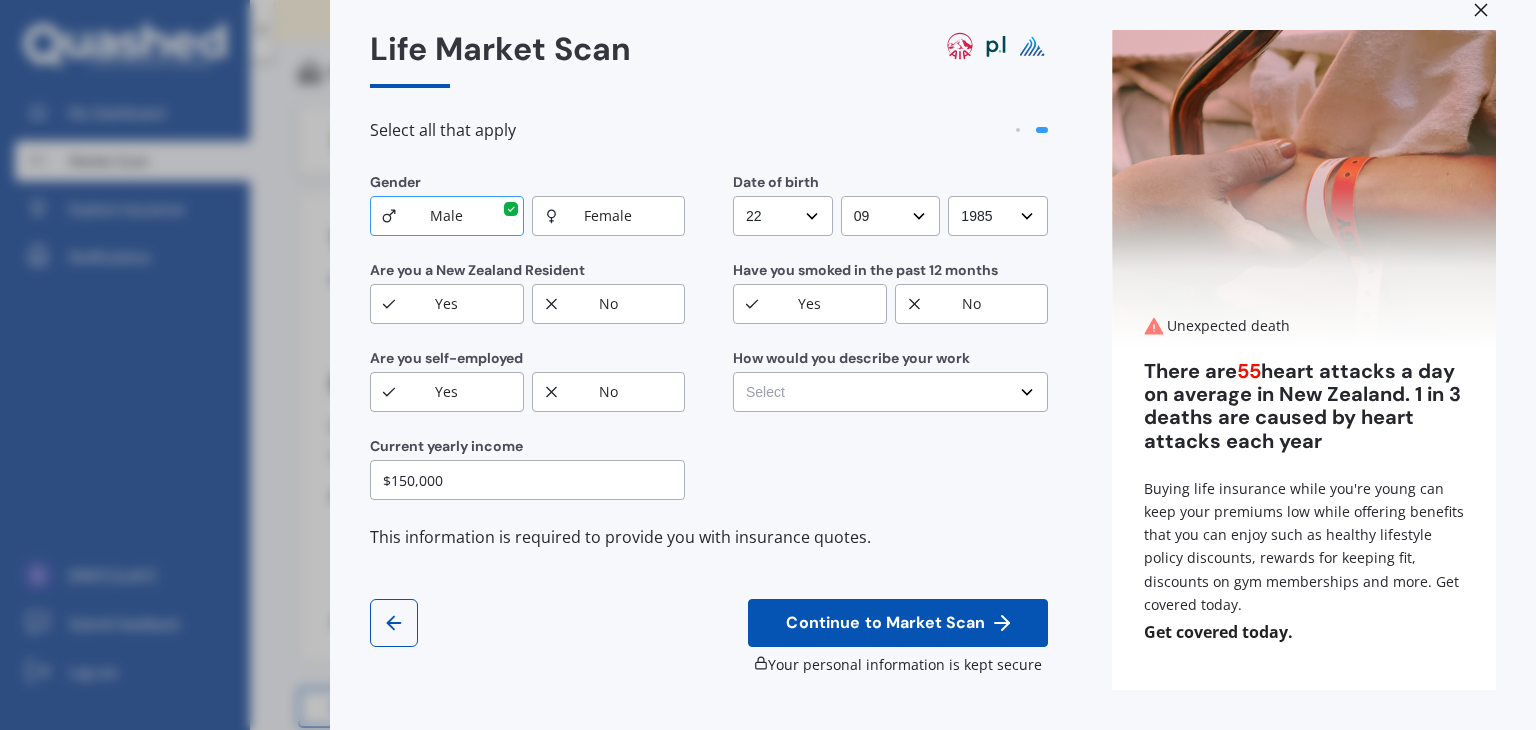 type on "$150,000" 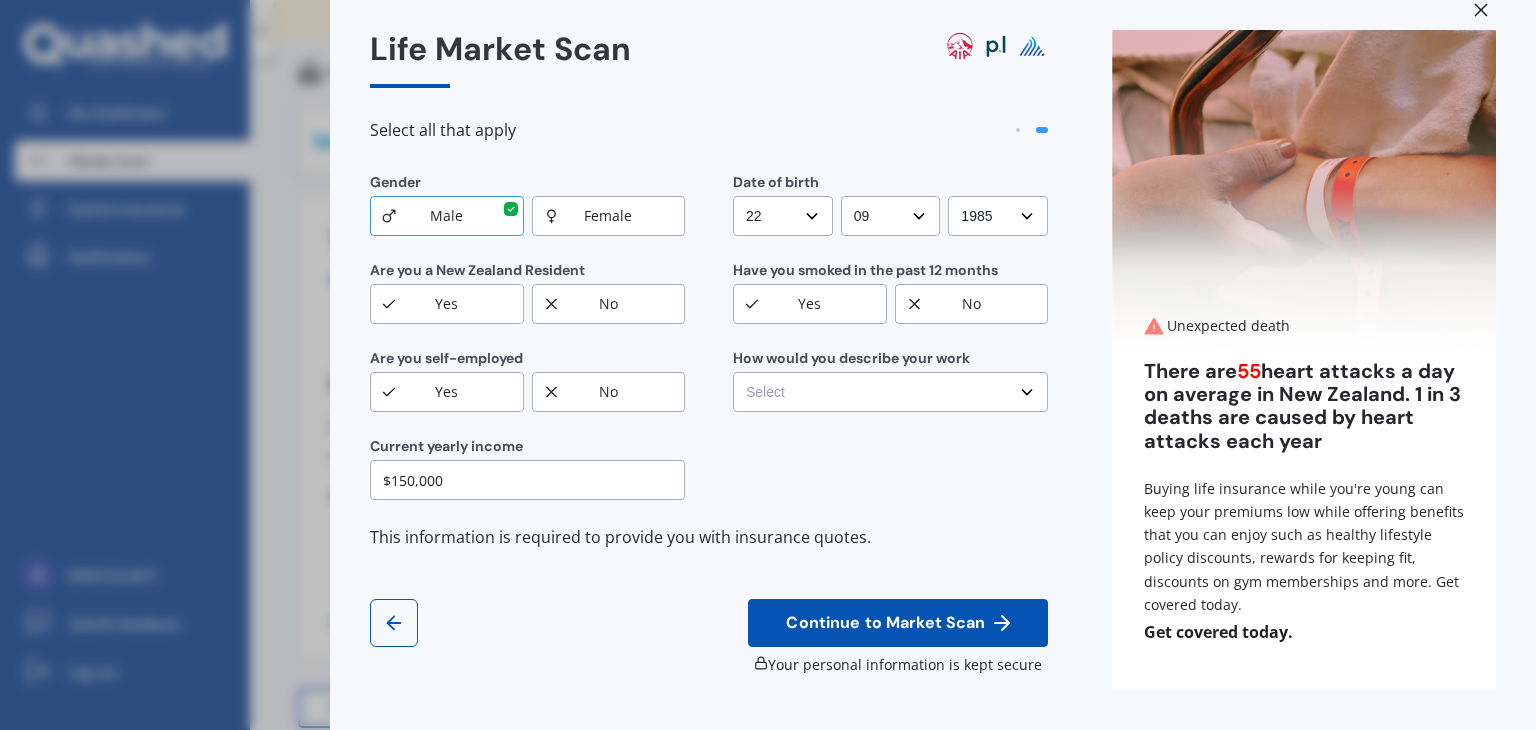 click on "Select No manual work e.g. lawyer, consultant, engineer Light manual work e.g. plumber, nurse, hairdresser Heavy or repetitive manual work e.g. painter, taxi/Uber, courier Working less than 20 hours a week or unemployed" at bounding box center [890, 392] 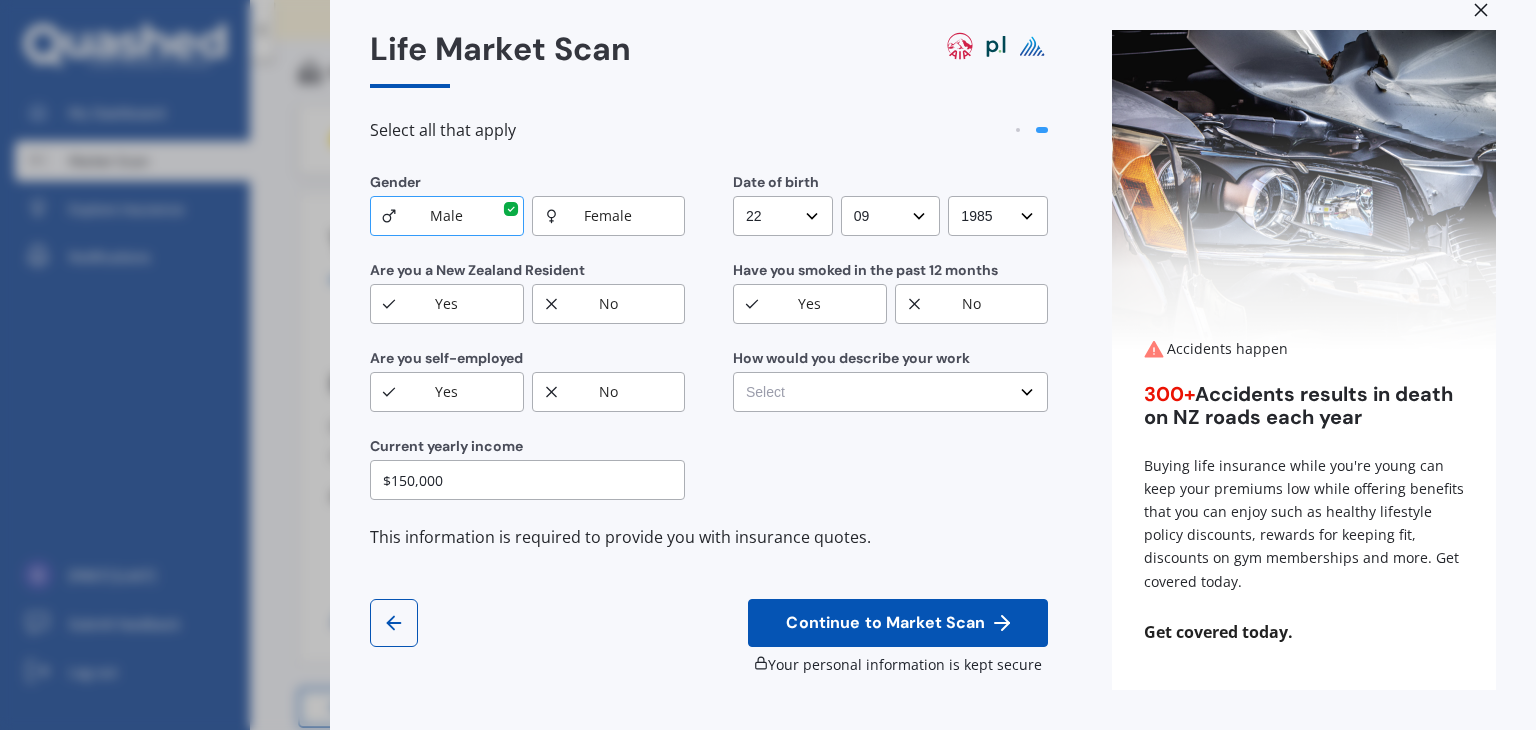 select on "No manual work e.g. lawyer, consultant, engineer" 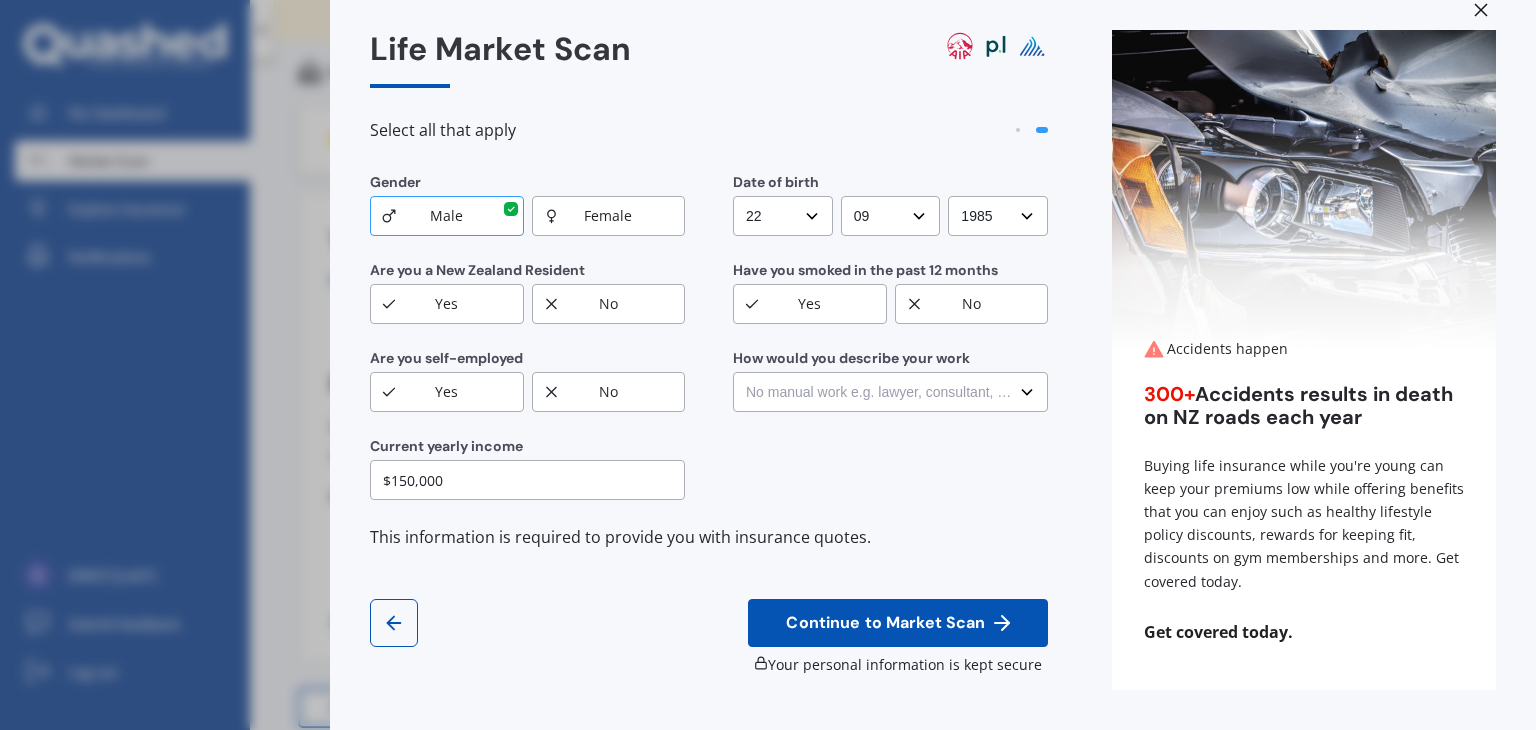 click on "Select No manual work e.g. lawyer, consultant, engineer Light manual work e.g. plumber, nurse, hairdresser Heavy or repetitive manual work e.g. painter, taxi/Uber, courier Working less than 20 hours a week or unemployed" at bounding box center (890, 392) 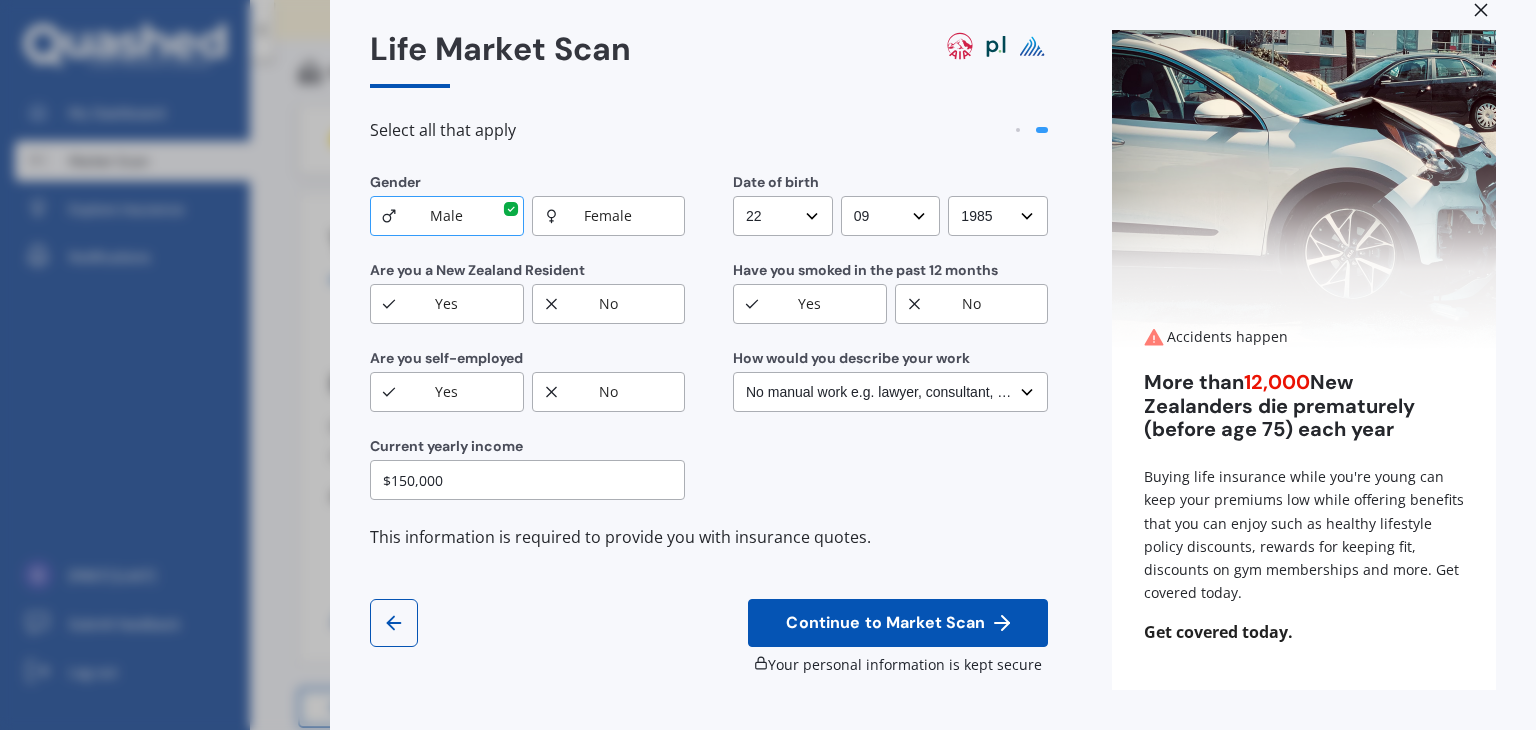 click on "Continue to Market Scan" at bounding box center (885, 623) 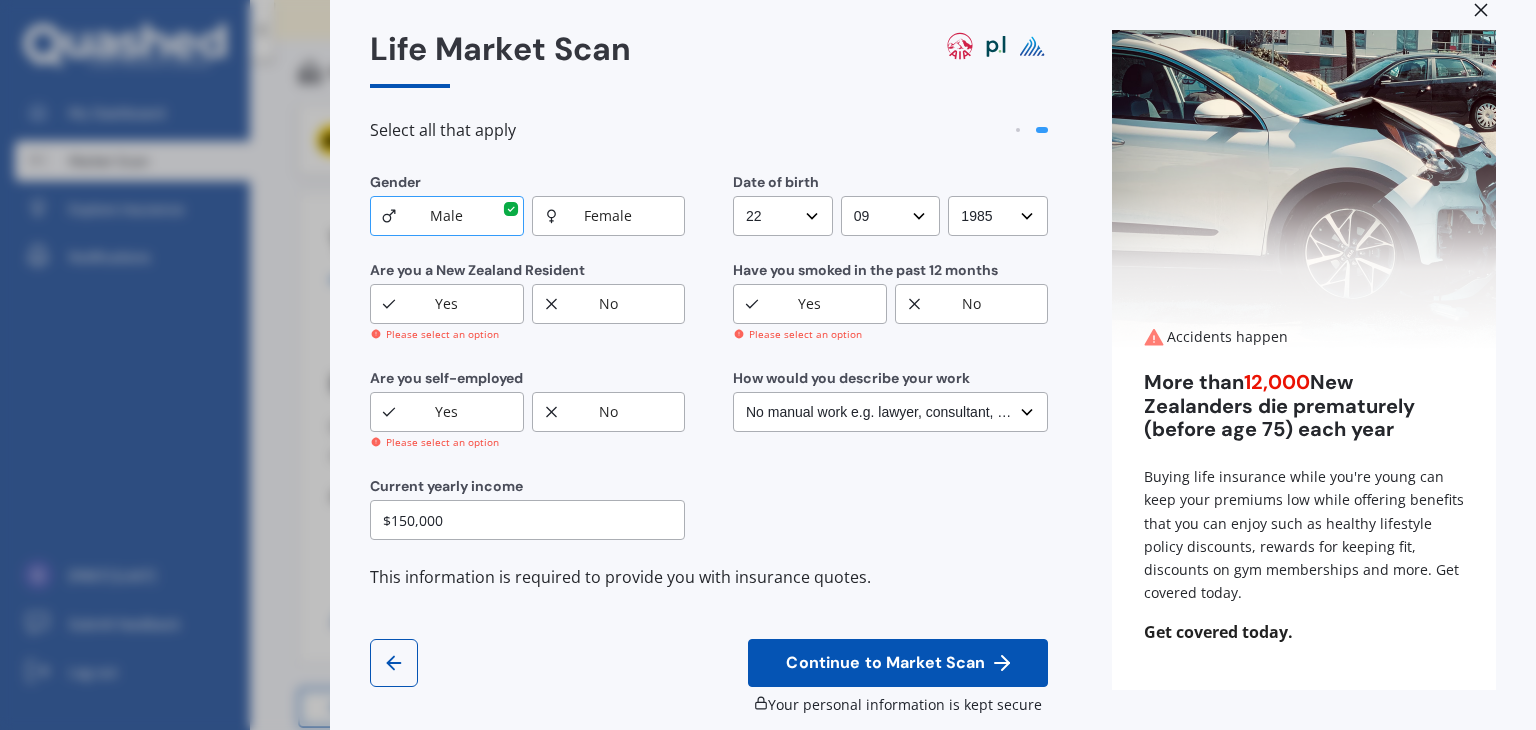 click on "Yes" at bounding box center [447, 304] 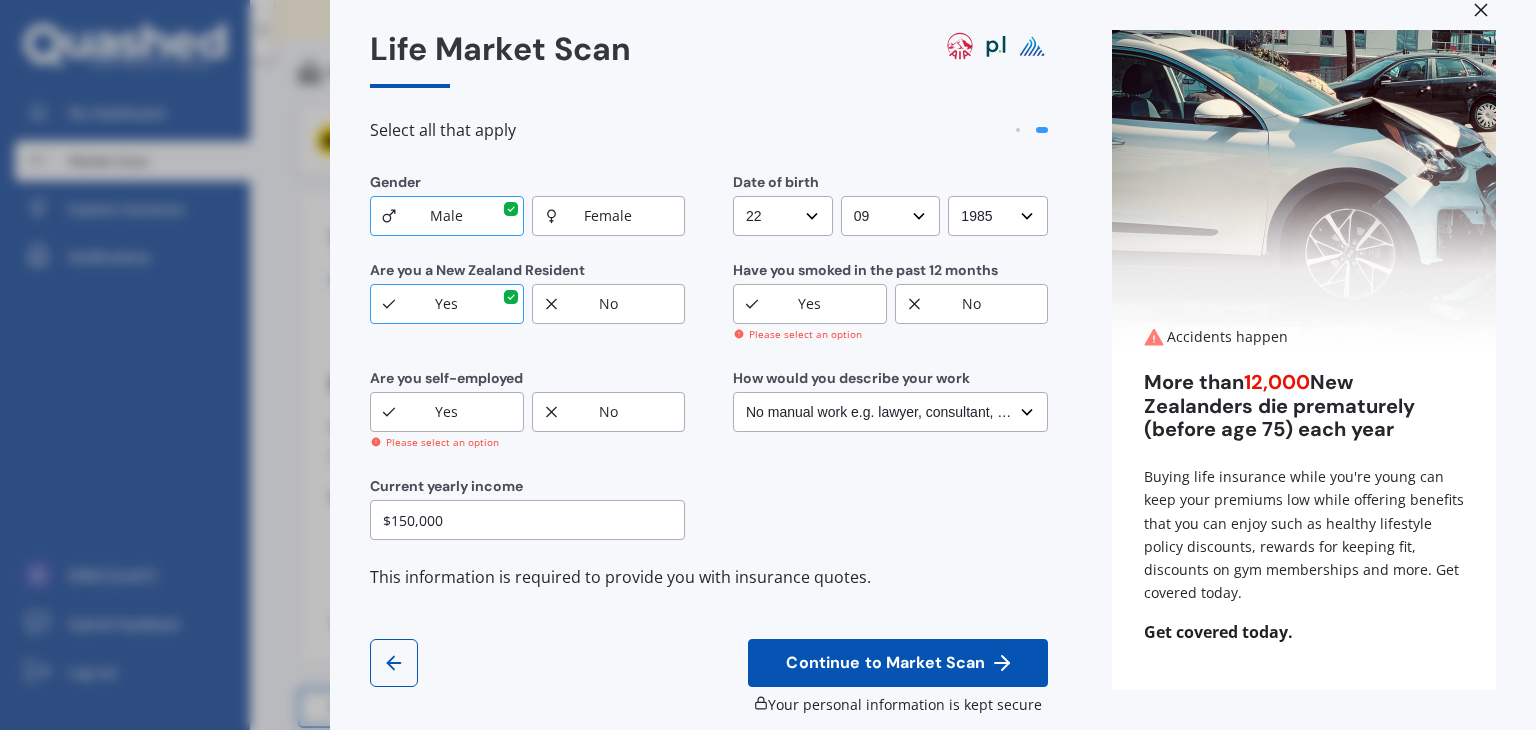click on "No" at bounding box center [972, 304] 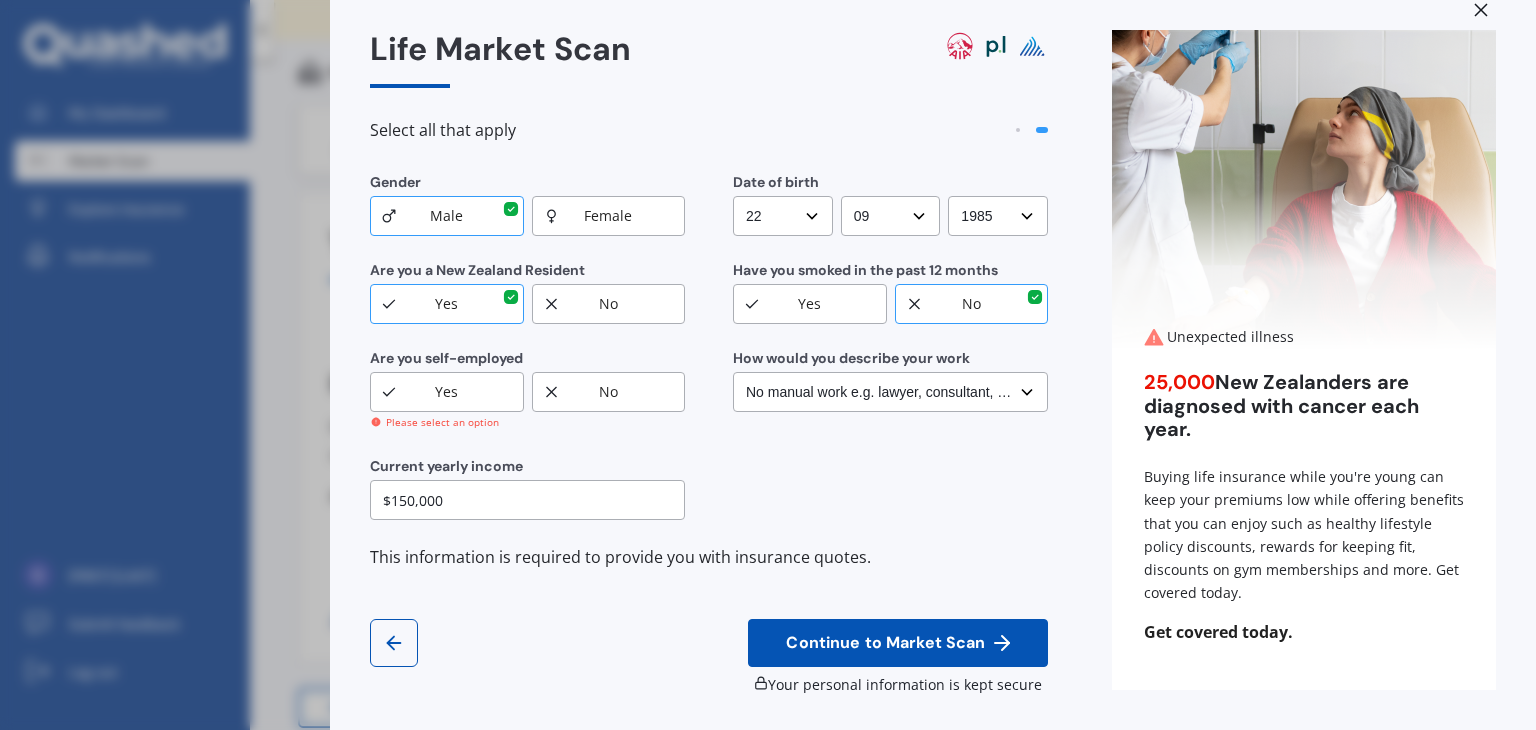 drag, startPoint x: 483, startPoint y: 397, endPoint x: 570, endPoint y: 433, distance: 94.15413 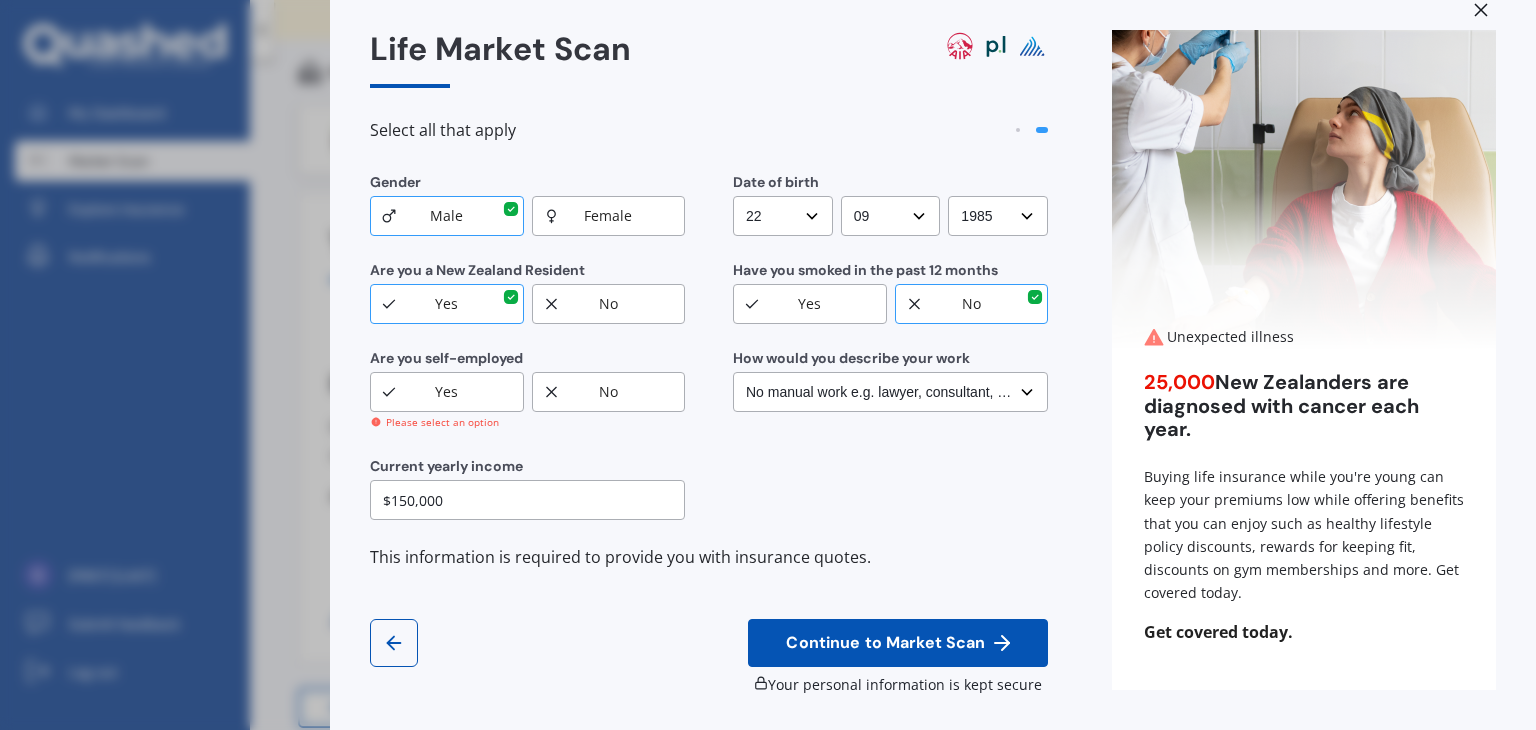 click on "No" at bounding box center (609, 392) 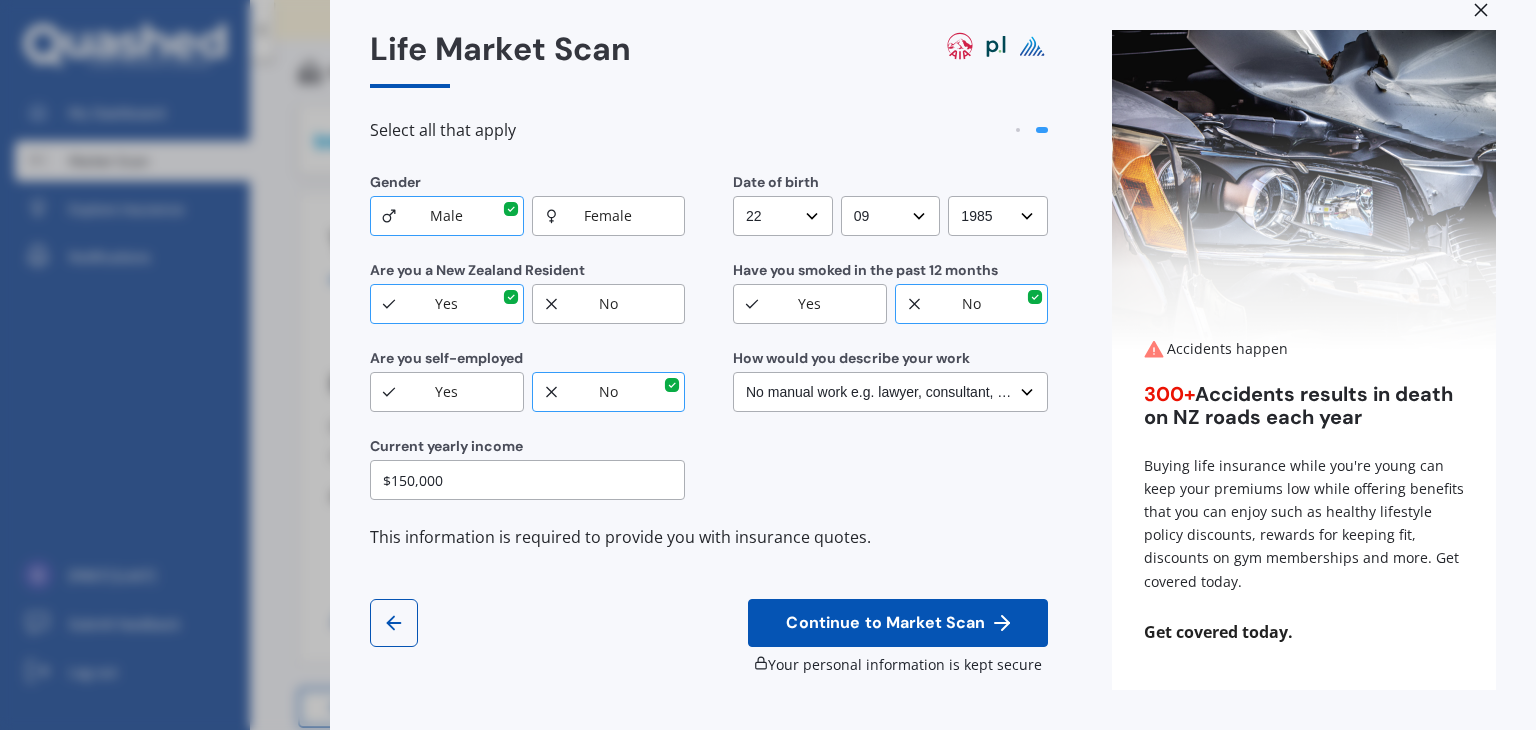 click on "Continue to Market Scan" at bounding box center [885, 623] 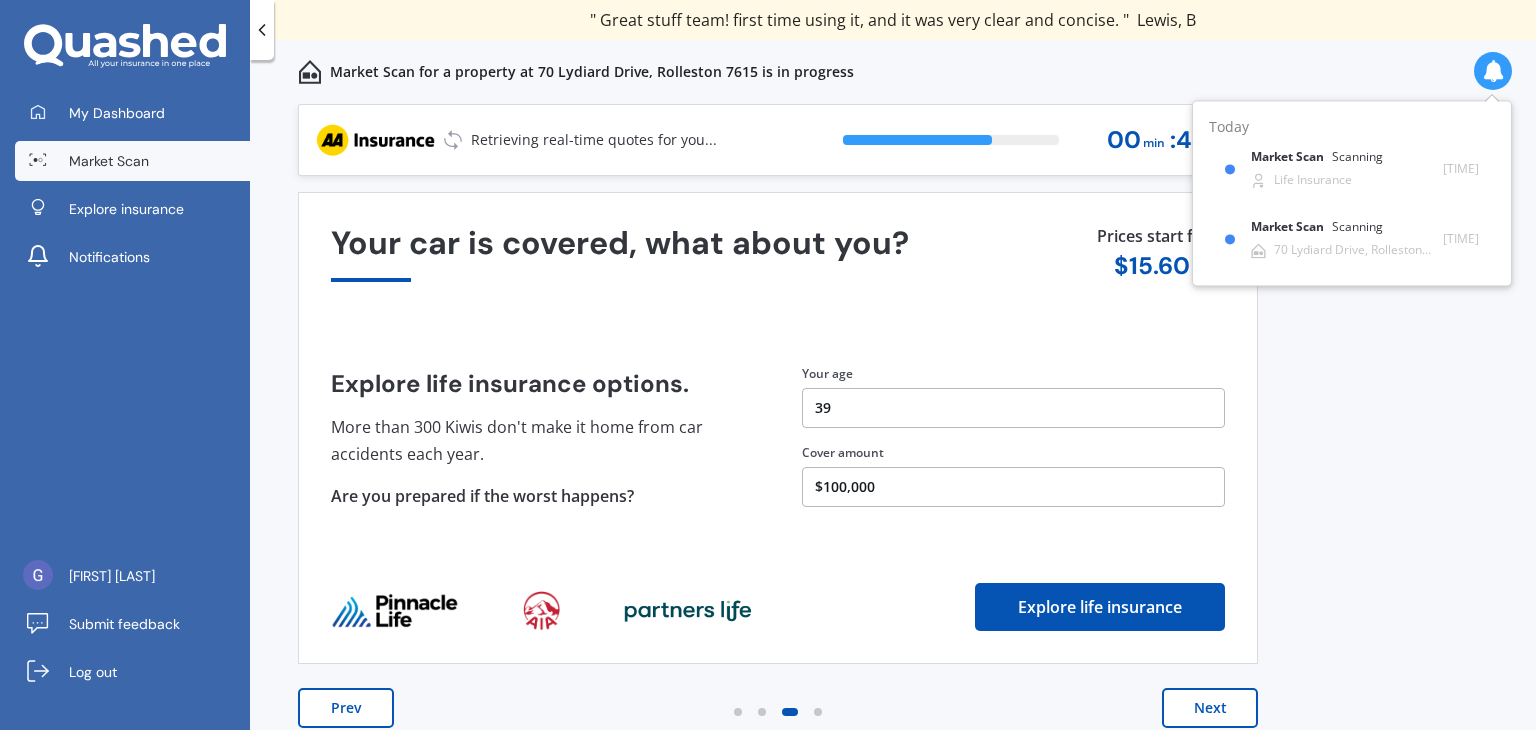 click on "$100,000" at bounding box center (1013, 487) 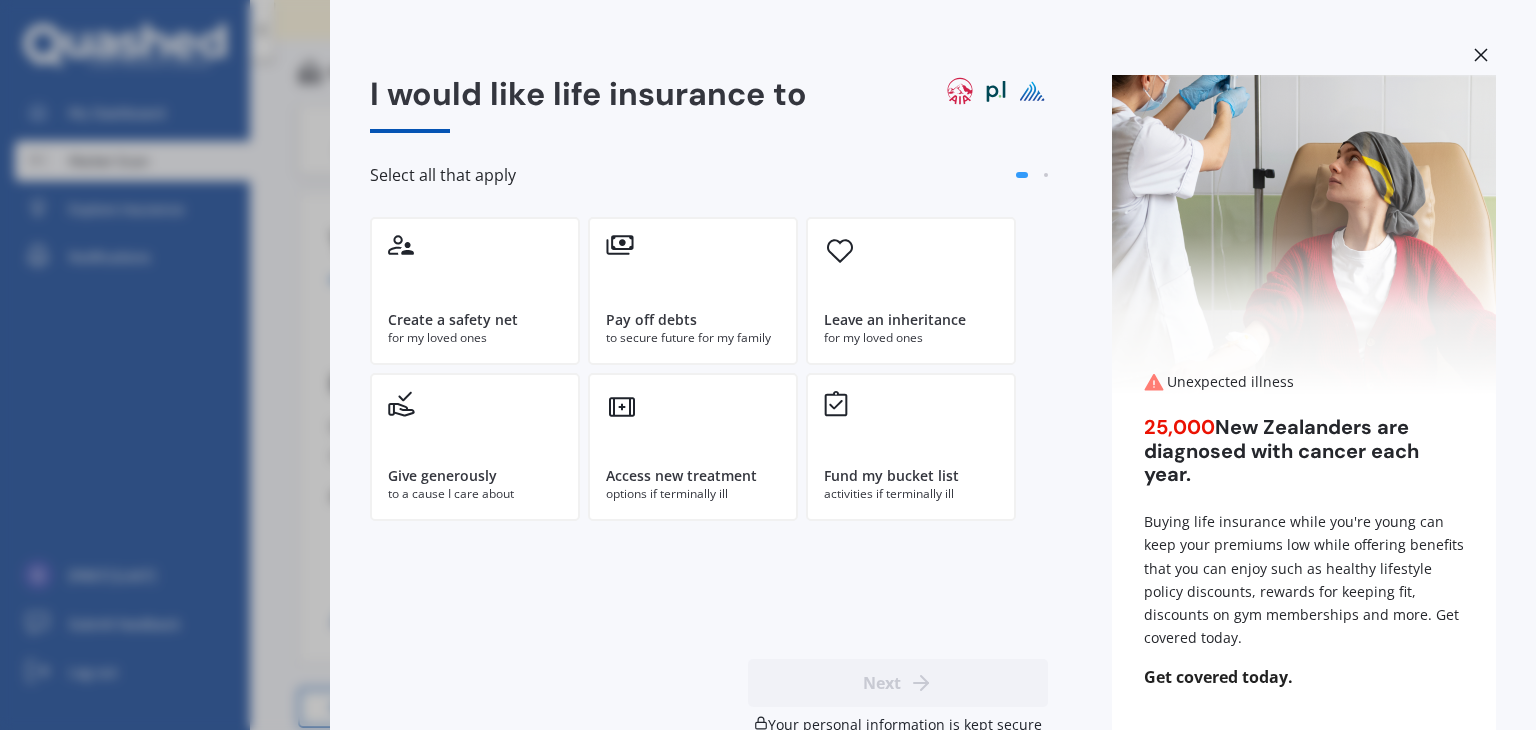 click on "Fund my bucket list" at bounding box center [891, 476] 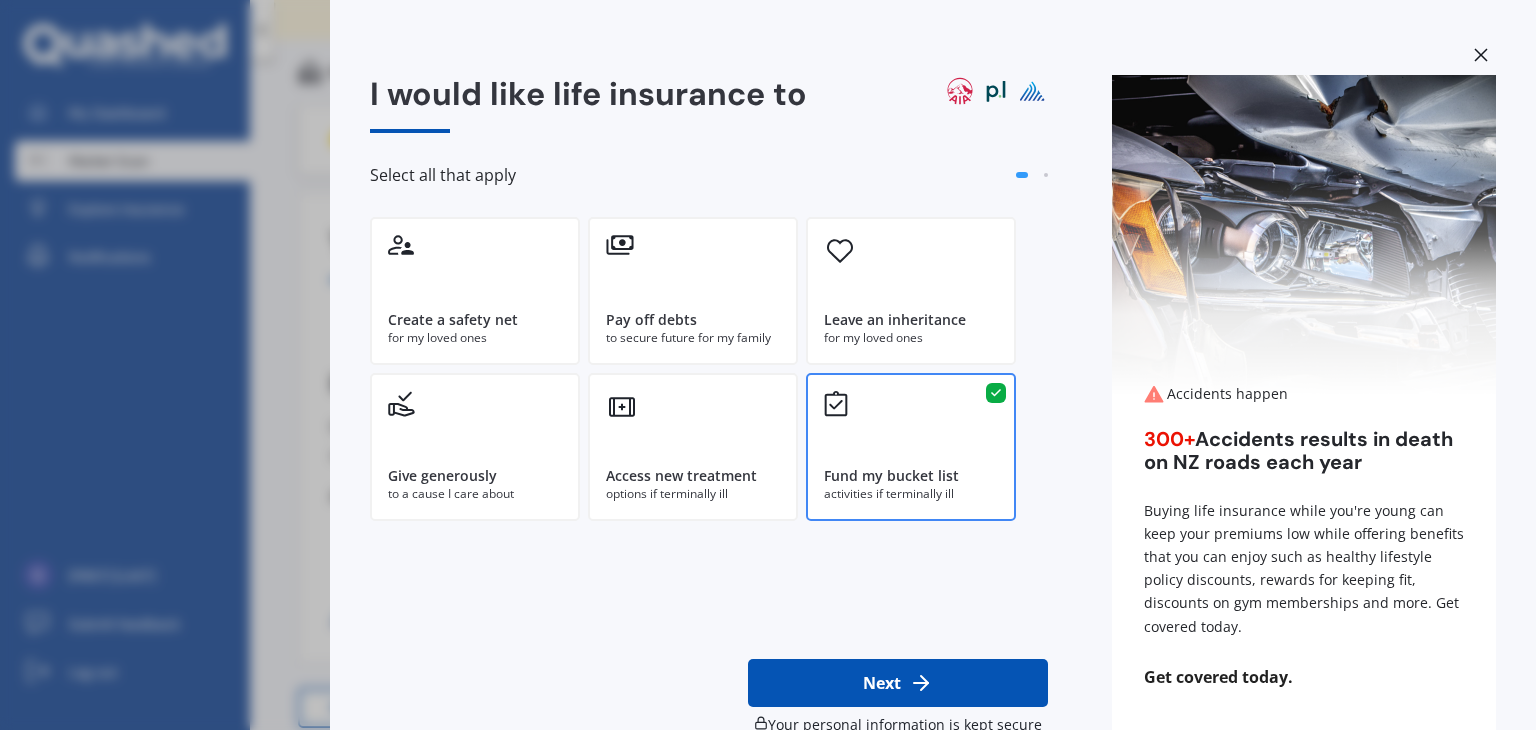 click 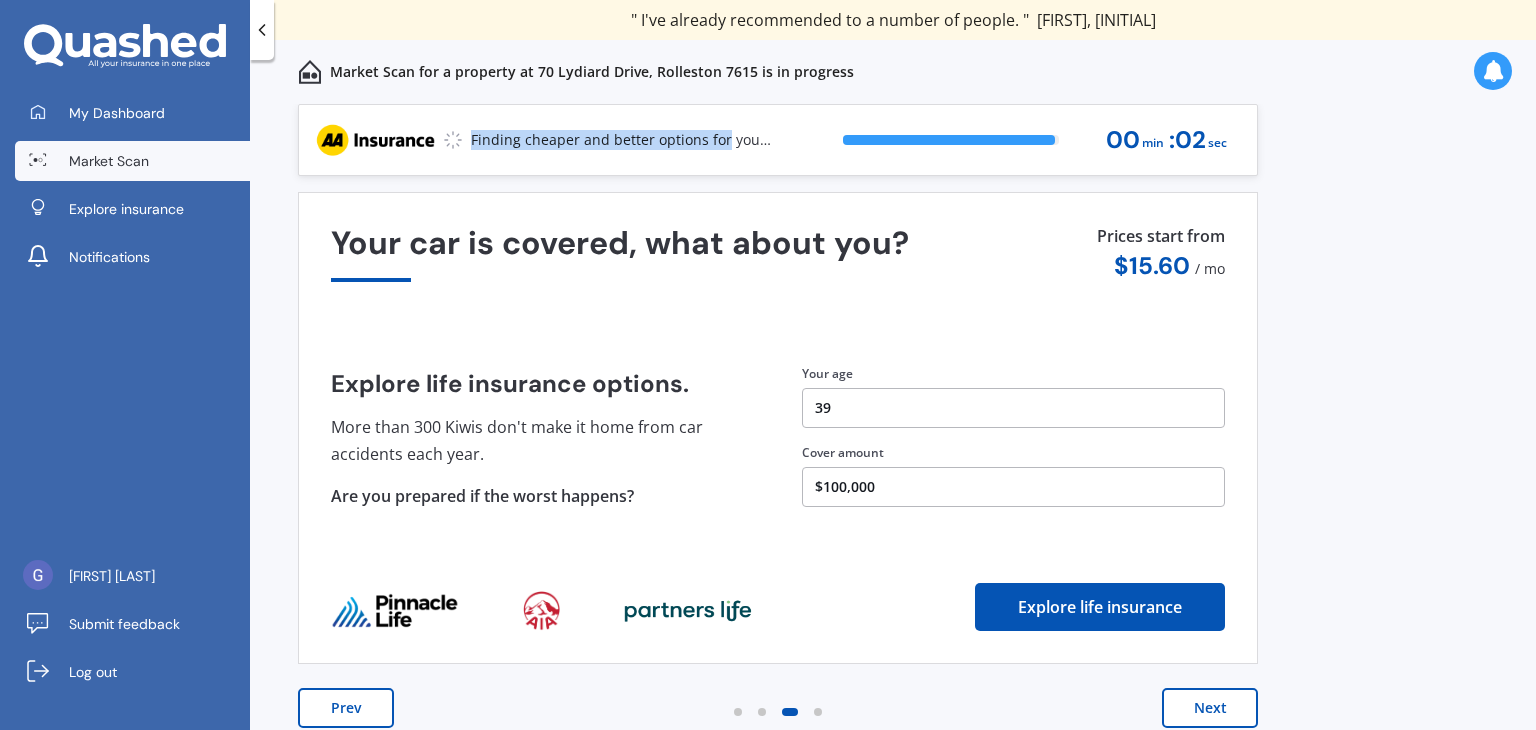 drag, startPoint x: 471, startPoint y: 139, endPoint x: 720, endPoint y: 154, distance: 249.4514 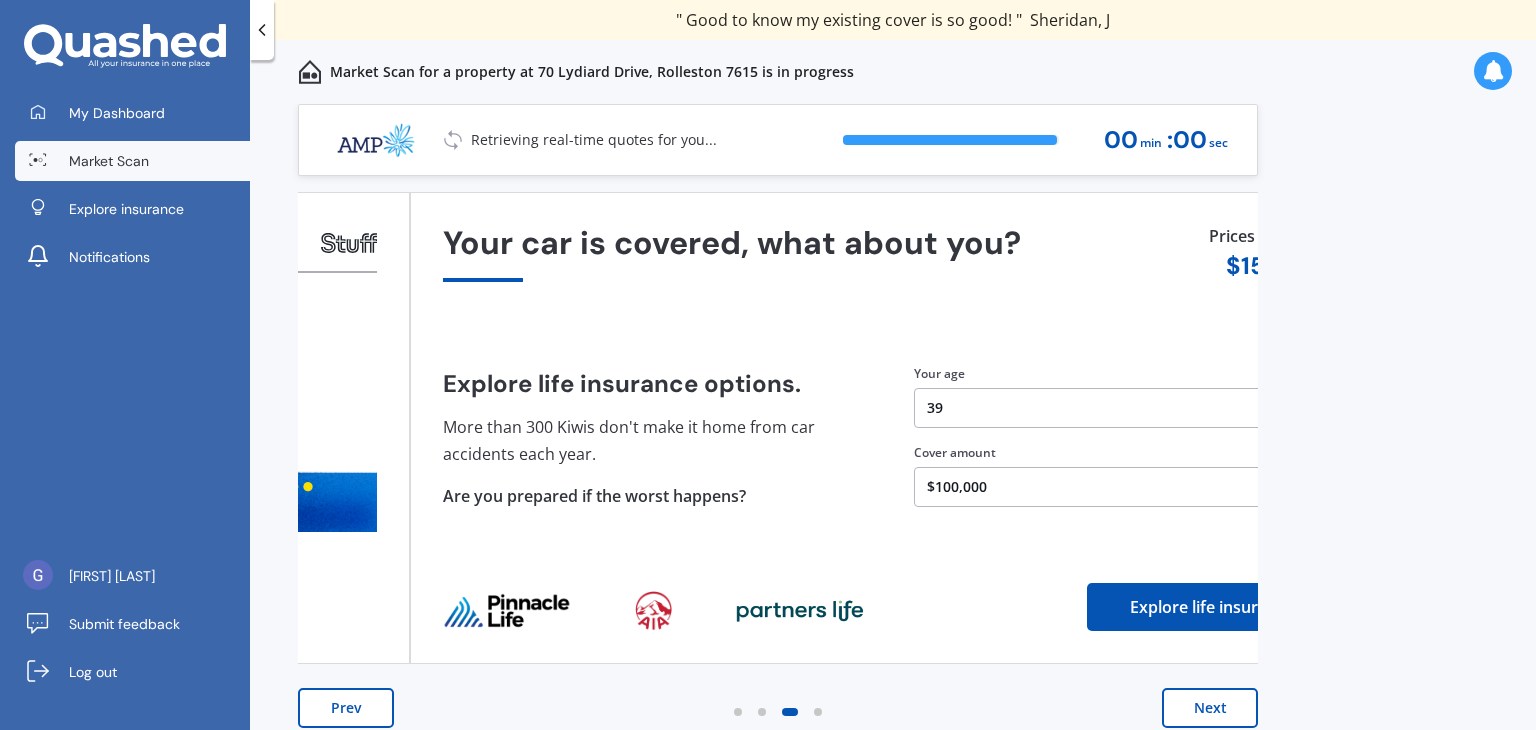 drag, startPoint x: 391, startPoint y: 241, endPoint x: 506, endPoint y: 257, distance: 116.10771 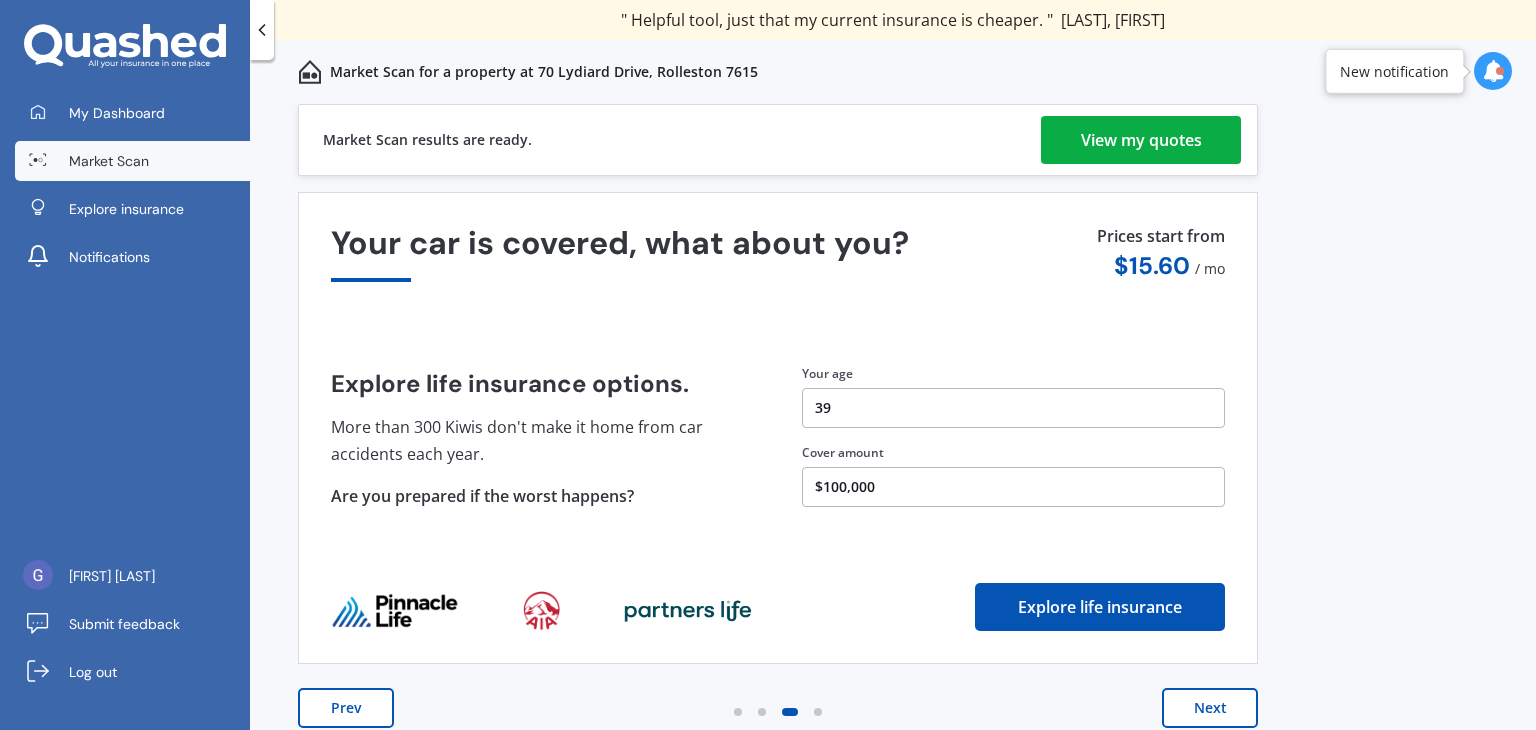 click on "View my quotes" at bounding box center (1141, 140) 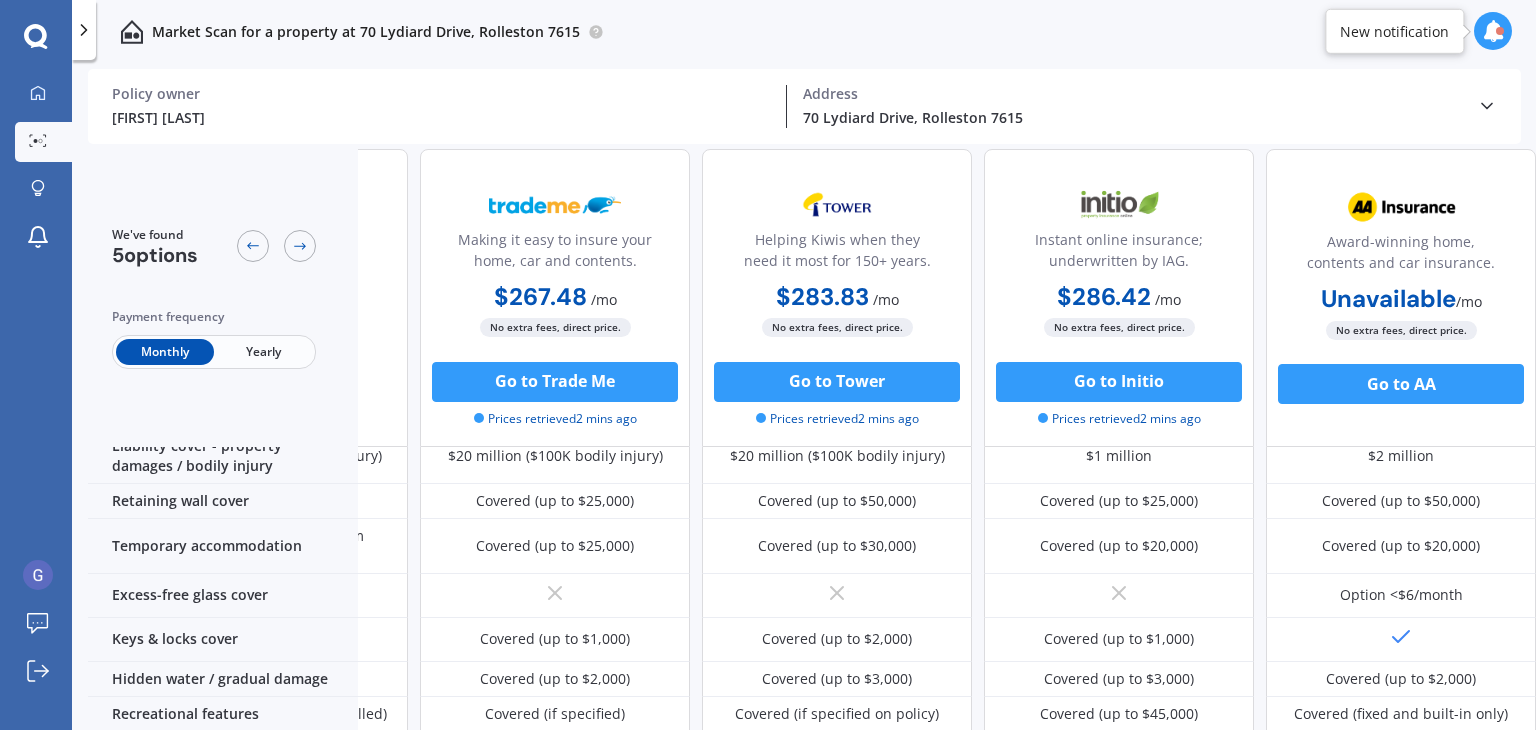 scroll, scrollTop: 0, scrollLeft: 229, axis: horizontal 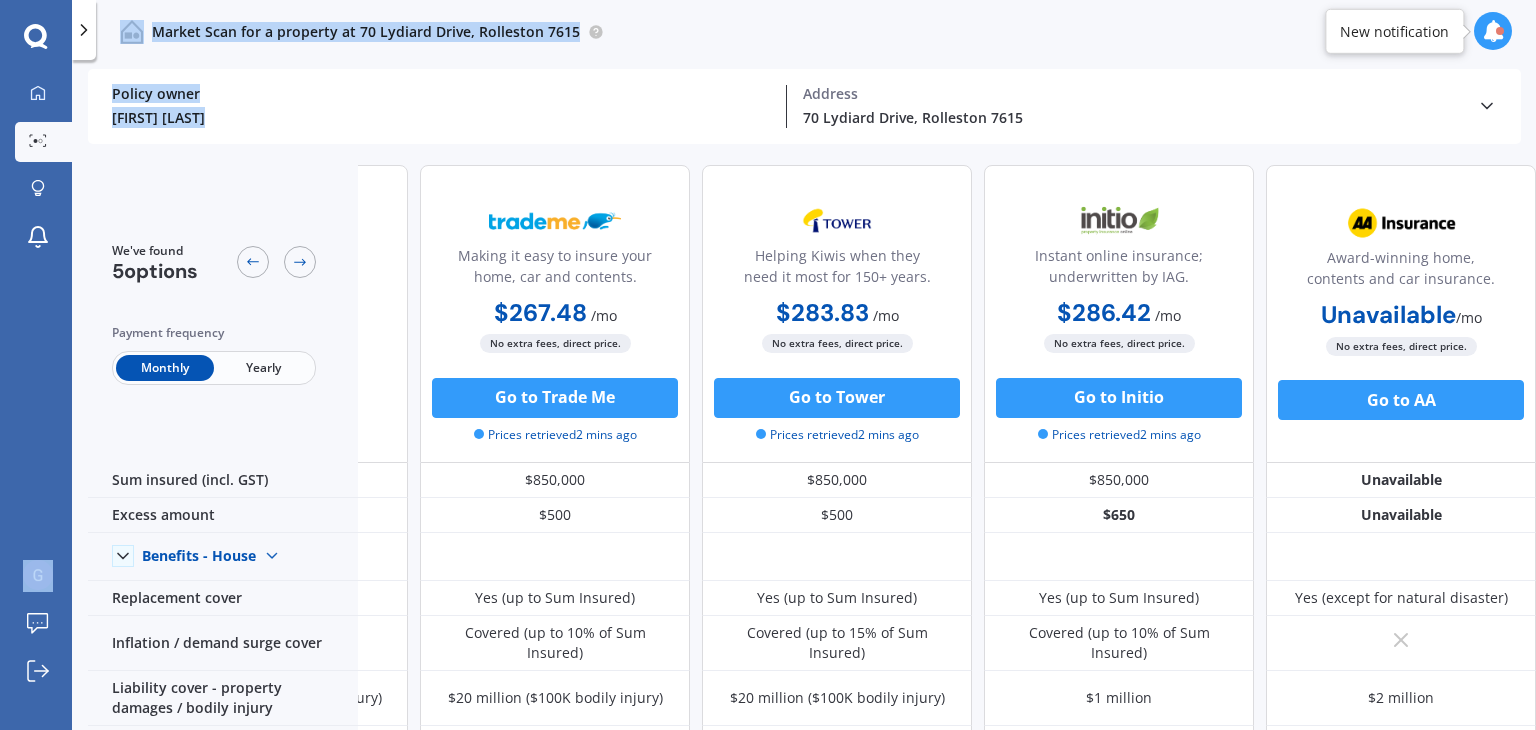 drag, startPoint x: 85, startPoint y: 27, endPoint x: 202, endPoint y: 65, distance: 123.01626 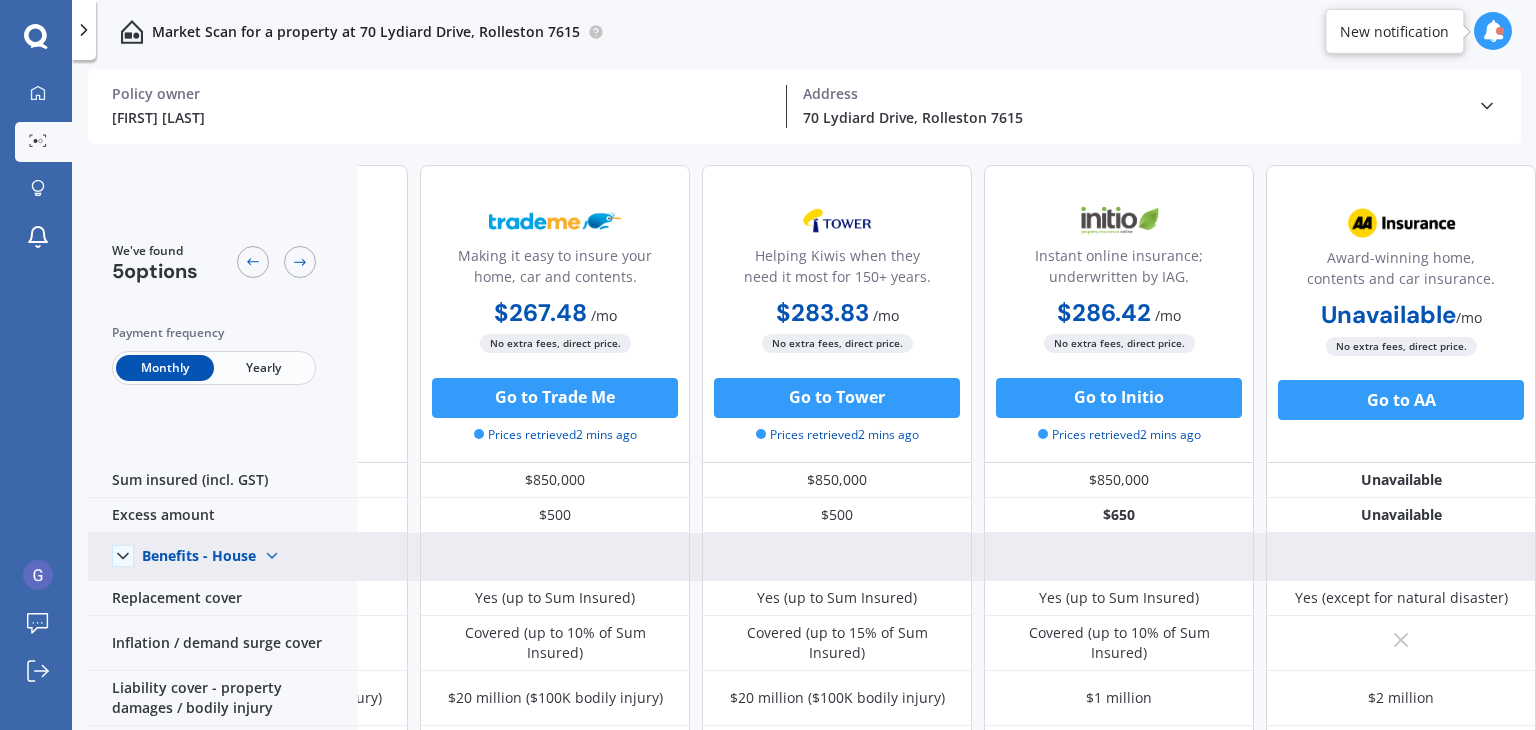 click 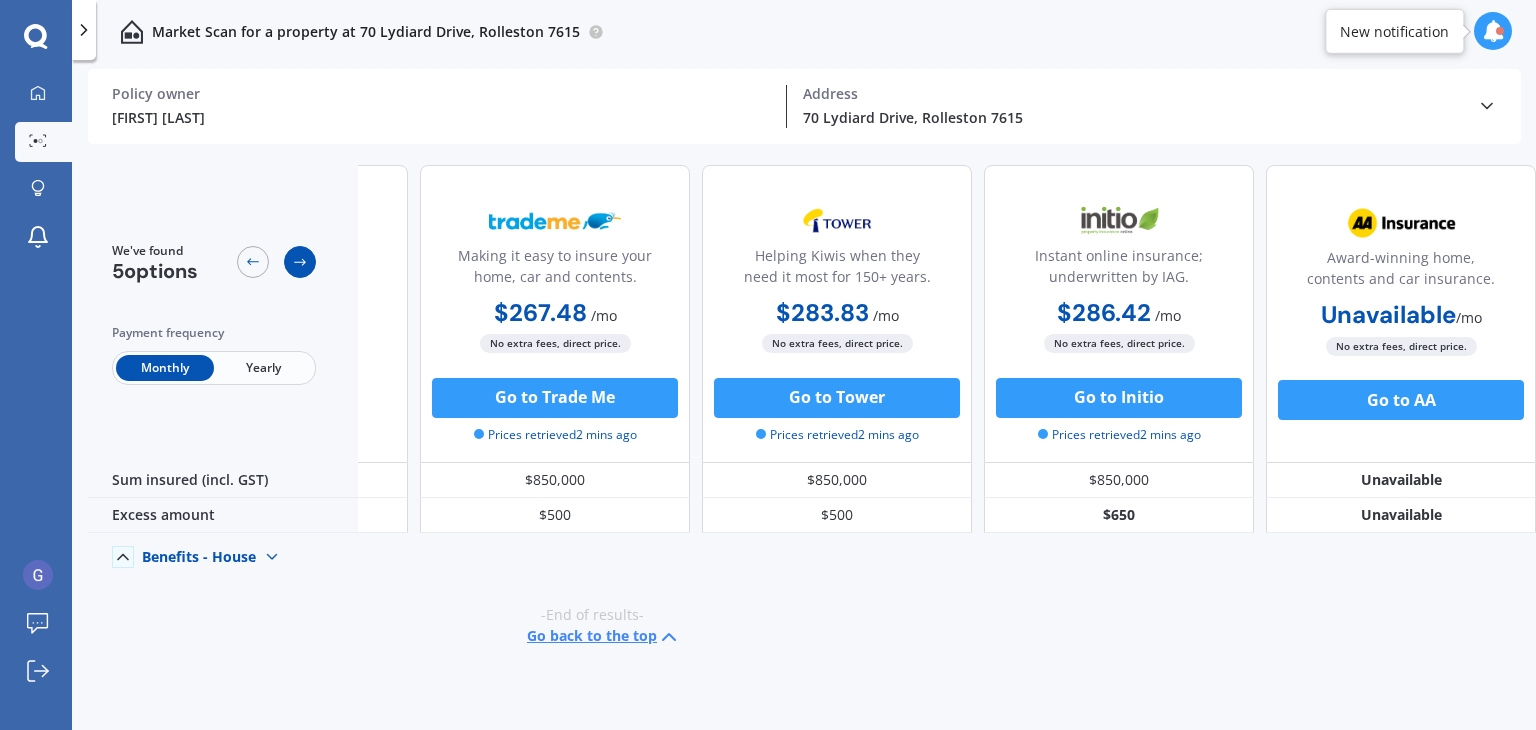 click at bounding box center (300, 262) 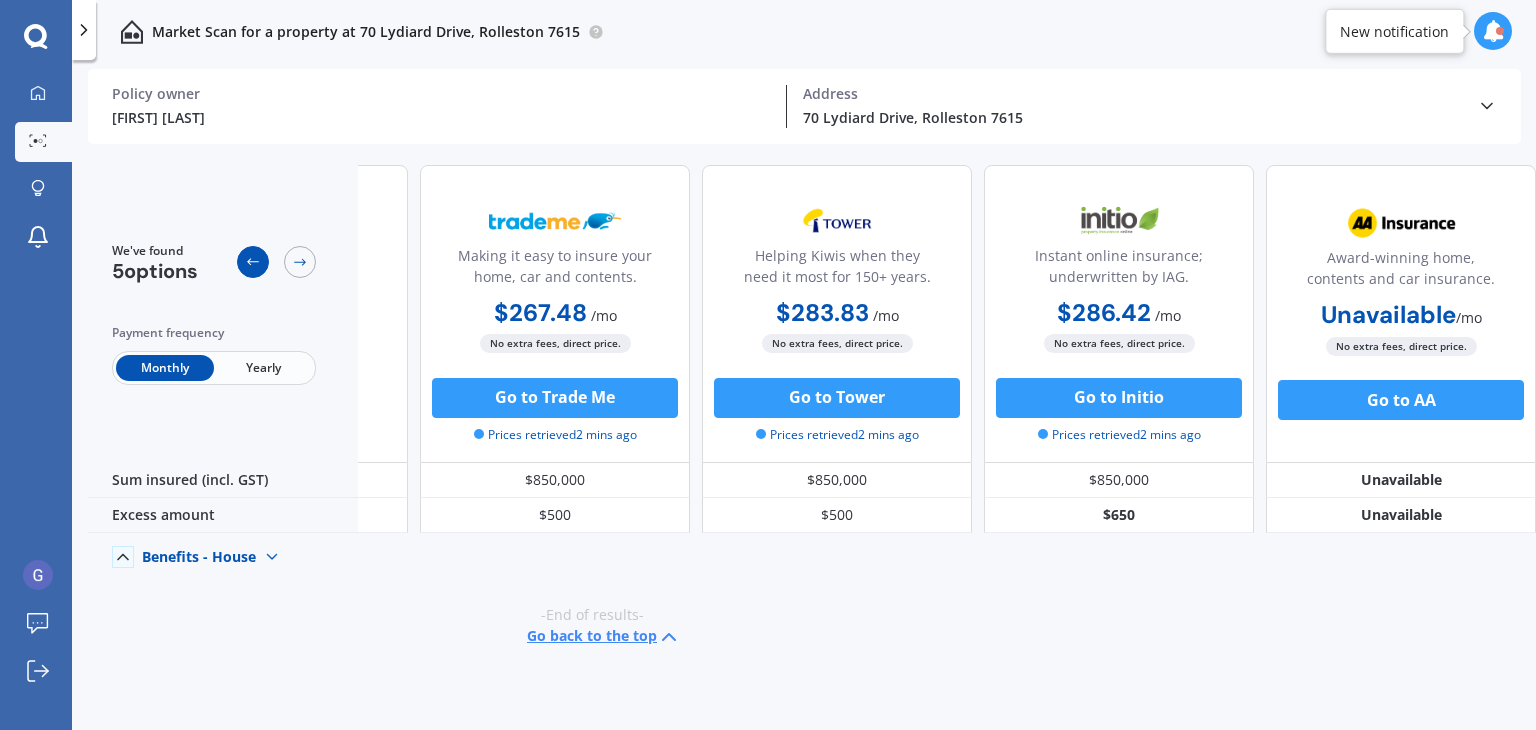 click 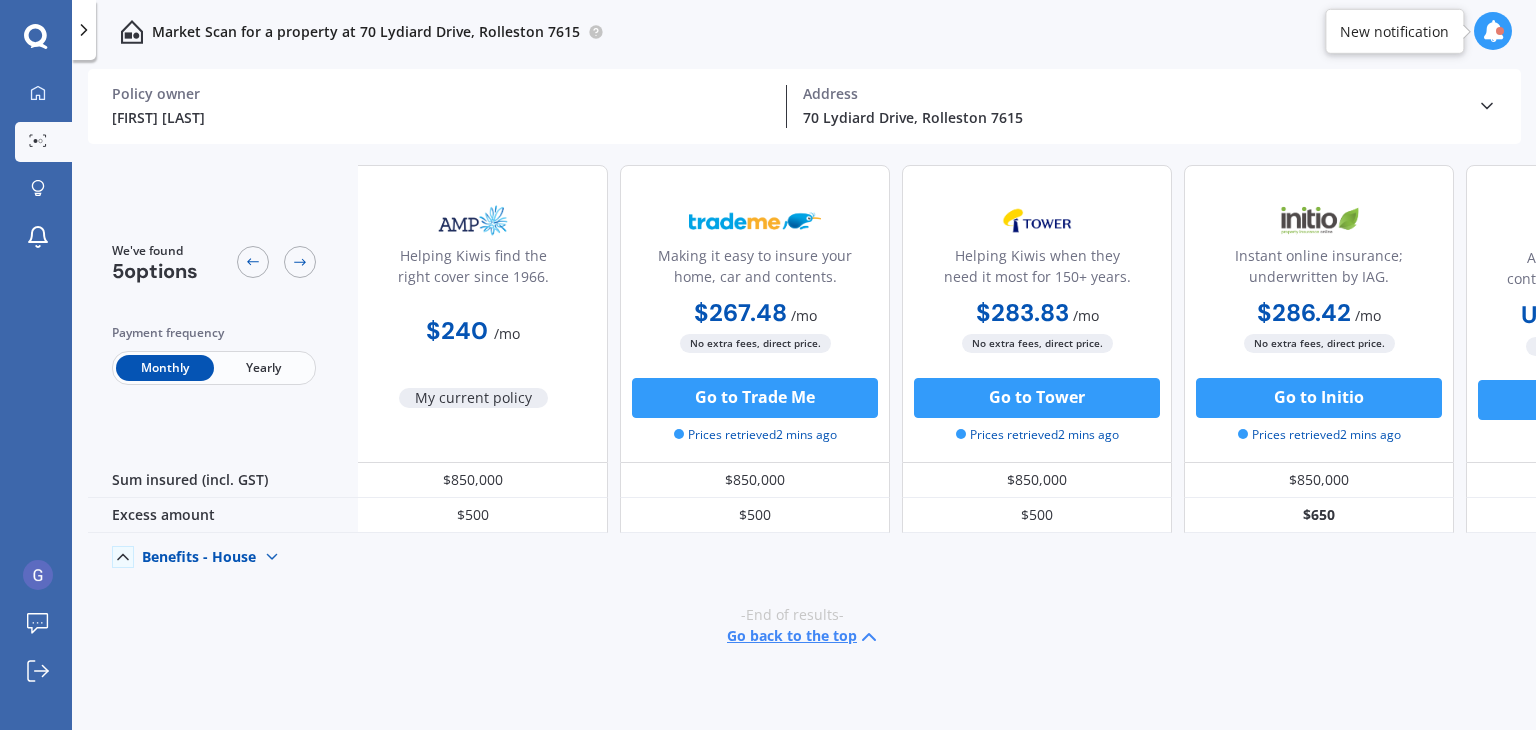 scroll, scrollTop: 0, scrollLeft: 0, axis: both 